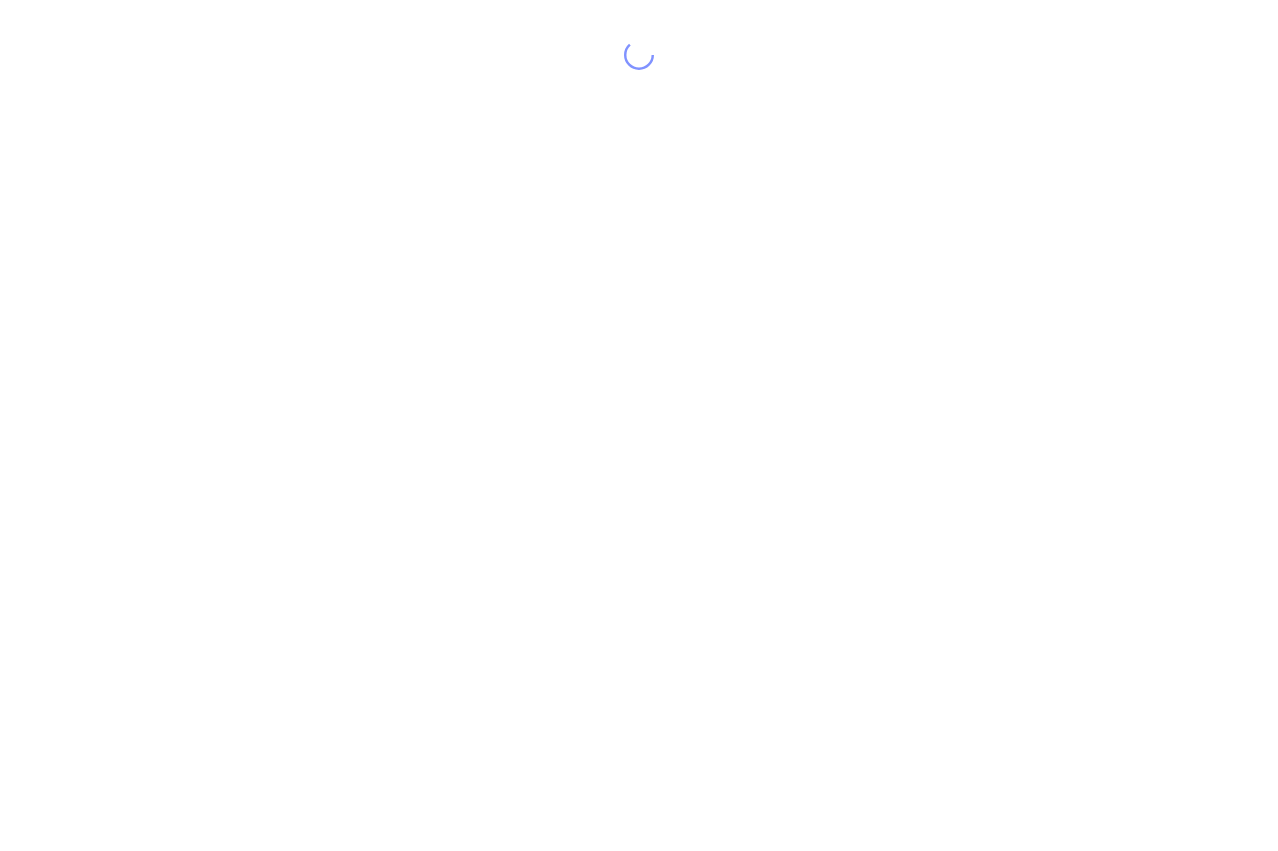scroll, scrollTop: 0, scrollLeft: 0, axis: both 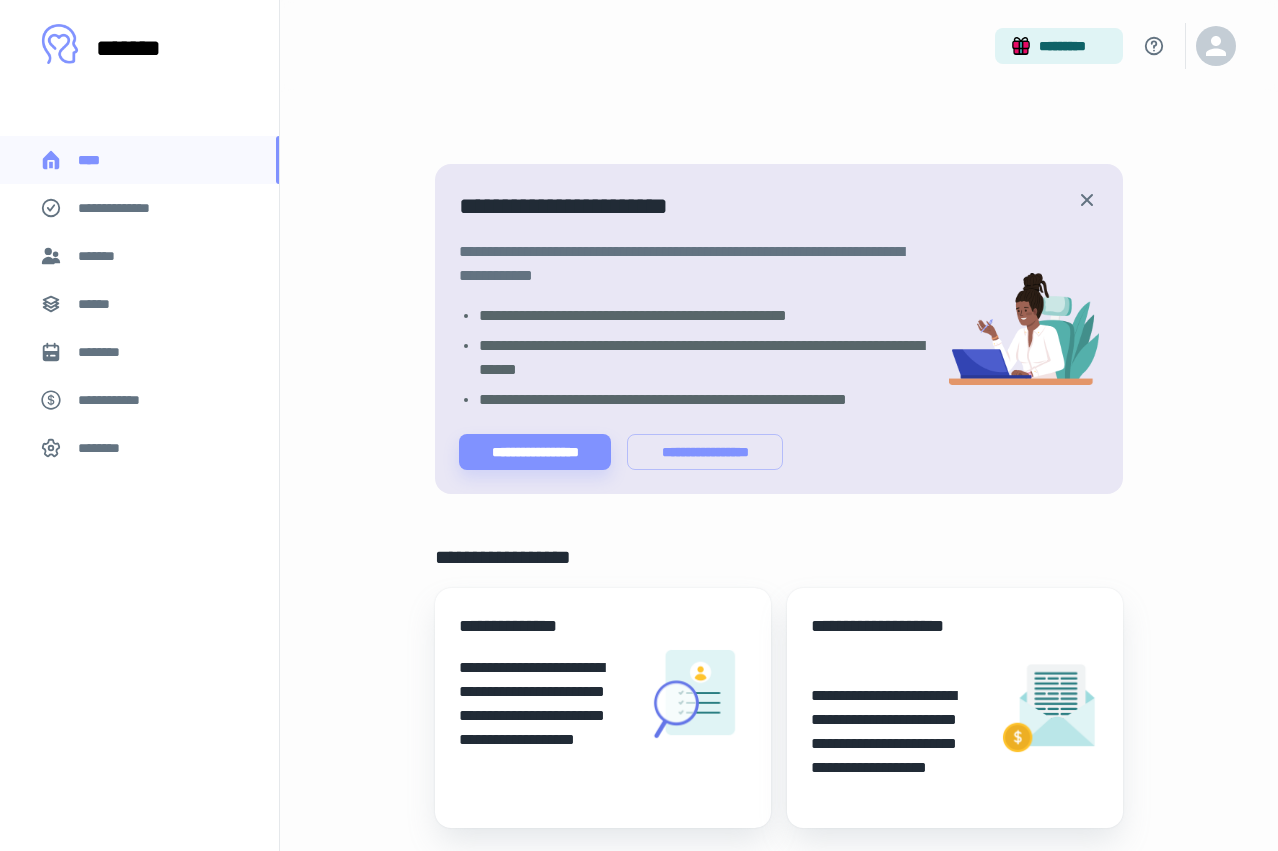 click on "*******" at bounding box center (101, 256) 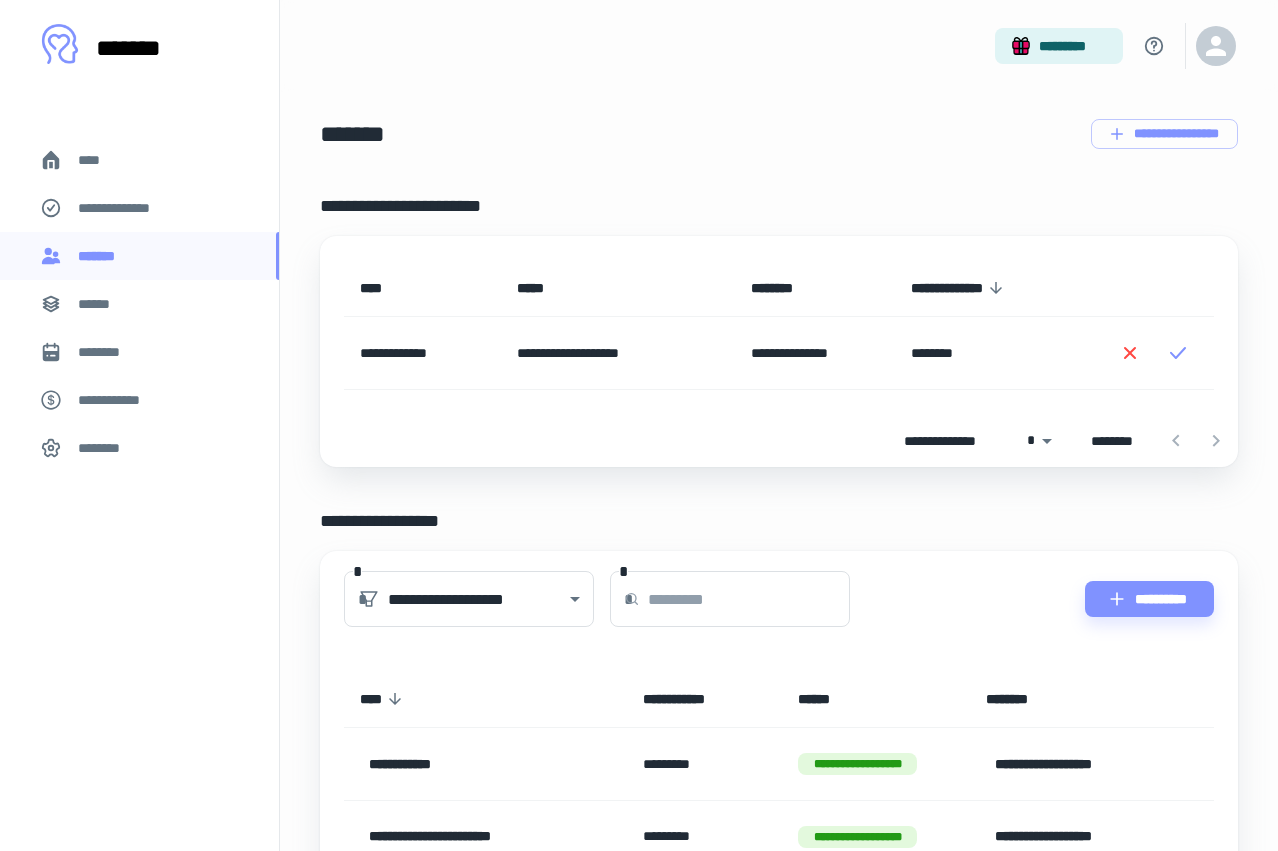 scroll, scrollTop: 0, scrollLeft: 0, axis: both 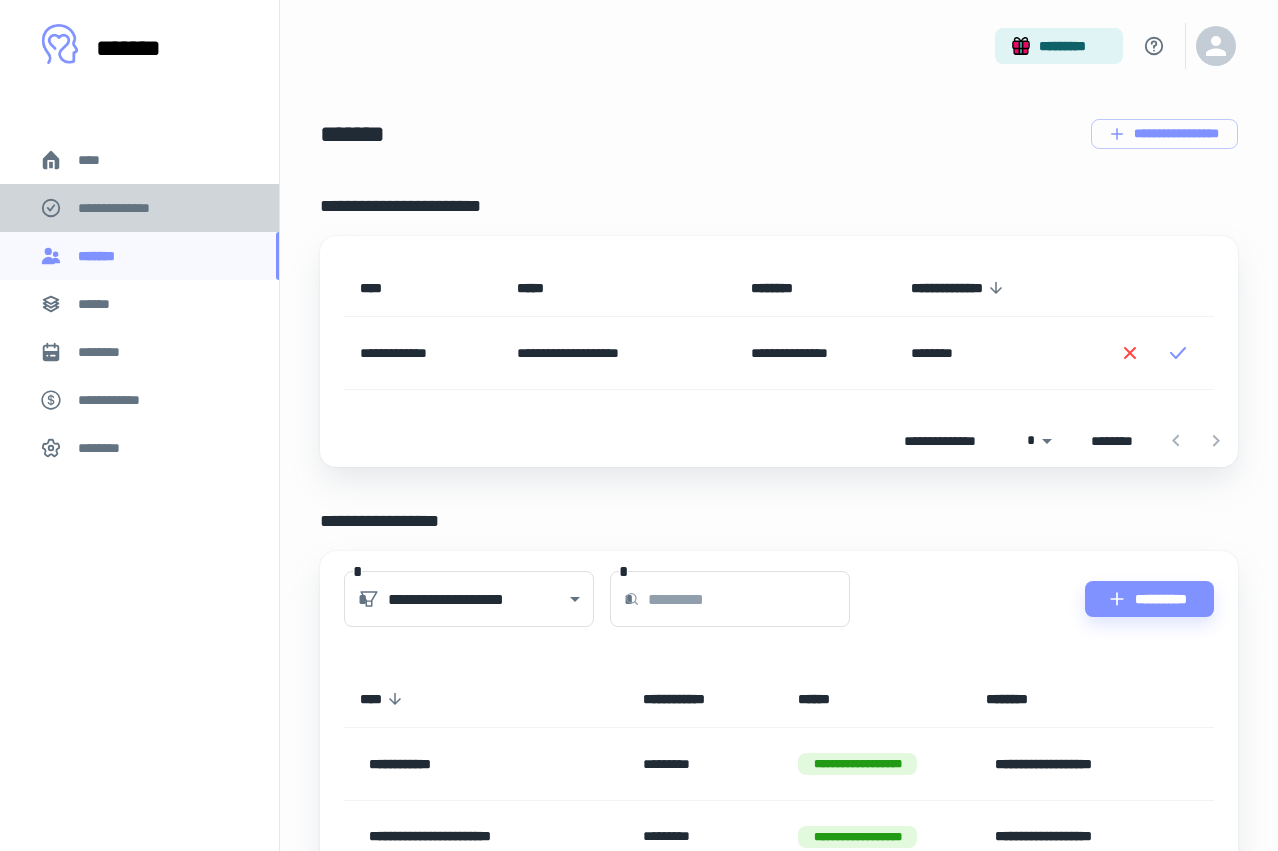 click on "**********" at bounding box center (127, 208) 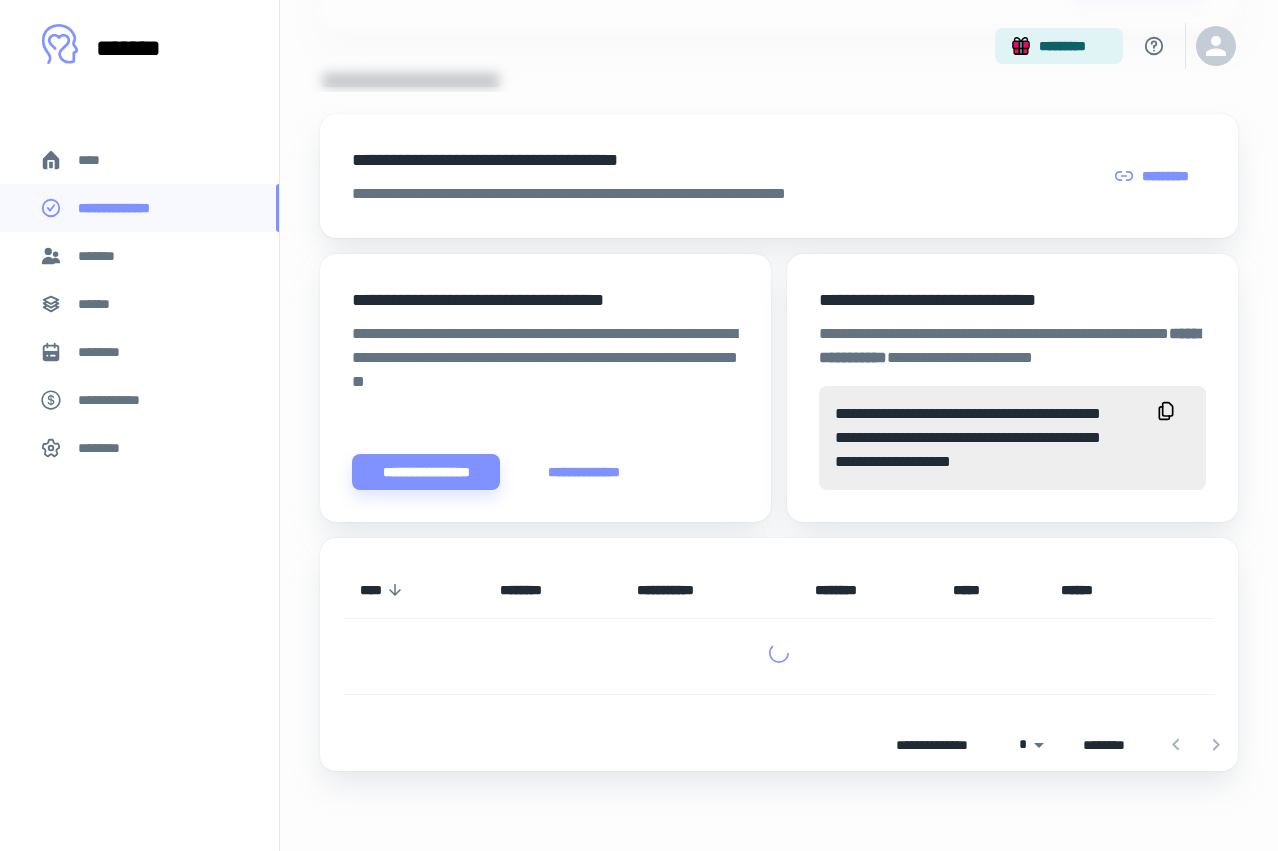 scroll, scrollTop: 485, scrollLeft: 0, axis: vertical 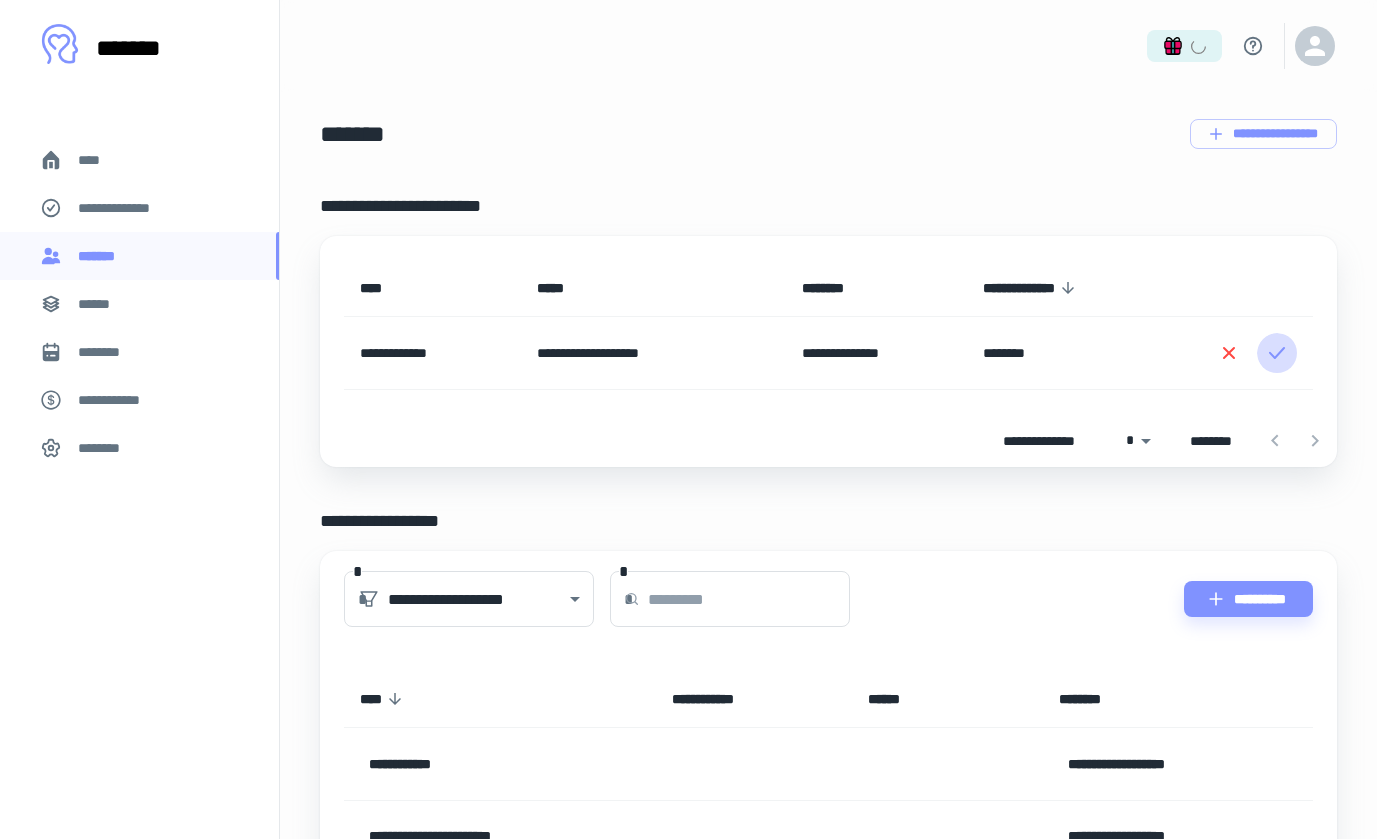 click 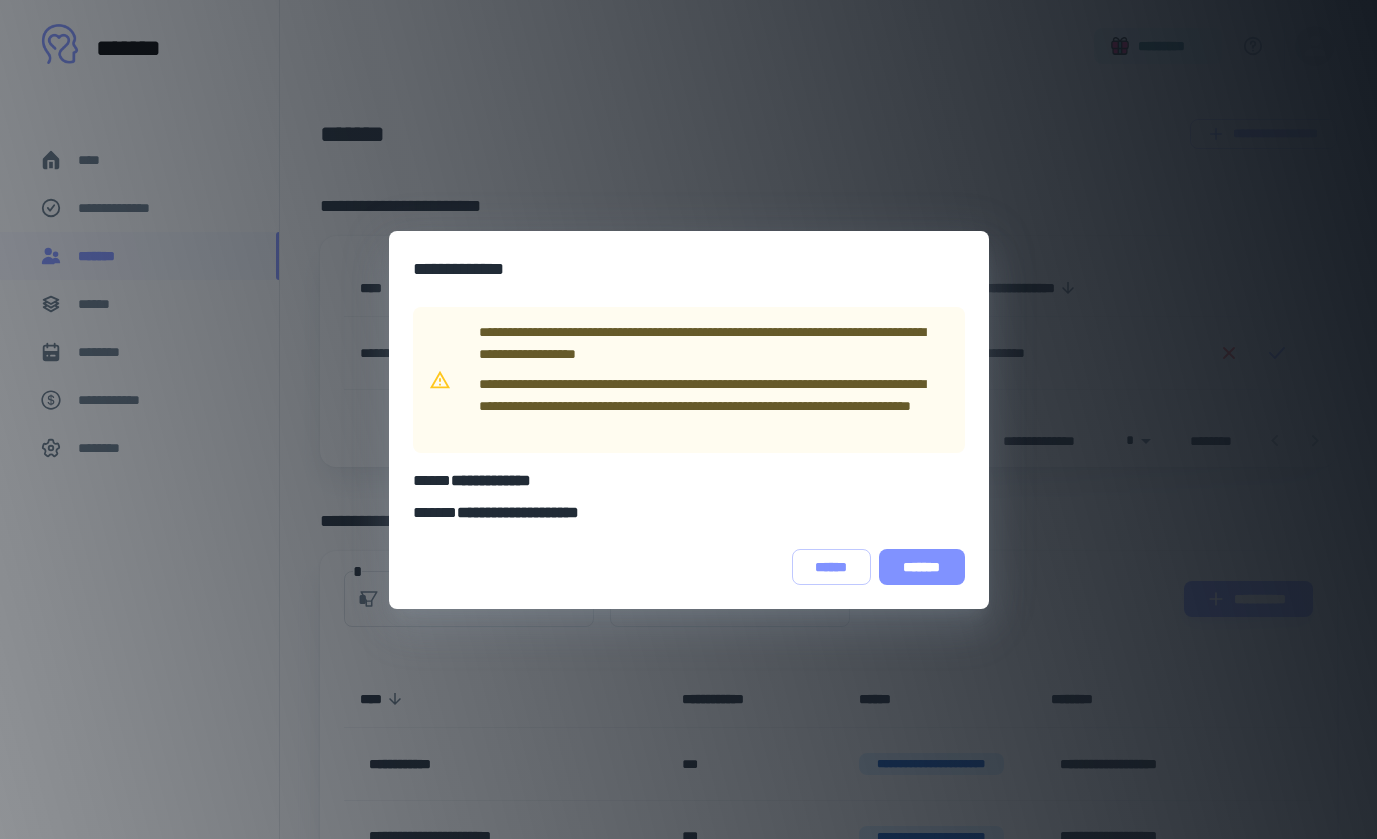 click on "*******" at bounding box center (922, 567) 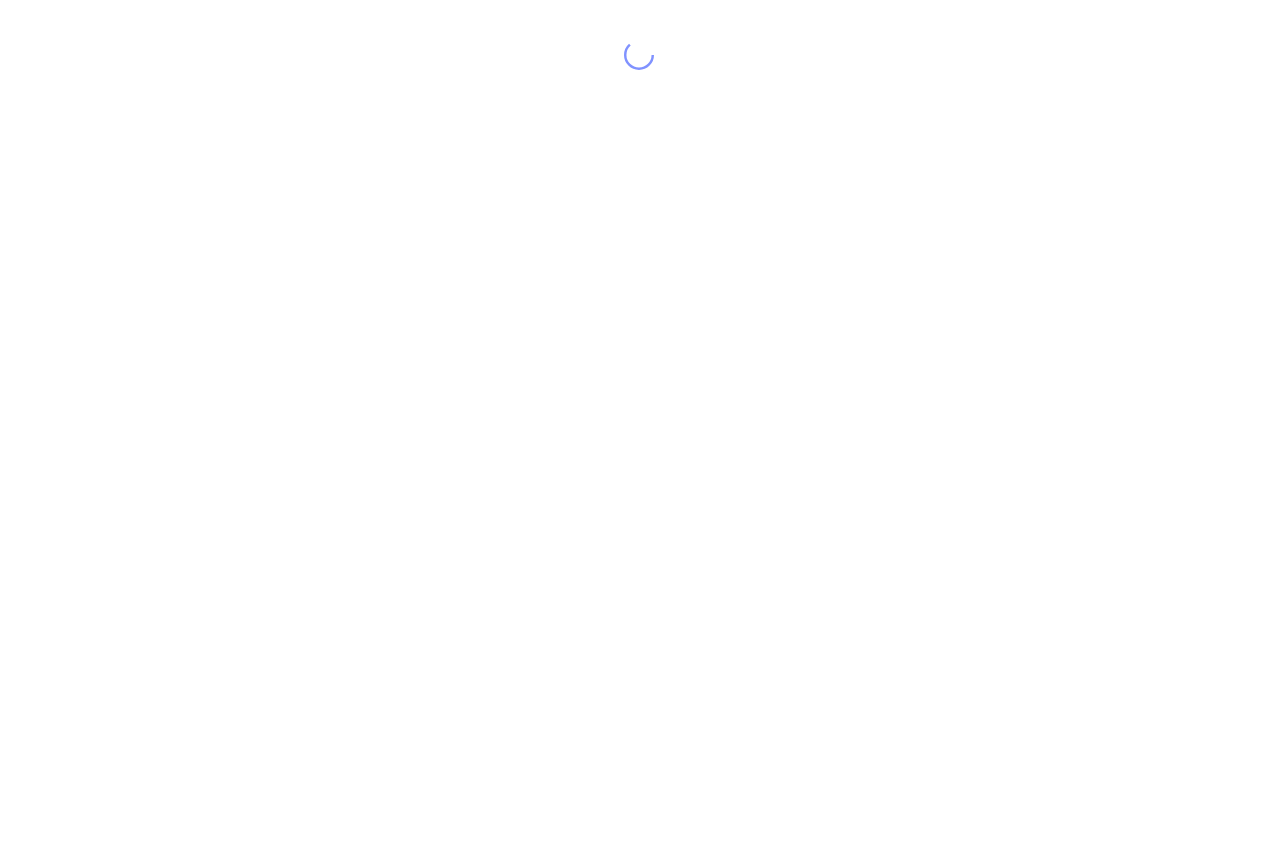 scroll, scrollTop: 0, scrollLeft: 0, axis: both 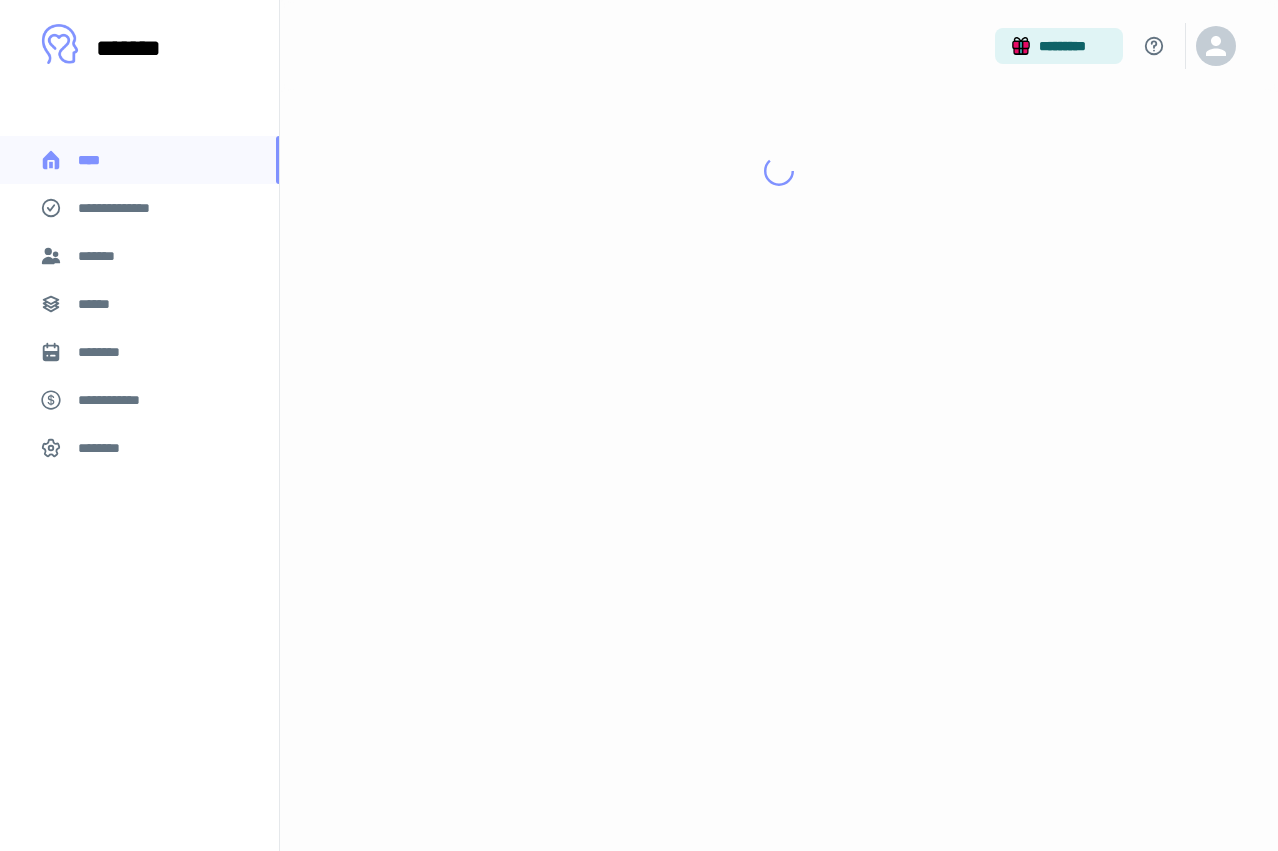 click on "*******" at bounding box center (101, 256) 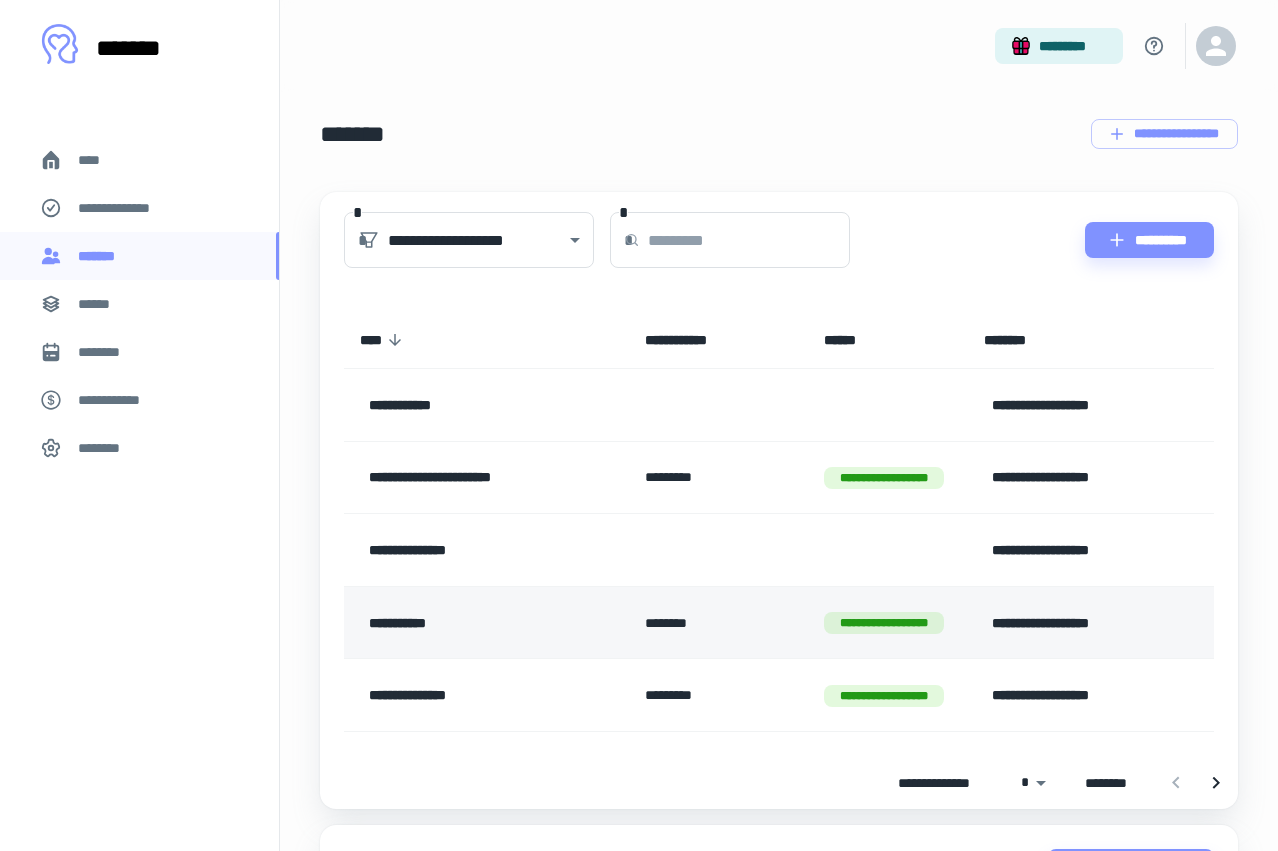 click on "**********" at bounding box center [888, 622] 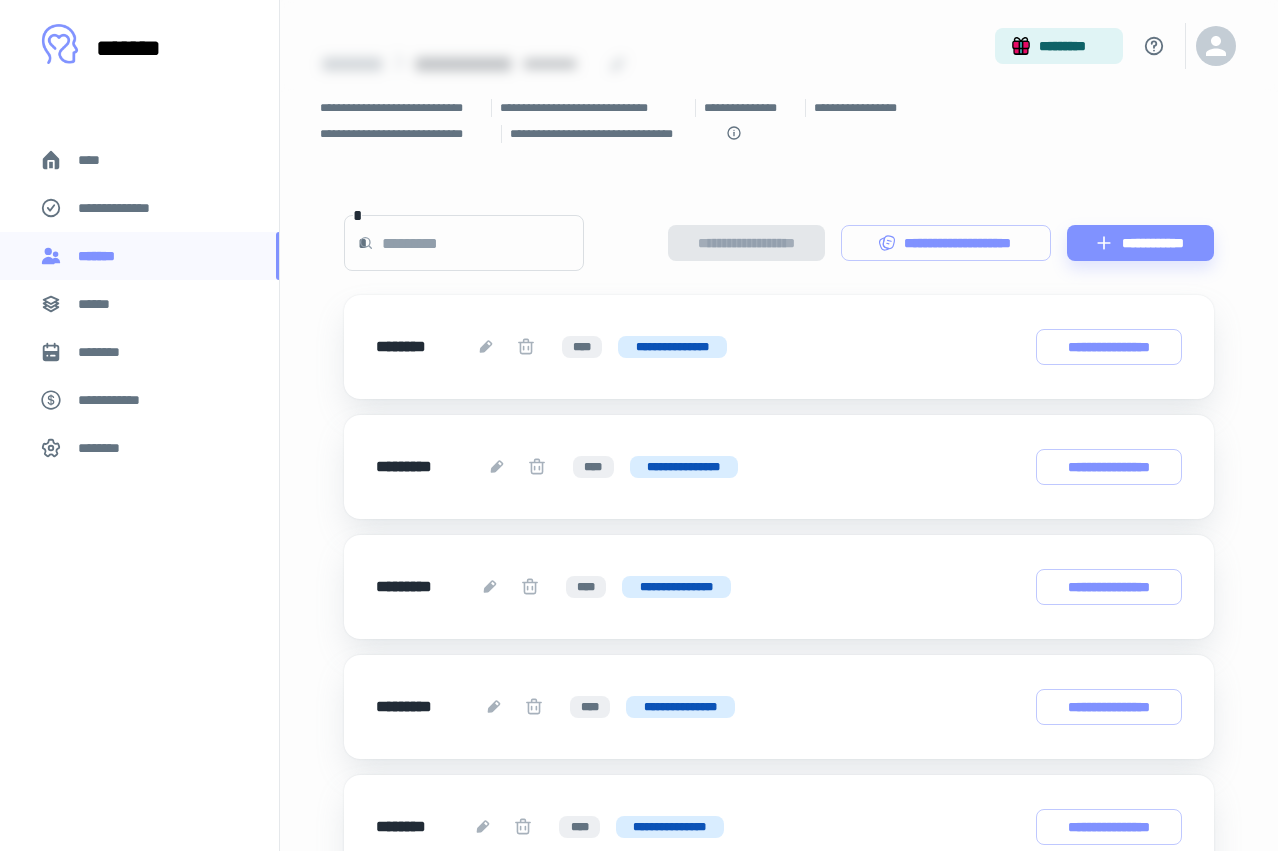 scroll, scrollTop: 75, scrollLeft: 0, axis: vertical 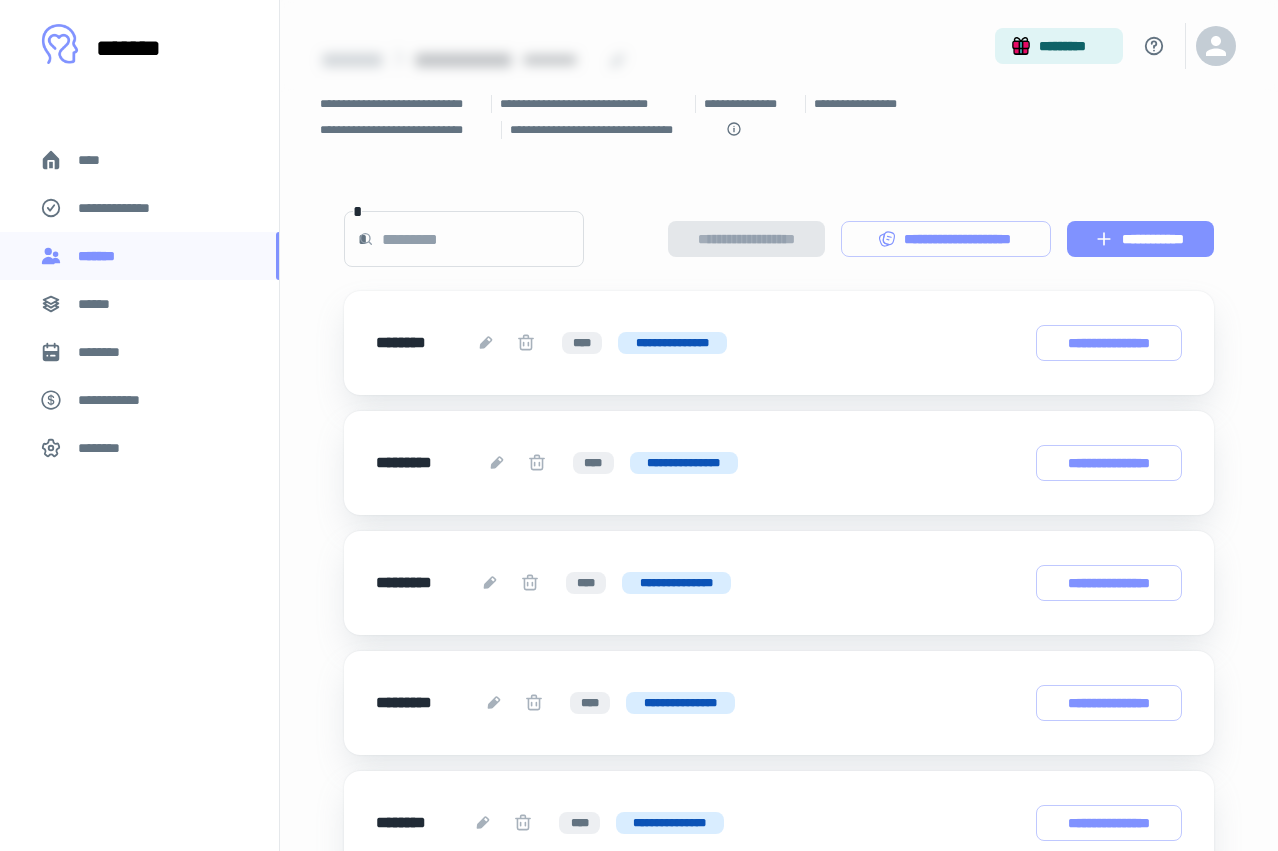 click on "**********" at bounding box center (1140, 239) 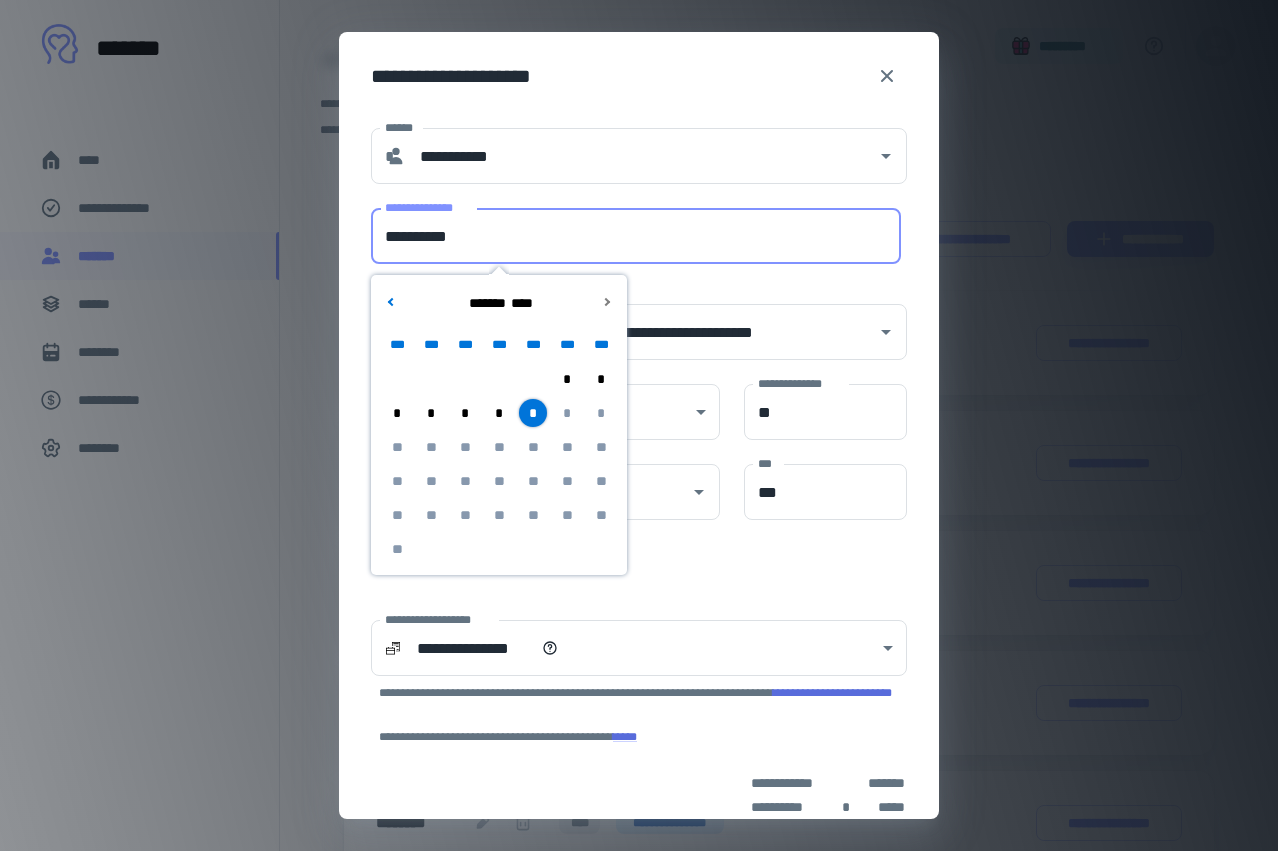 click on "**********" at bounding box center (636, 236) 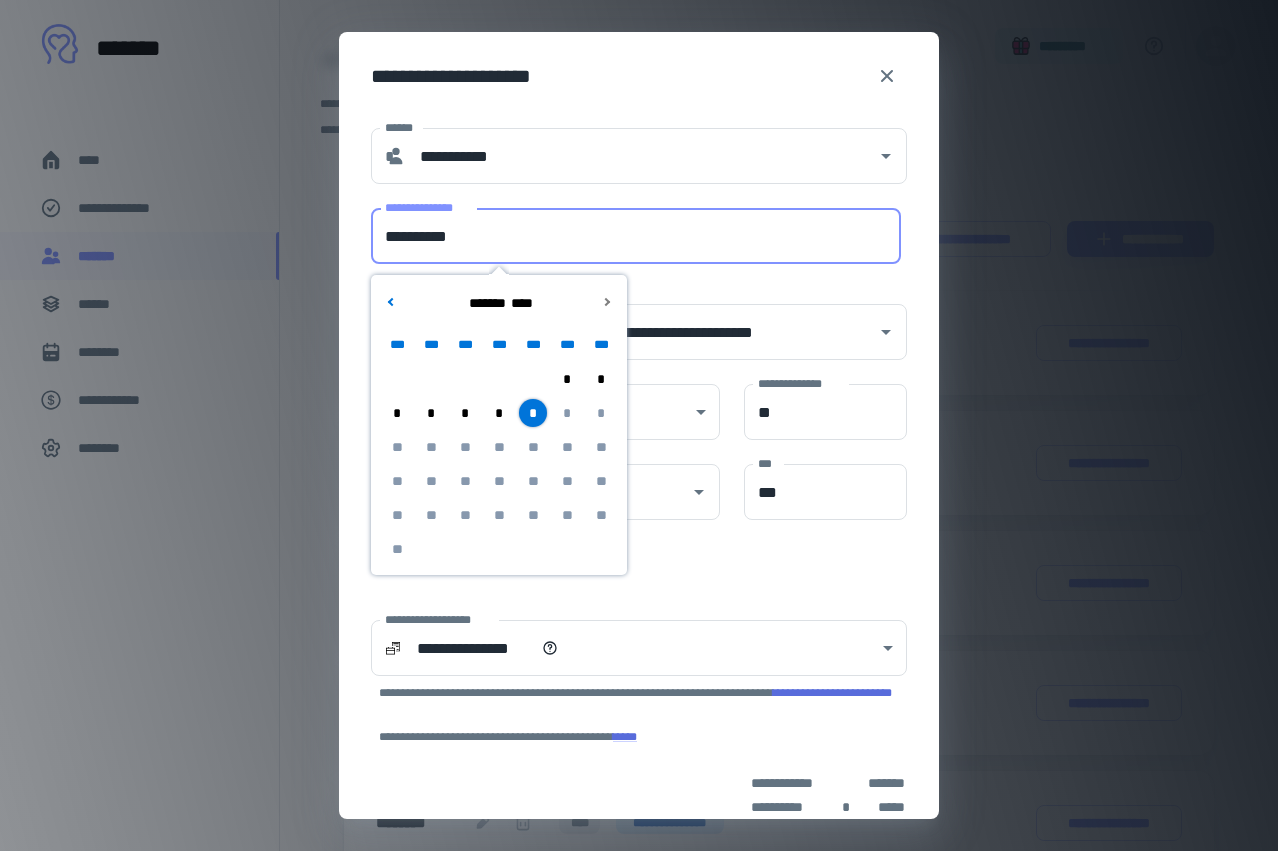 click on "*" at bounding box center (465, 413) 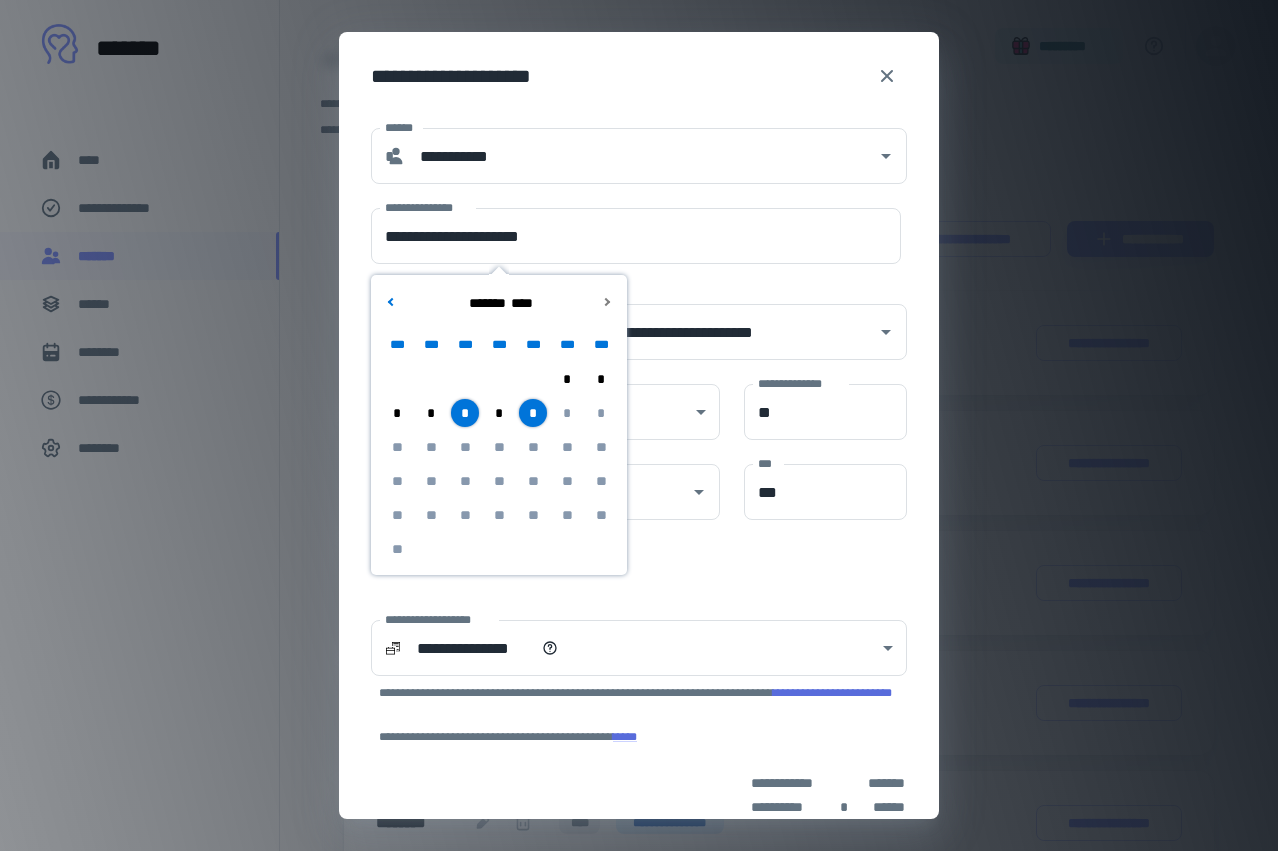 click on "*" at bounding box center [533, 413] 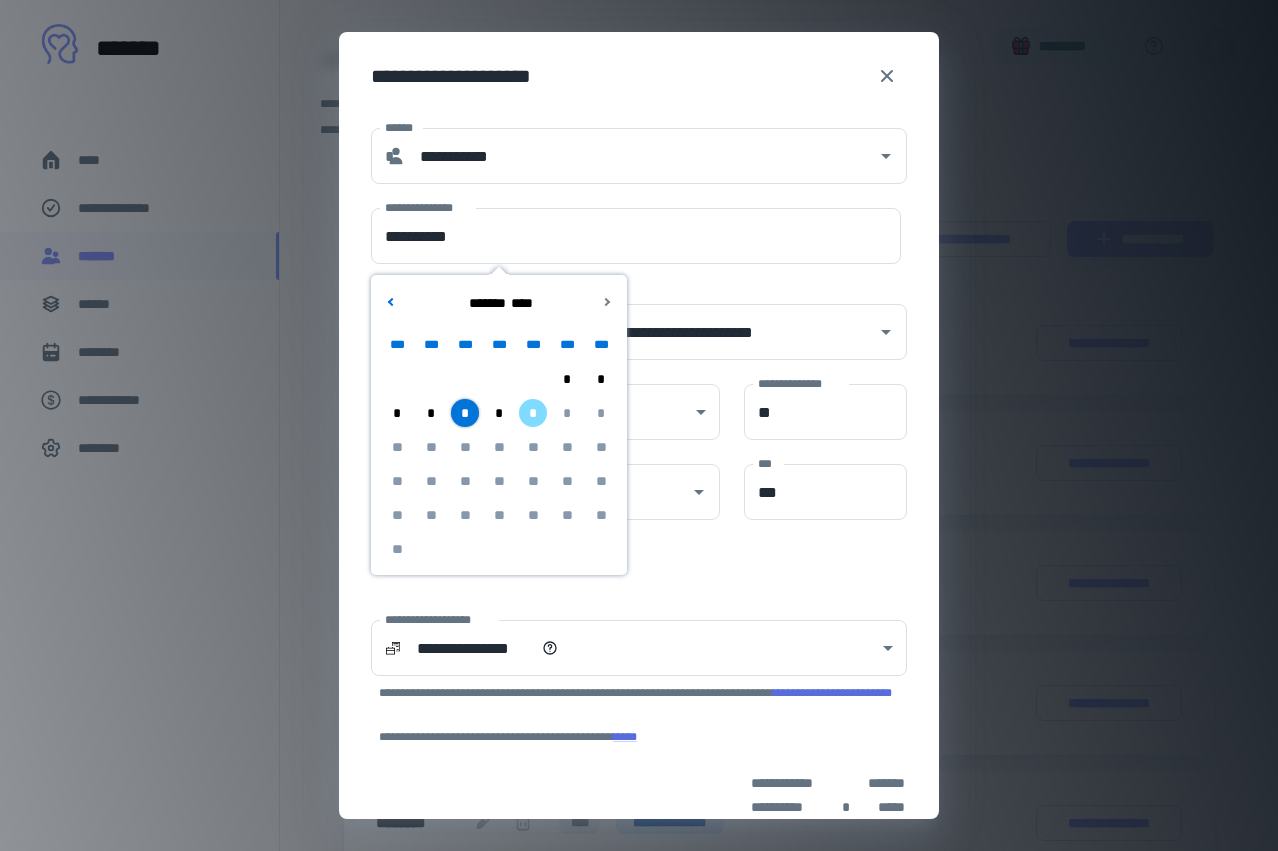 click on "**********" at bounding box center (639, 422) 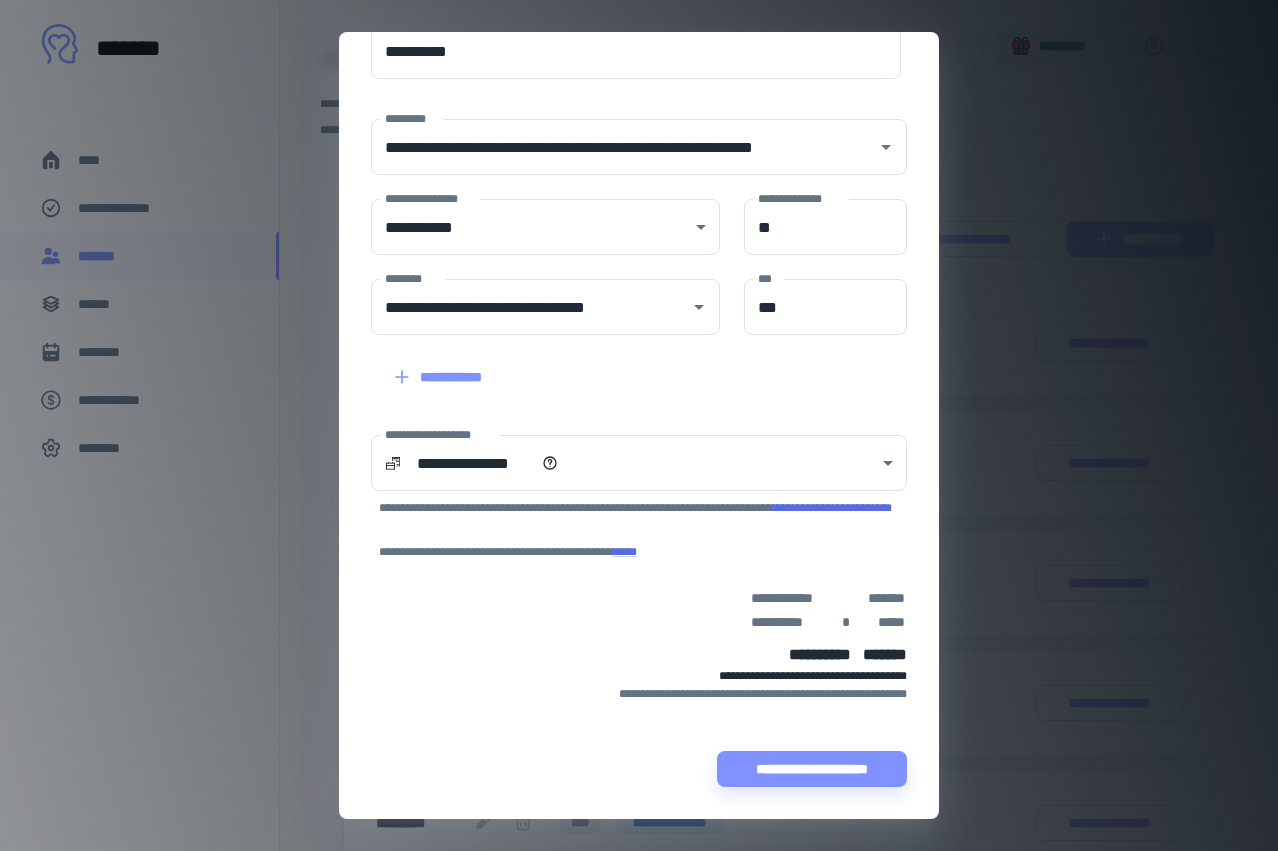 scroll, scrollTop: 185, scrollLeft: 0, axis: vertical 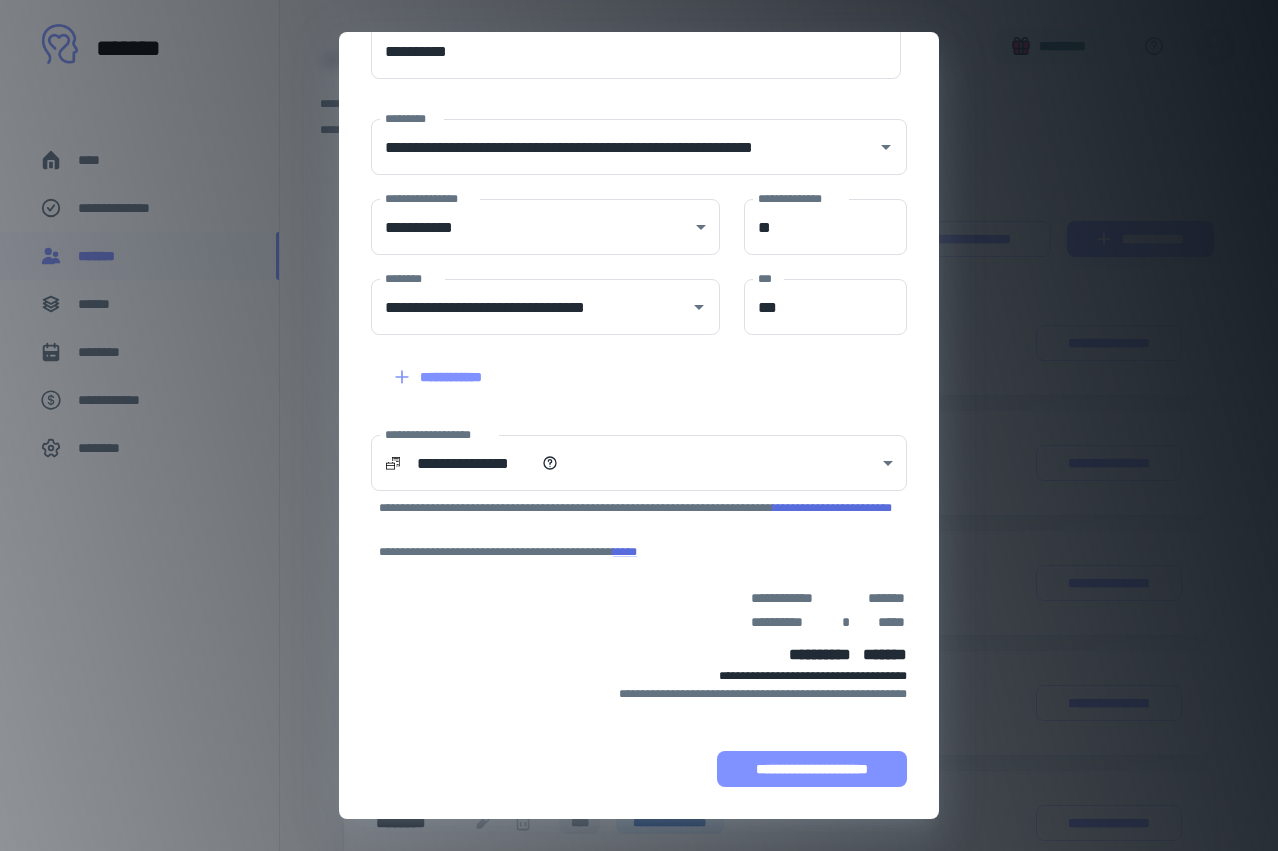 click on "**********" at bounding box center (812, 769) 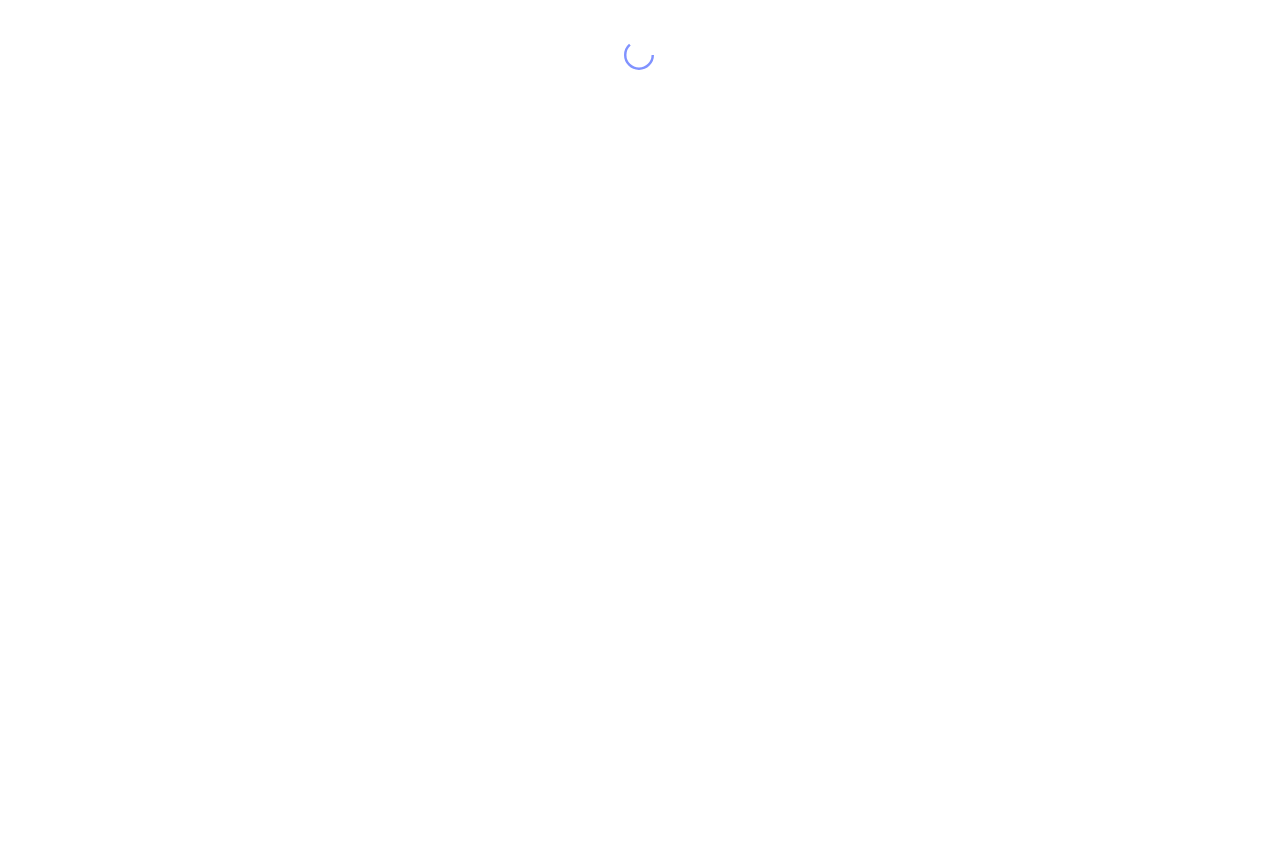 scroll, scrollTop: 0, scrollLeft: 0, axis: both 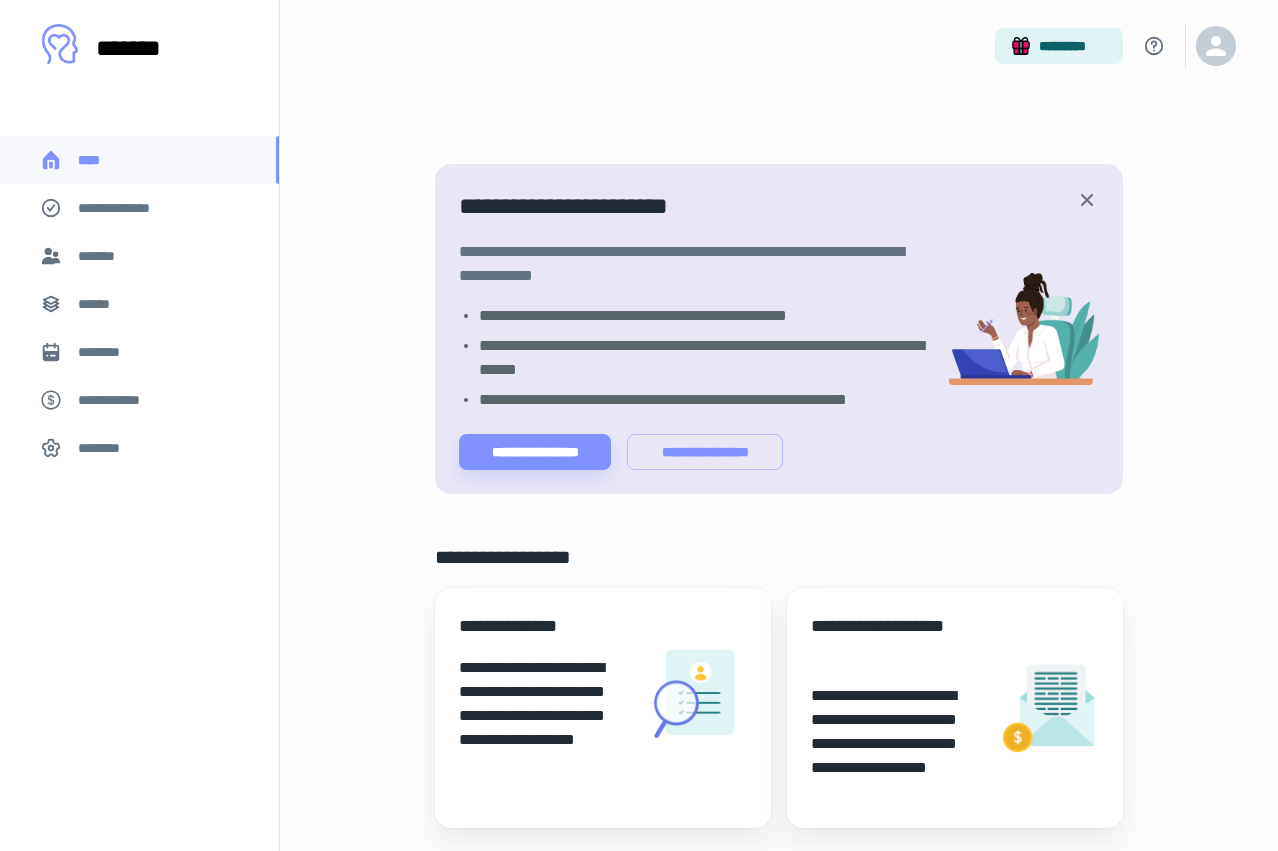 click on "*******" at bounding box center (139, 256) 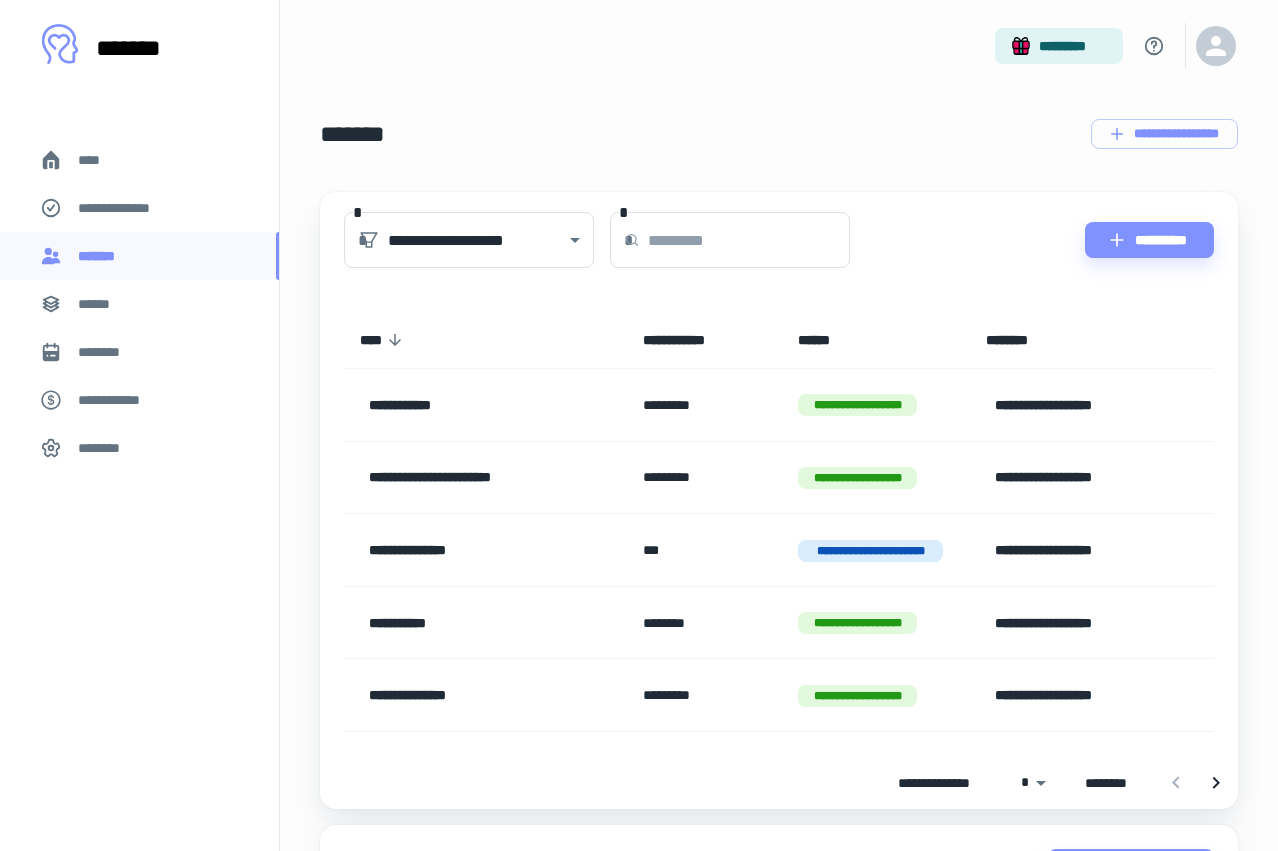 click on "******" at bounding box center [100, 304] 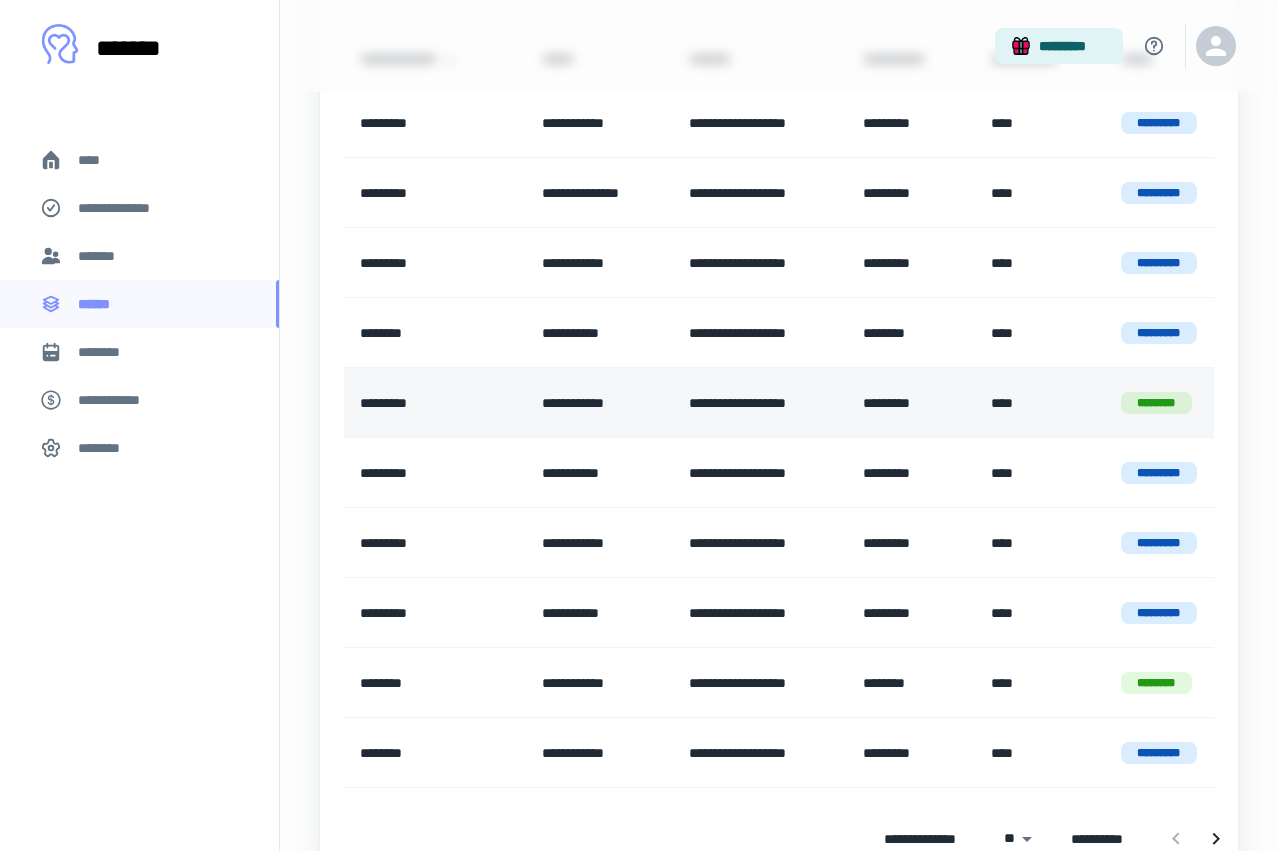 scroll, scrollTop: 249, scrollLeft: 0, axis: vertical 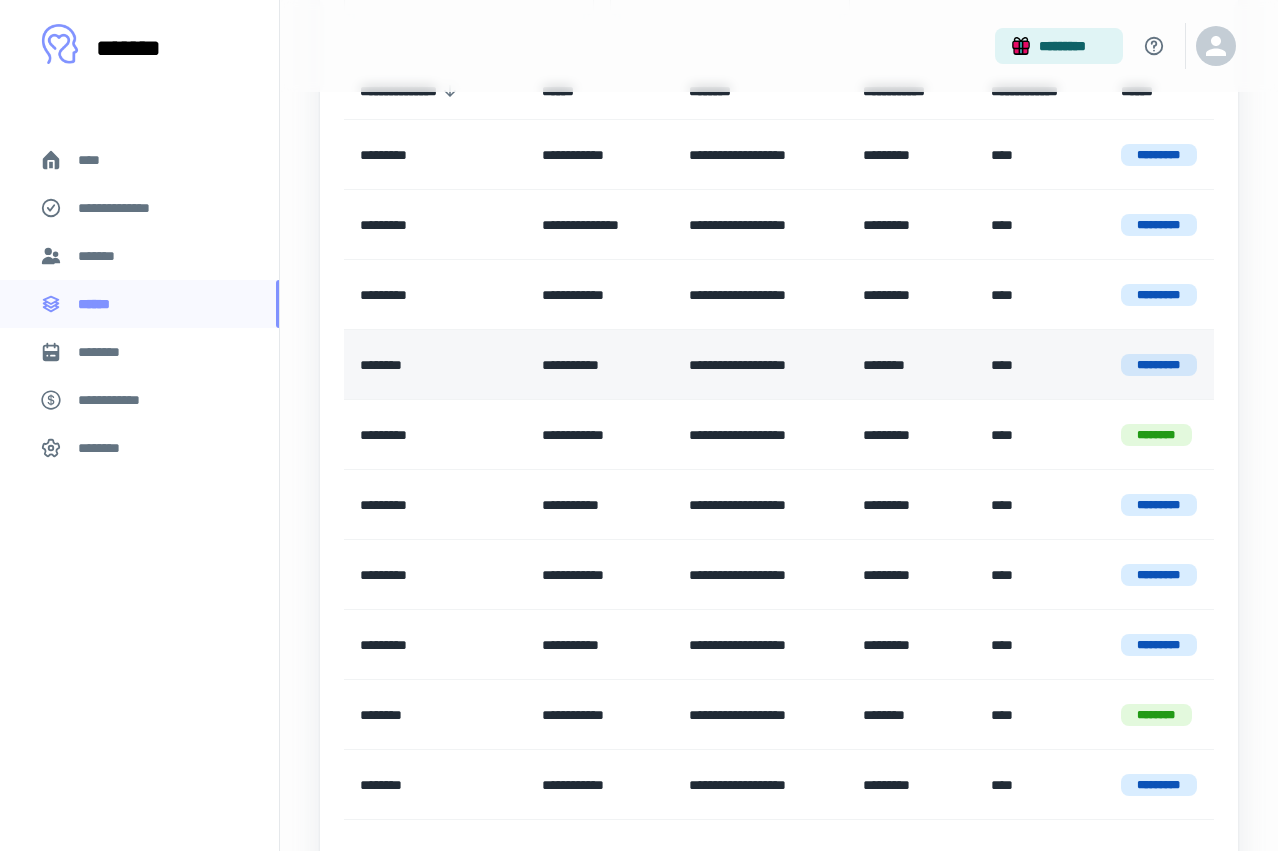 click on "**********" at bounding box center (599, 365) 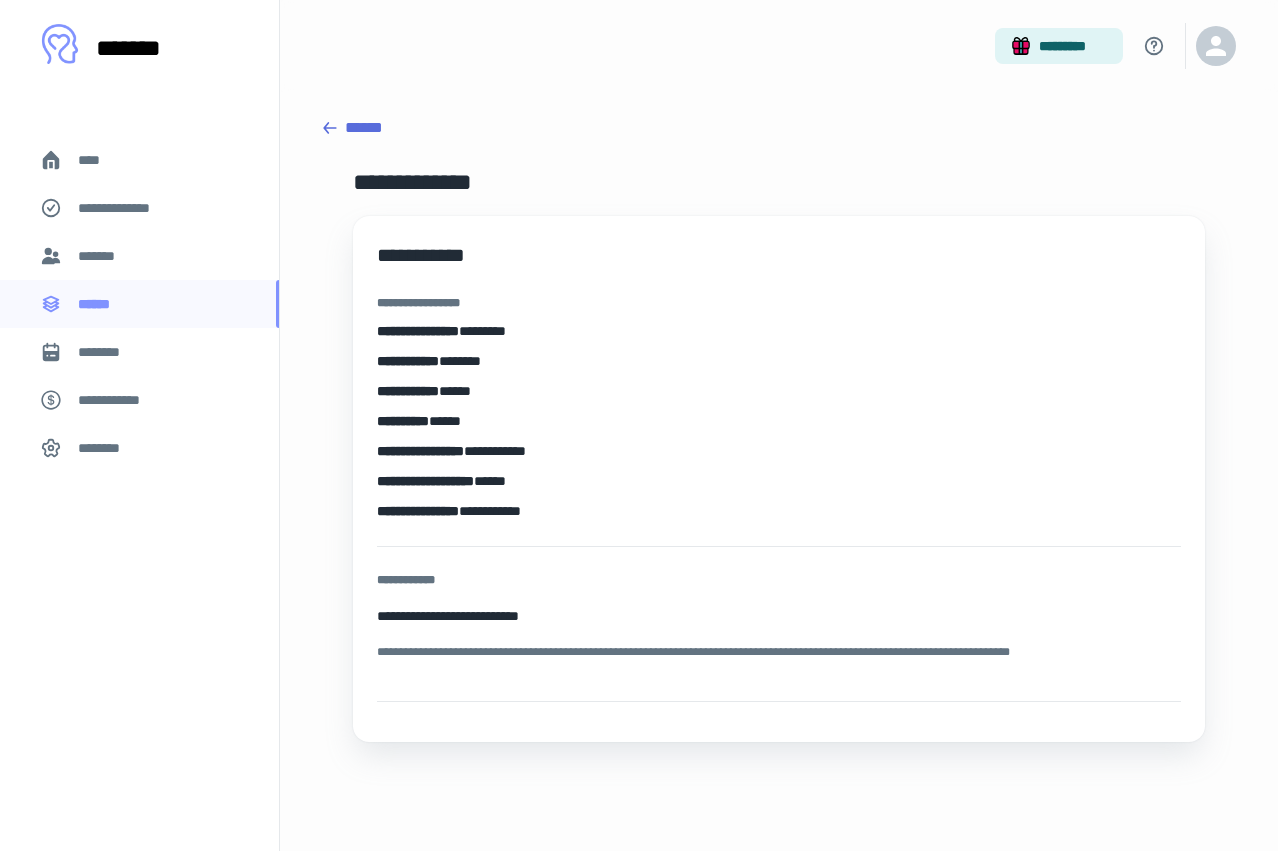scroll, scrollTop: 0, scrollLeft: 0, axis: both 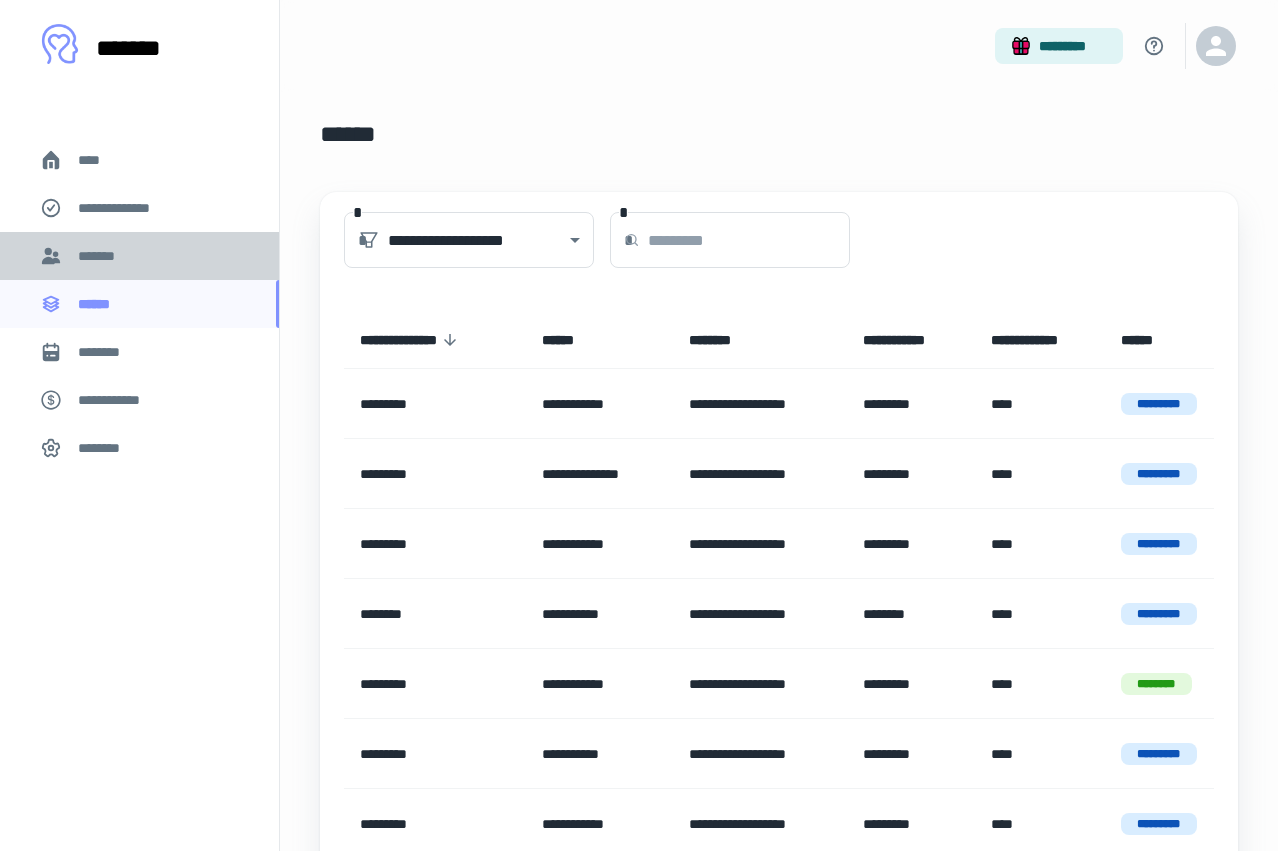 click on "*******" at bounding box center [139, 256] 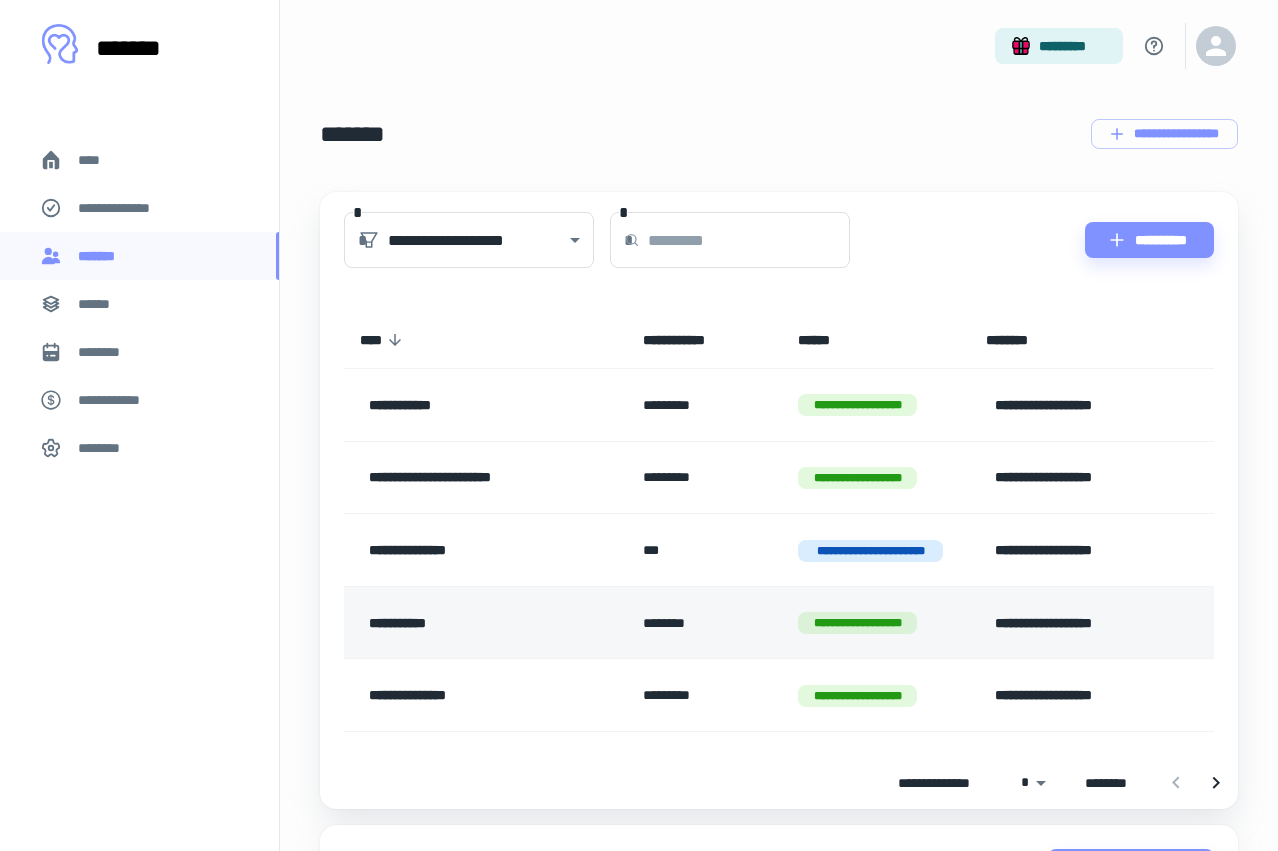 click on "**********" at bounding box center [477, 623] 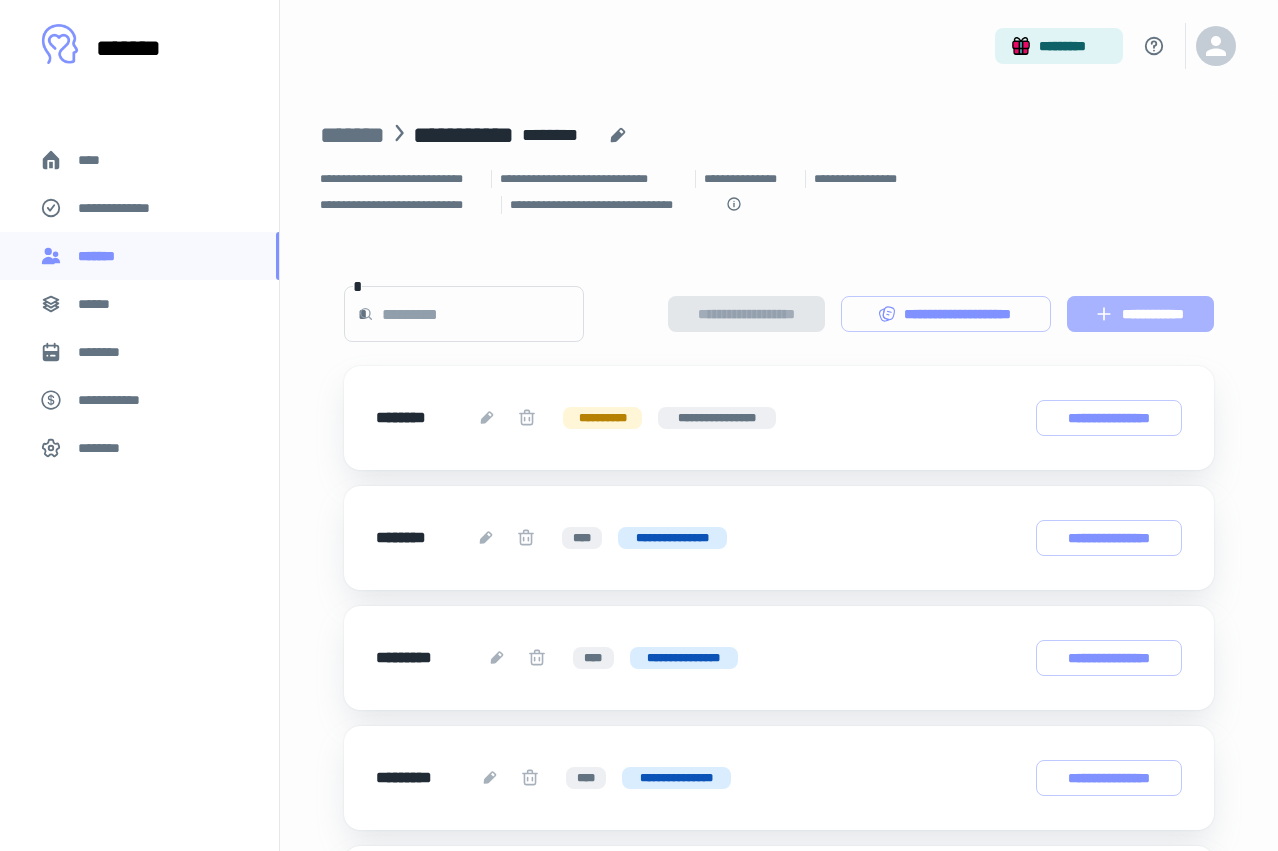 click on "**********" at bounding box center (1140, 314) 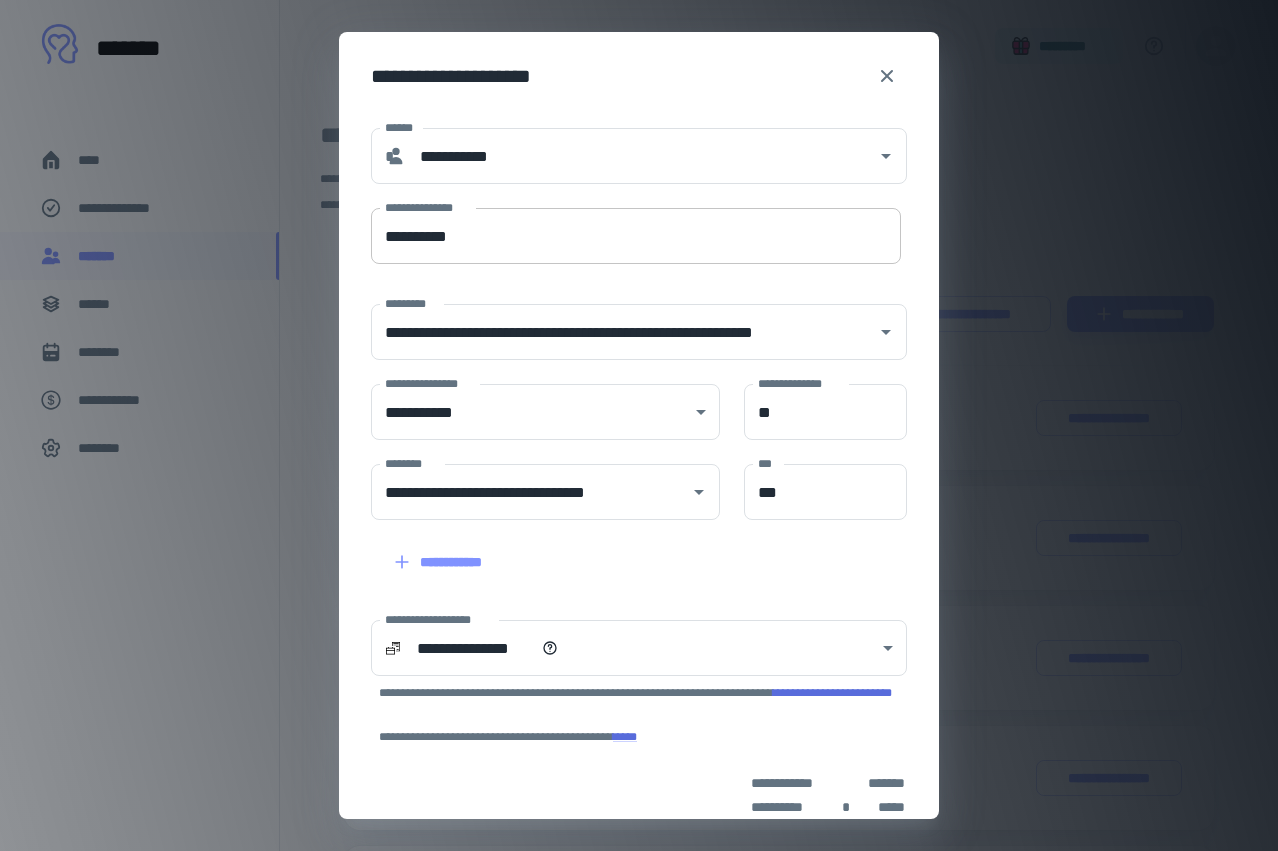 click on "**********" at bounding box center [636, 236] 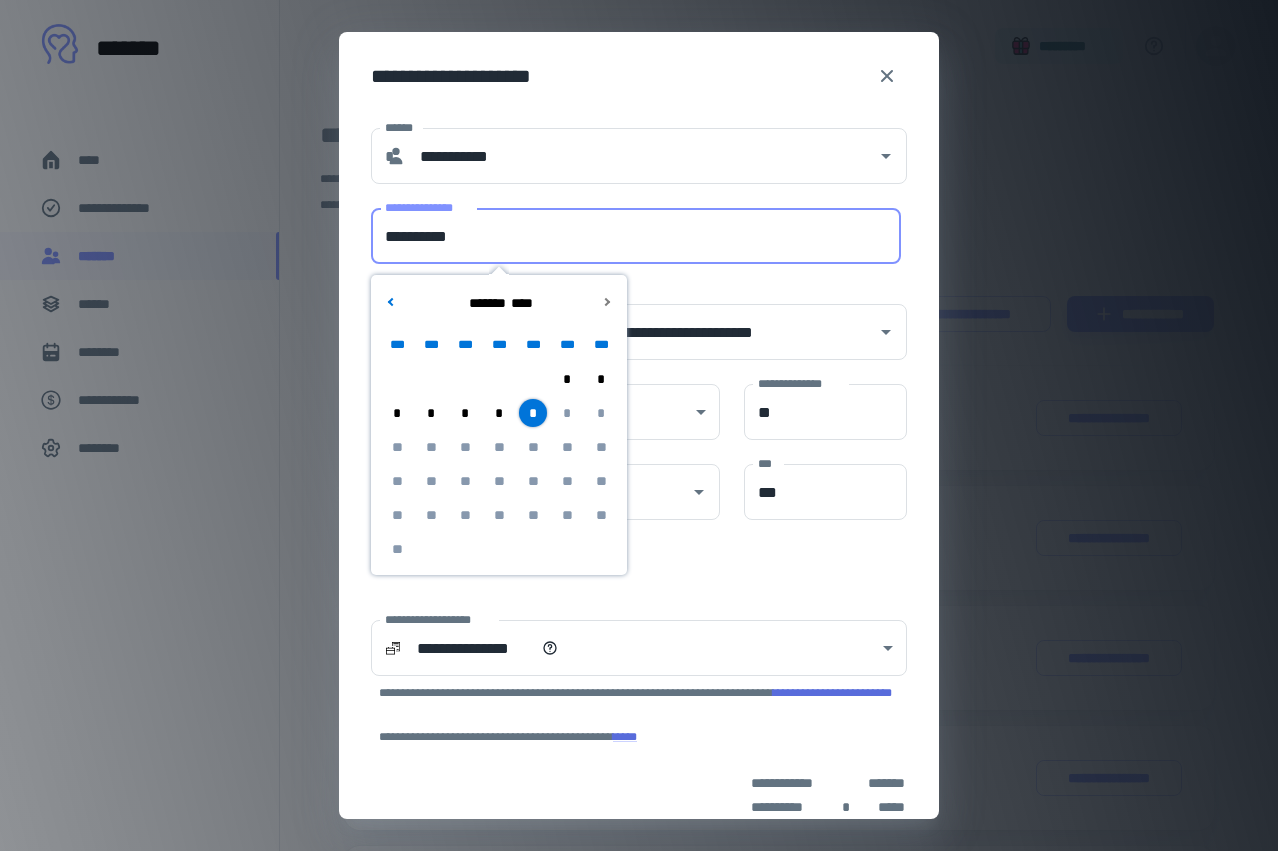 click on "*" at bounding box center [533, 413] 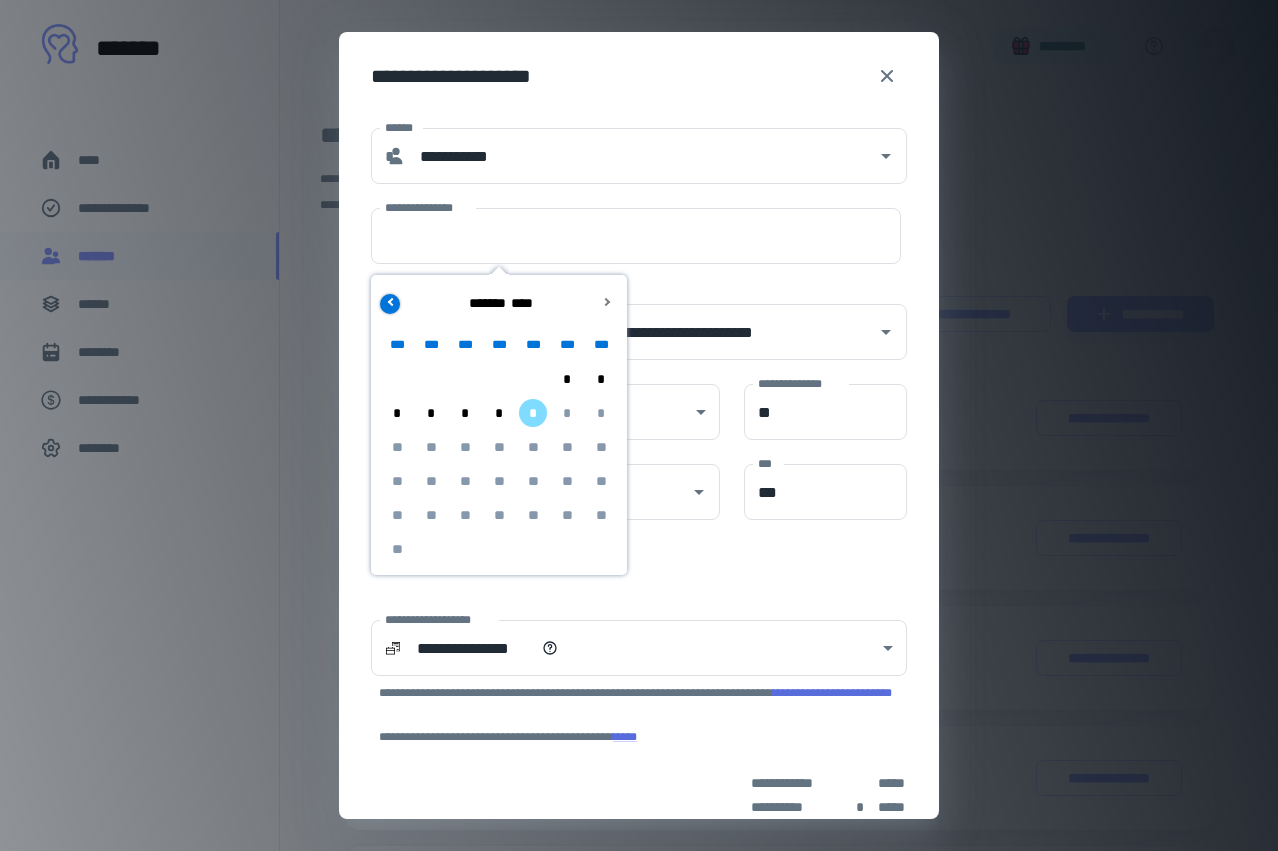 click at bounding box center (391, 301) 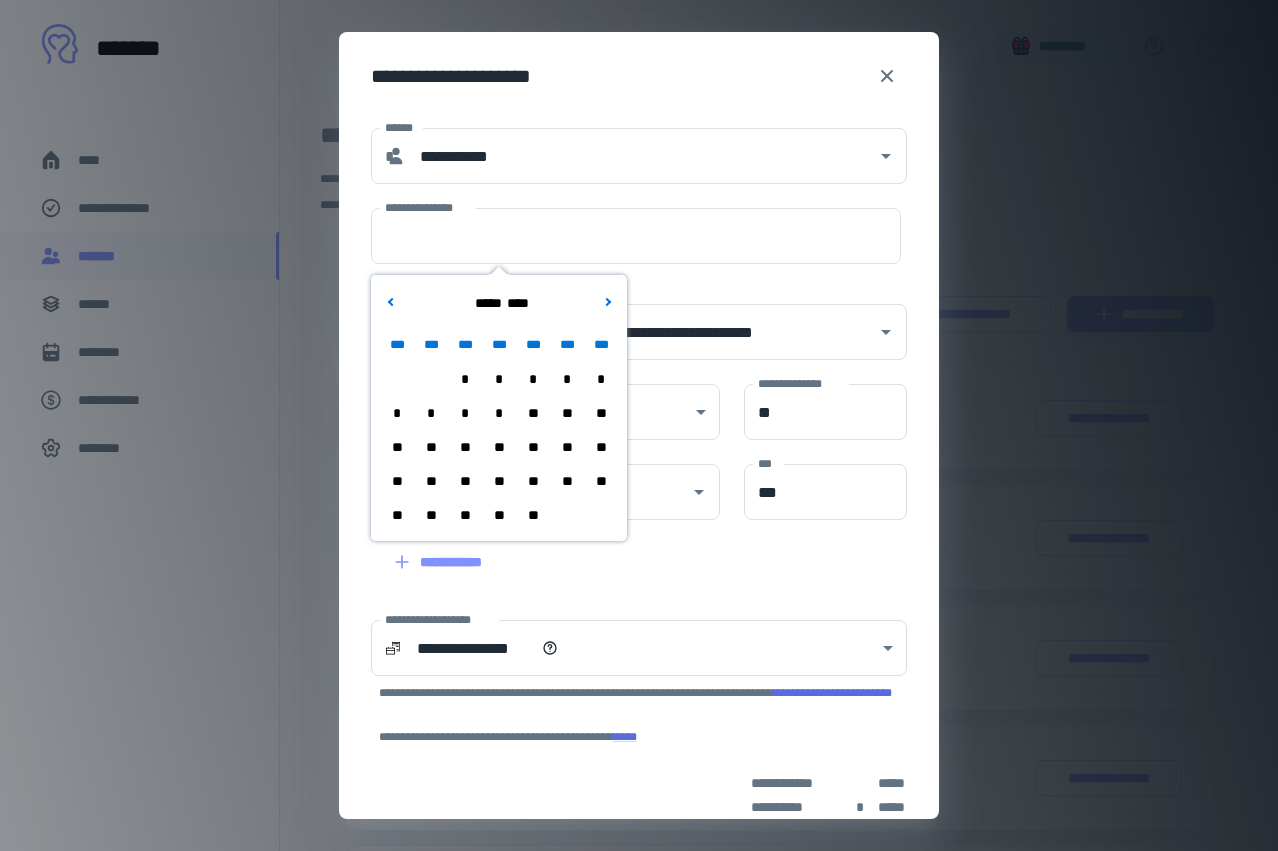 click on "**" at bounding box center [465, 481] 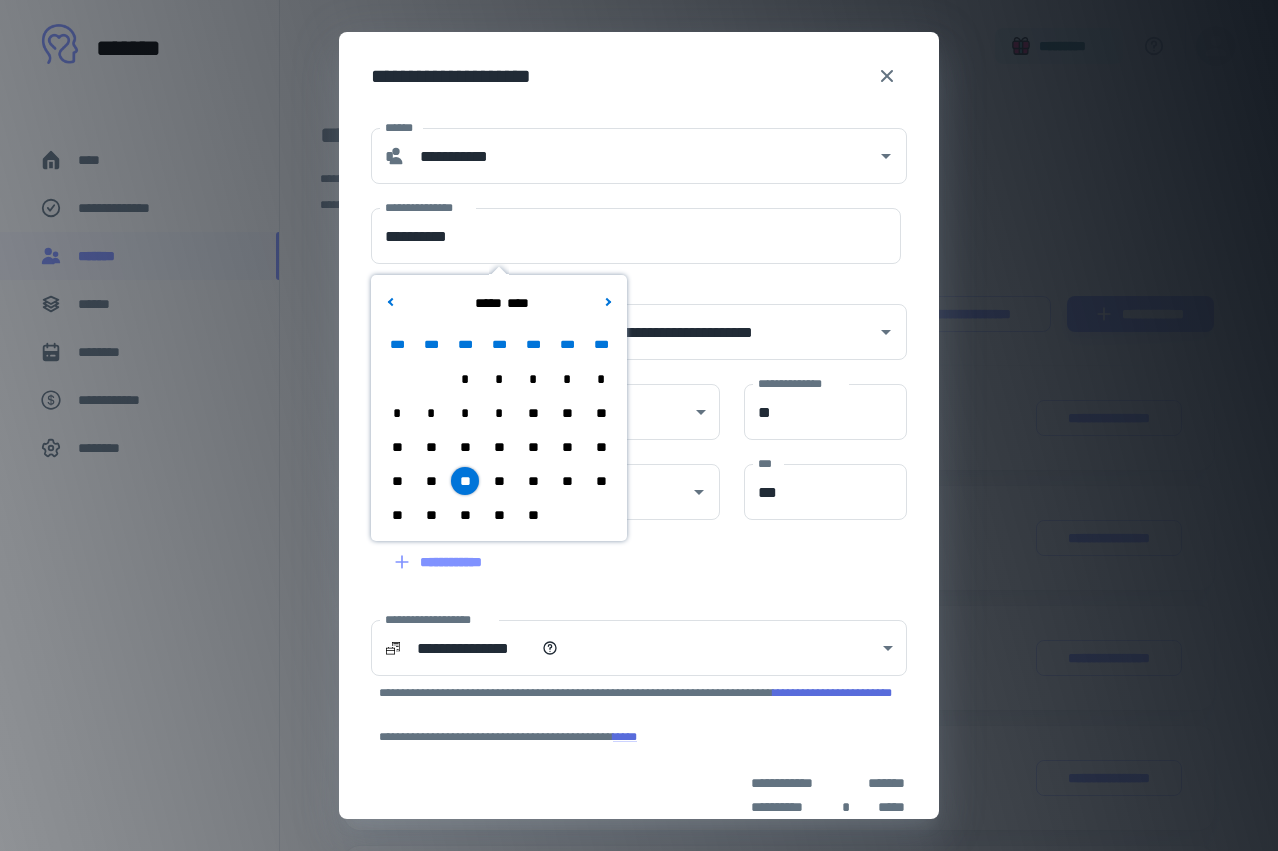 click on "**********" at bounding box center [639, 590] 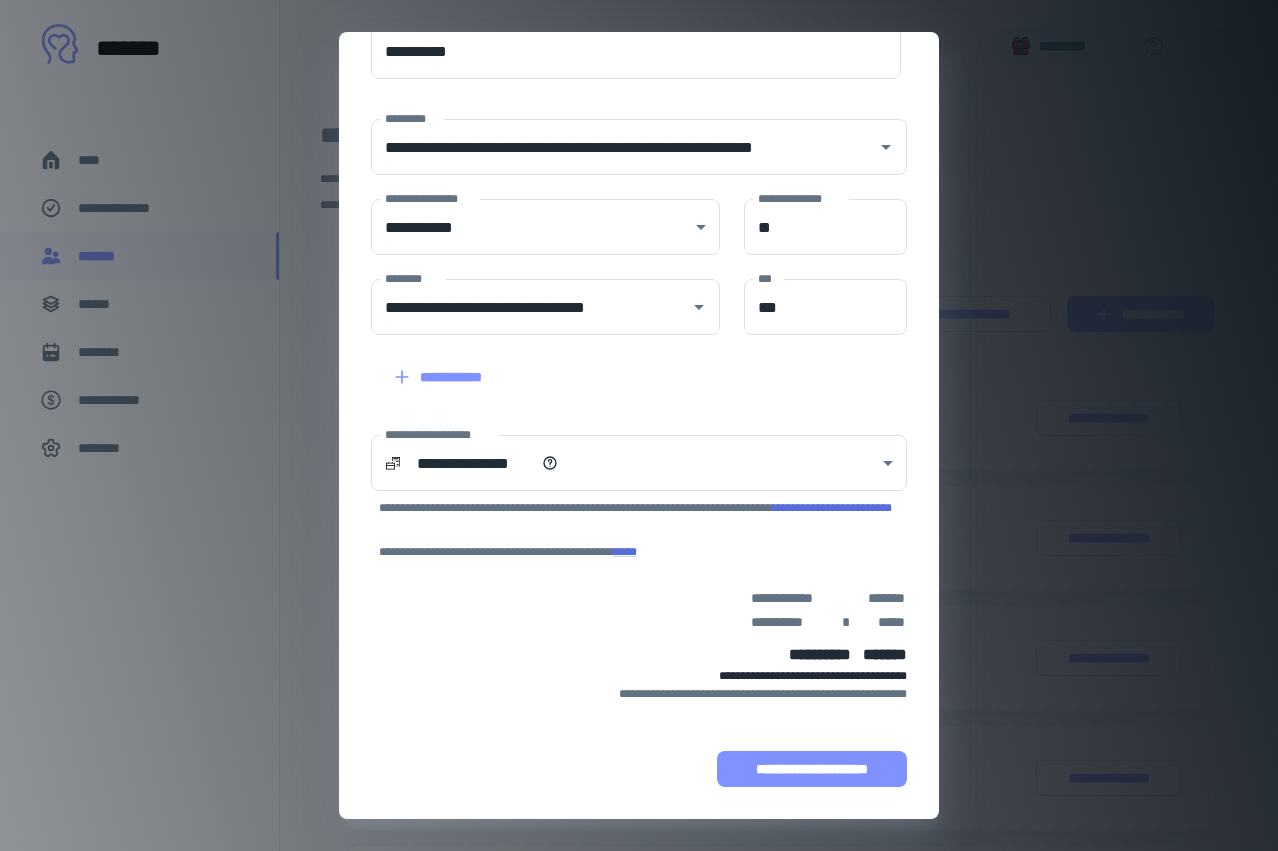 scroll, scrollTop: 185, scrollLeft: 0, axis: vertical 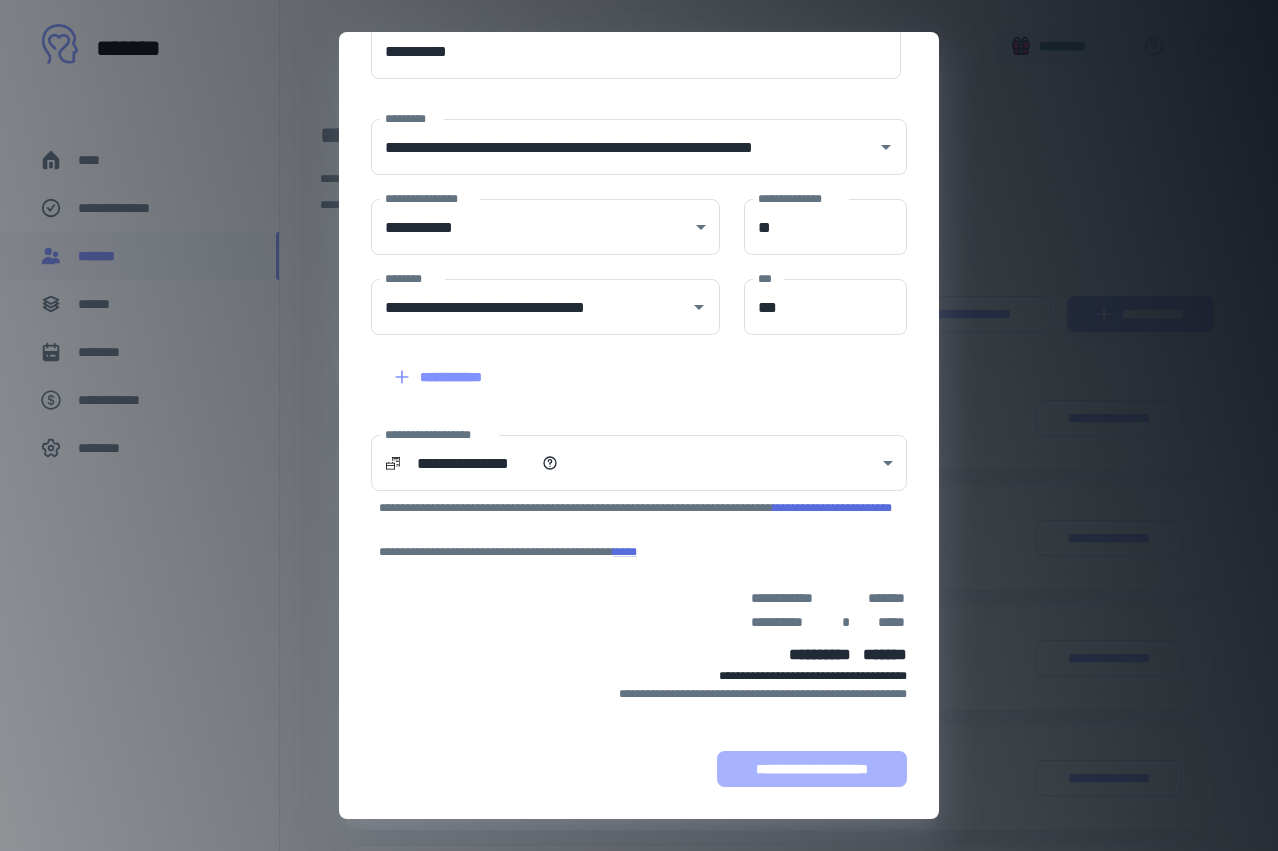 click on "**********" at bounding box center [812, 769] 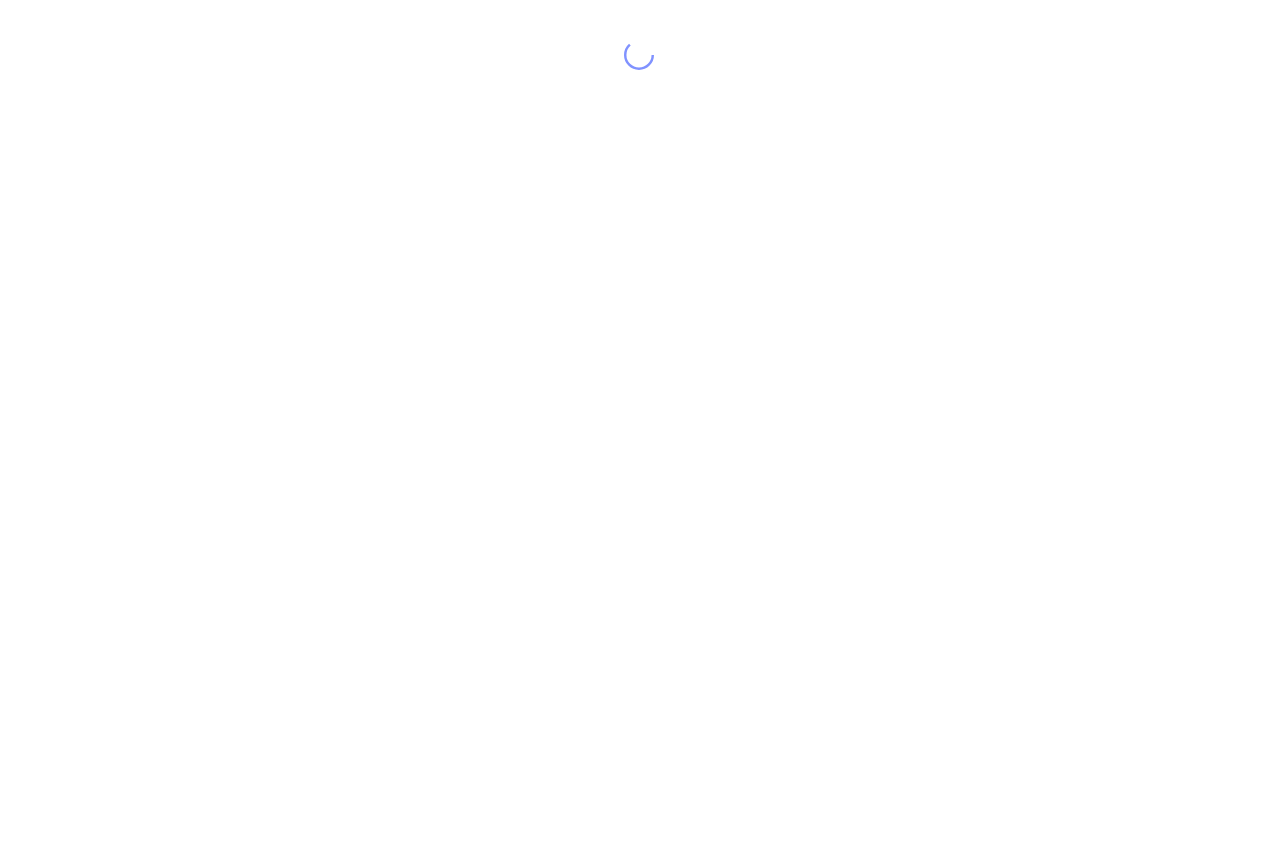 scroll, scrollTop: 0, scrollLeft: 0, axis: both 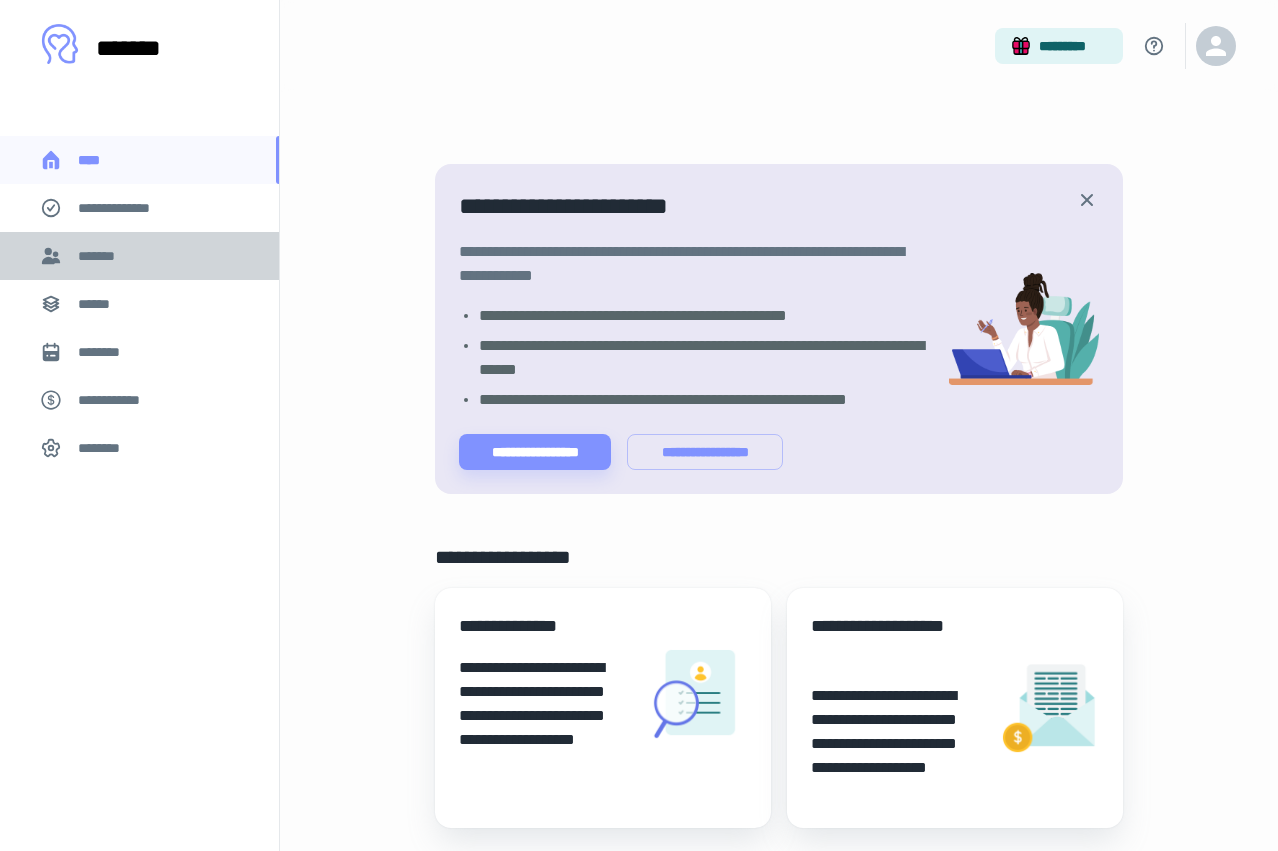 click on "*******" at bounding box center (139, 256) 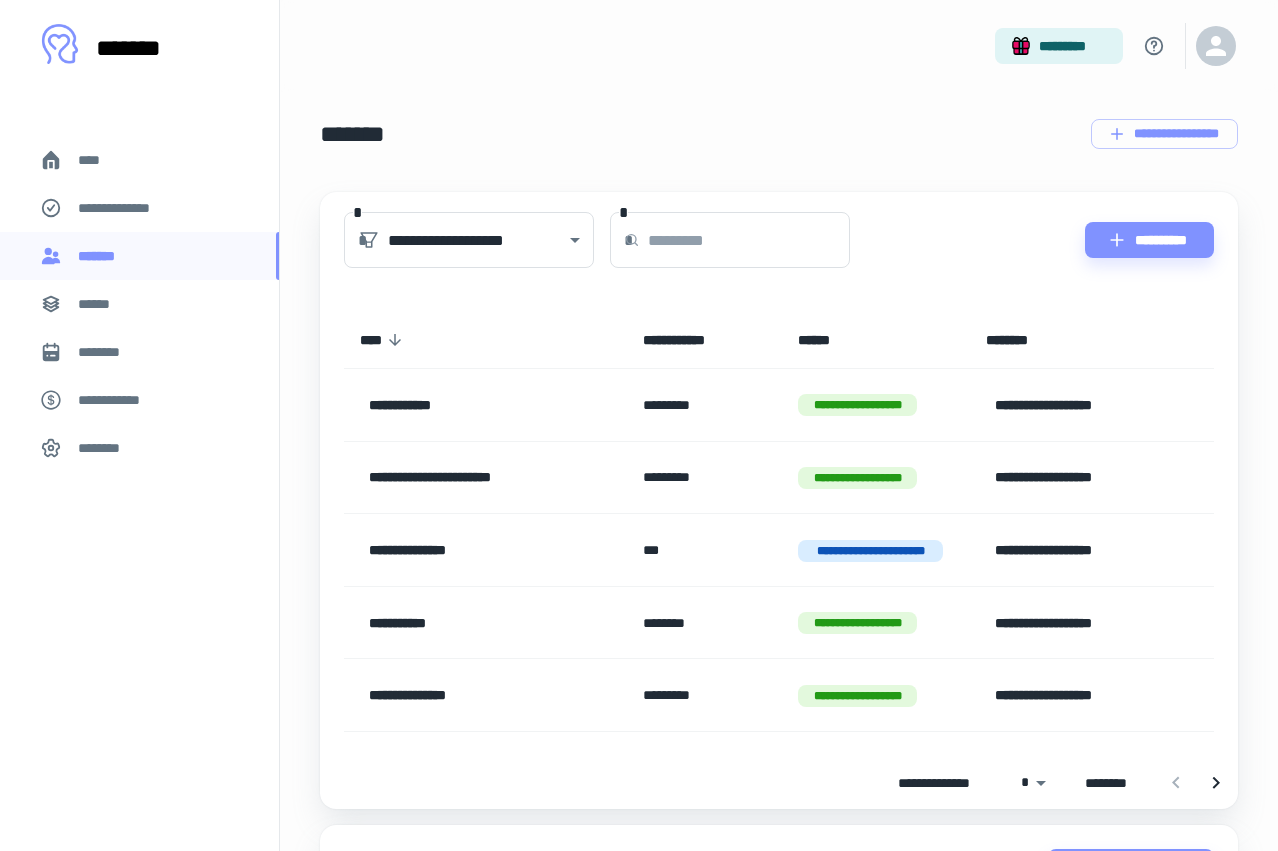 click on "**********" at bounding box center [127, 208] 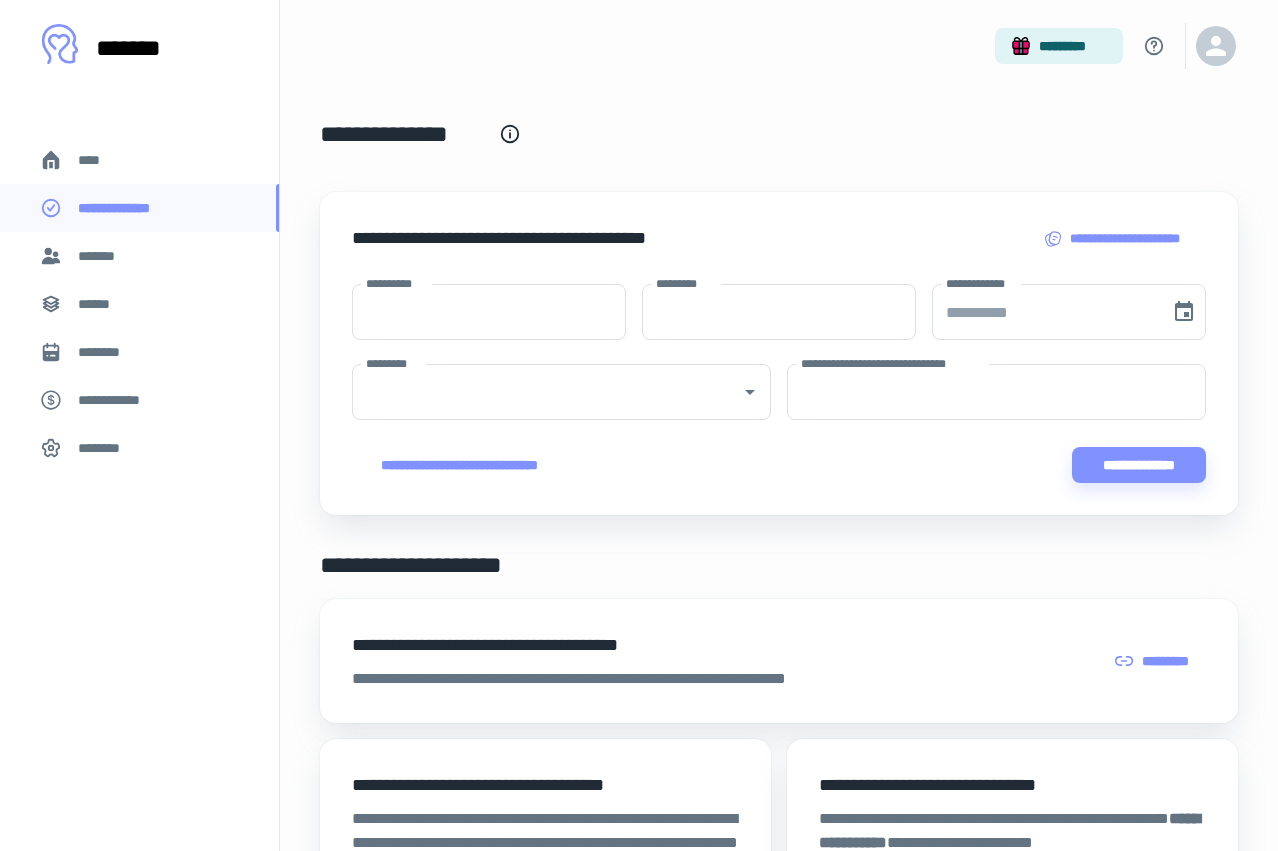 click on "****" at bounding box center [139, 160] 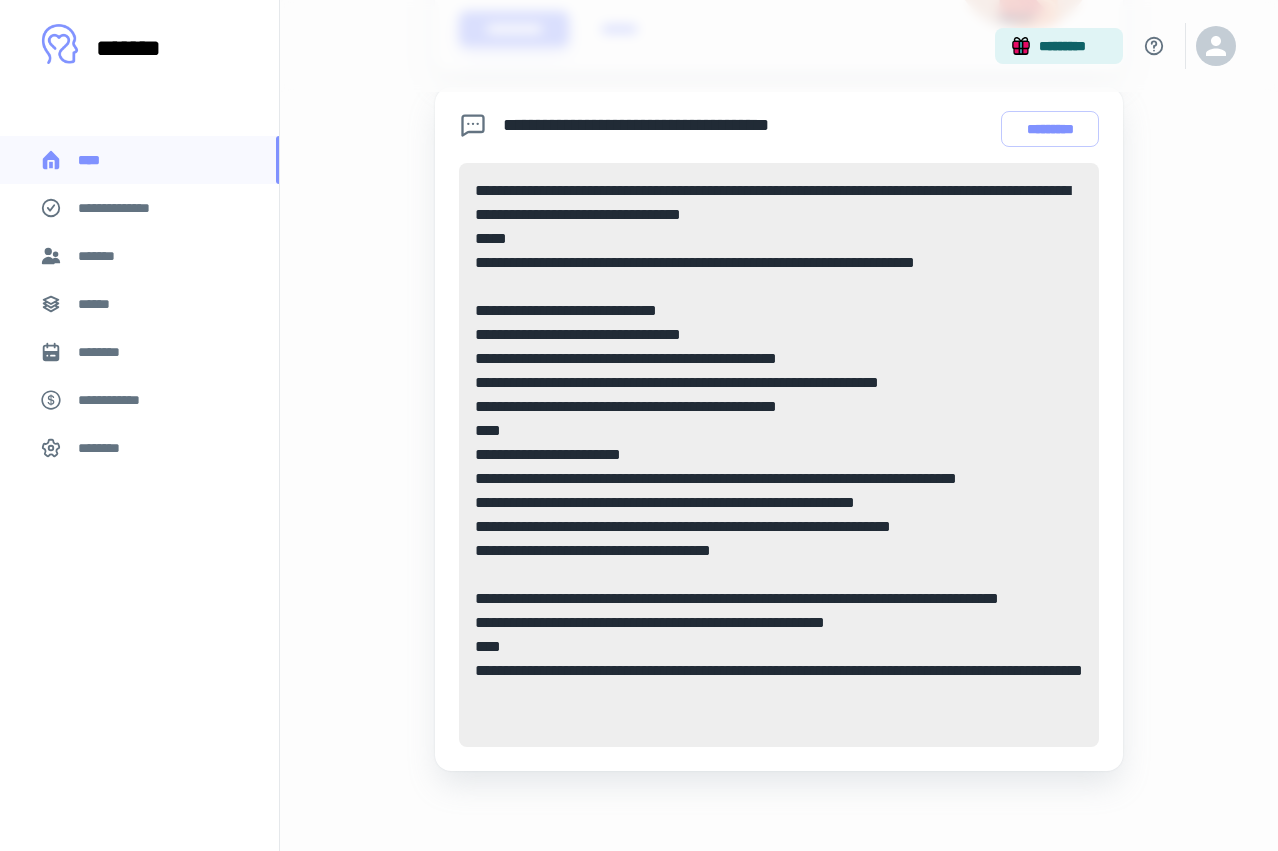 scroll, scrollTop: 1075, scrollLeft: 0, axis: vertical 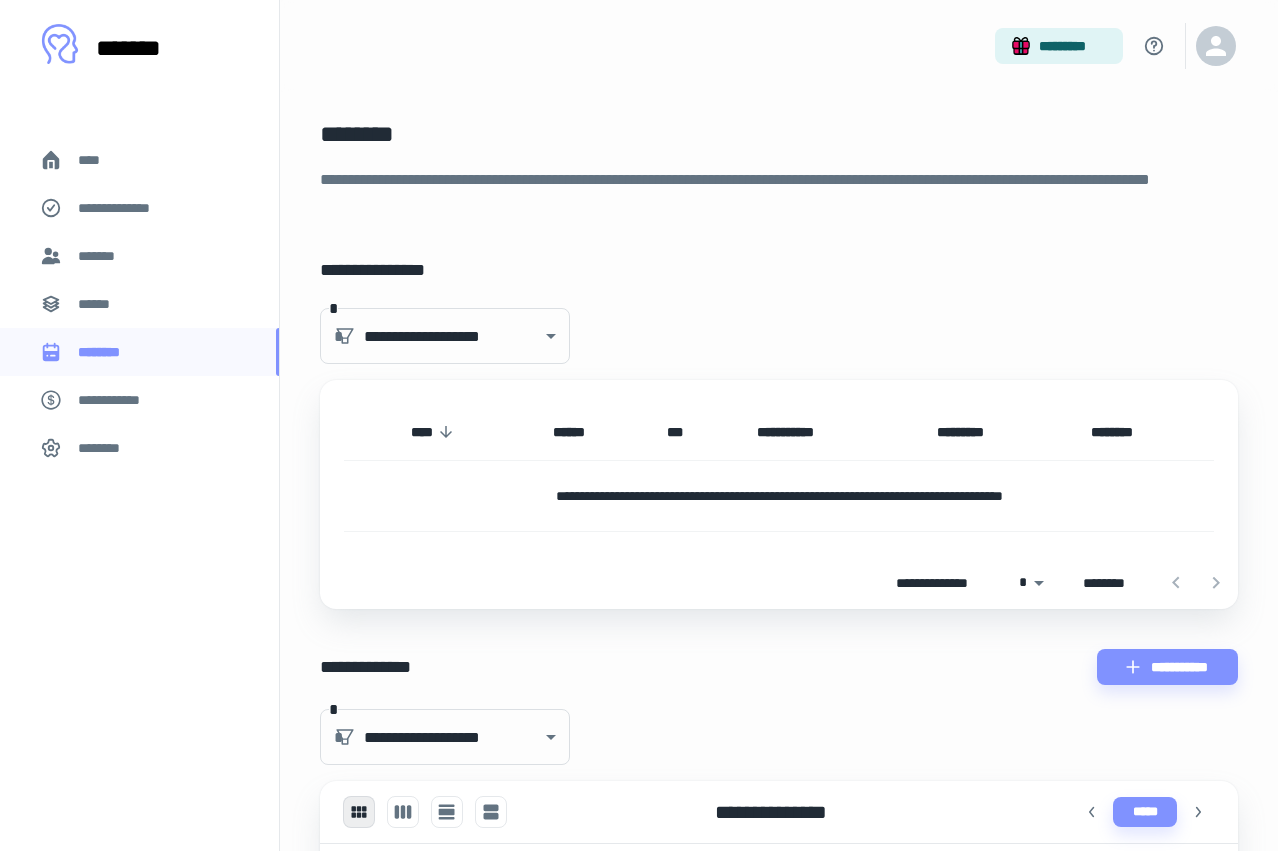 click on "******" at bounding box center (139, 304) 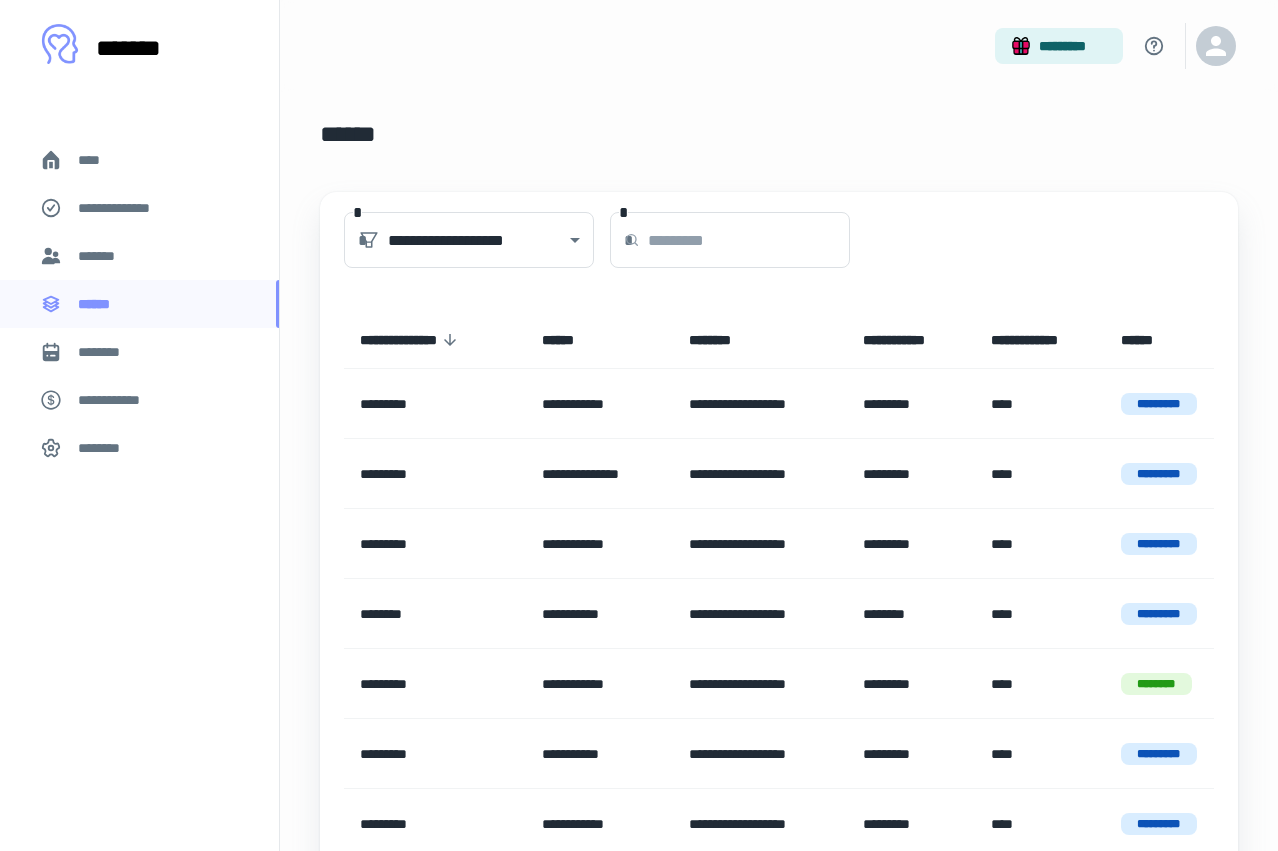 click on "**********" at bounding box center (119, 400) 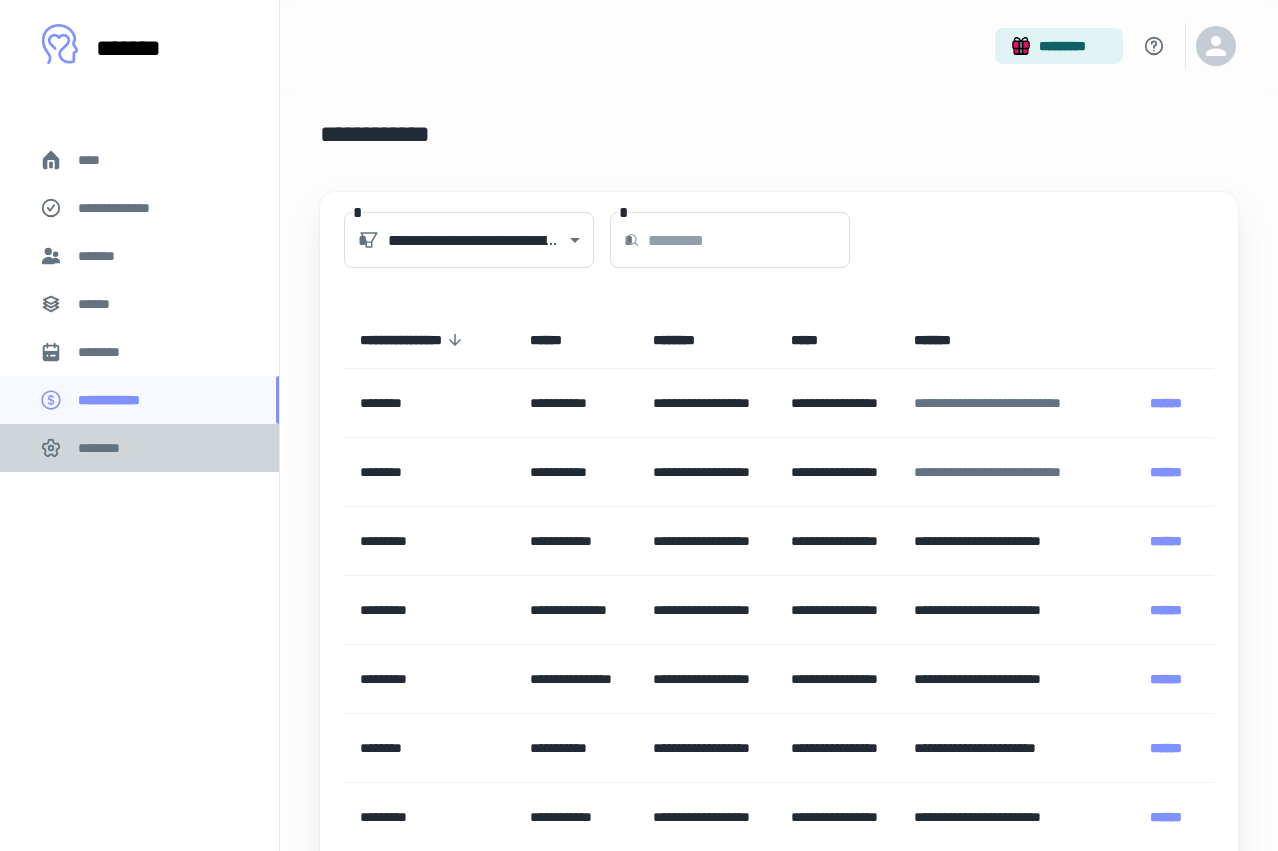 click on "********" at bounding box center [139, 448] 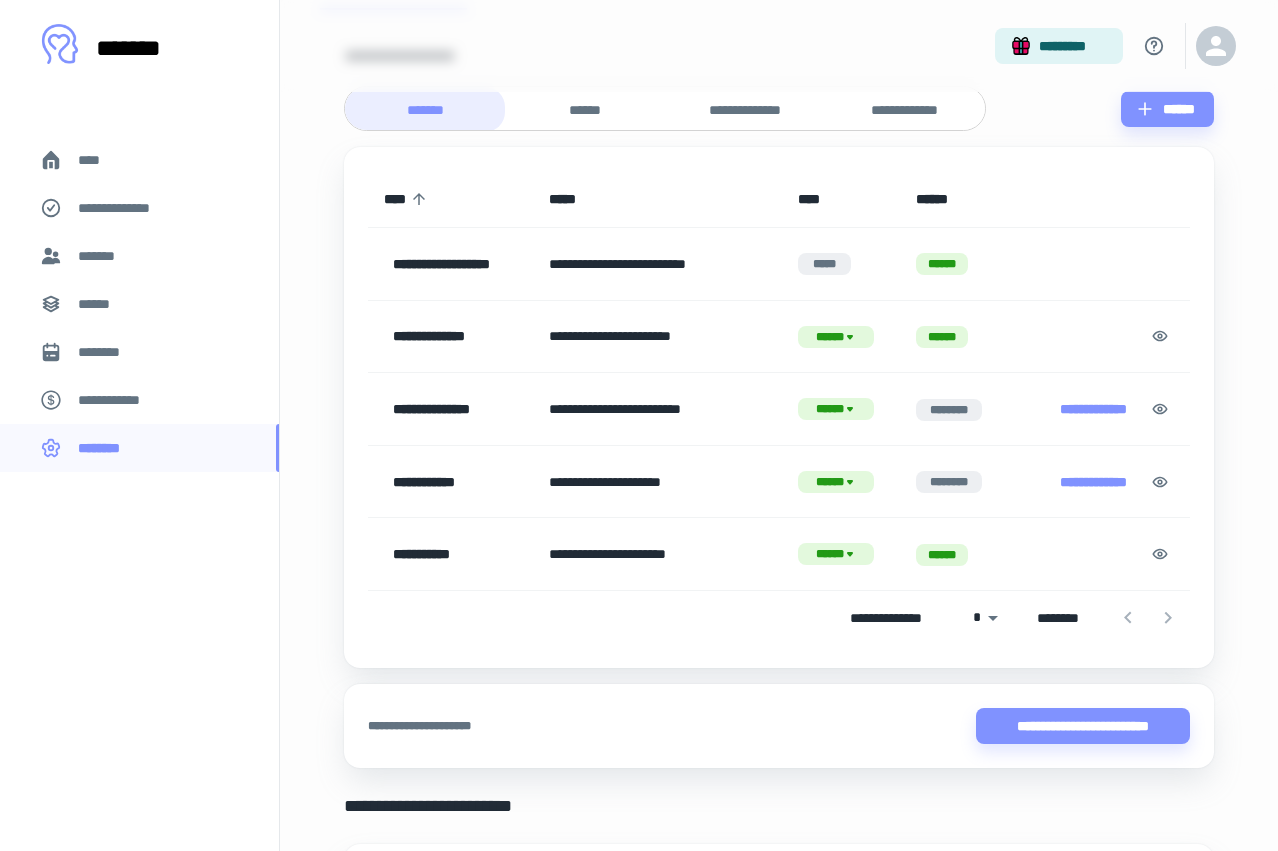 scroll, scrollTop: 208, scrollLeft: 0, axis: vertical 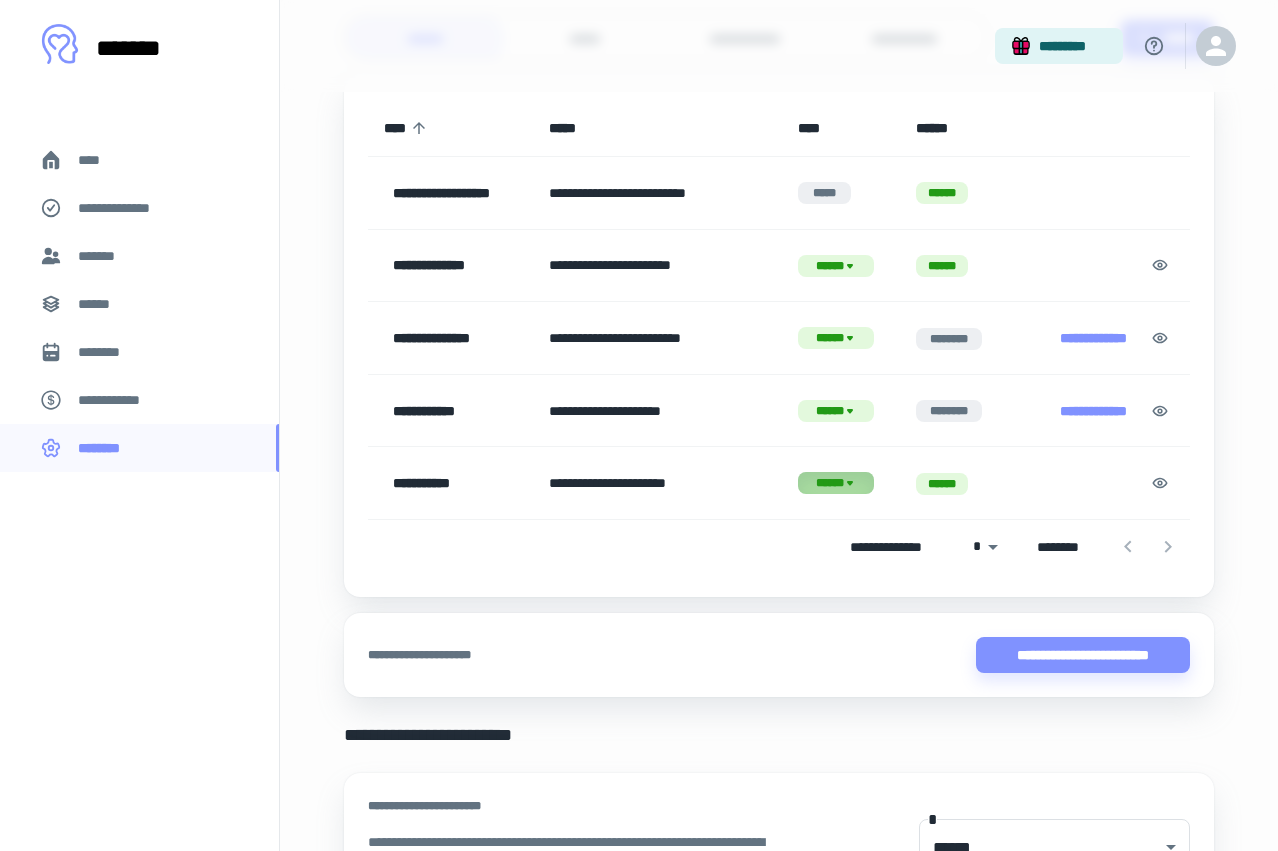 click 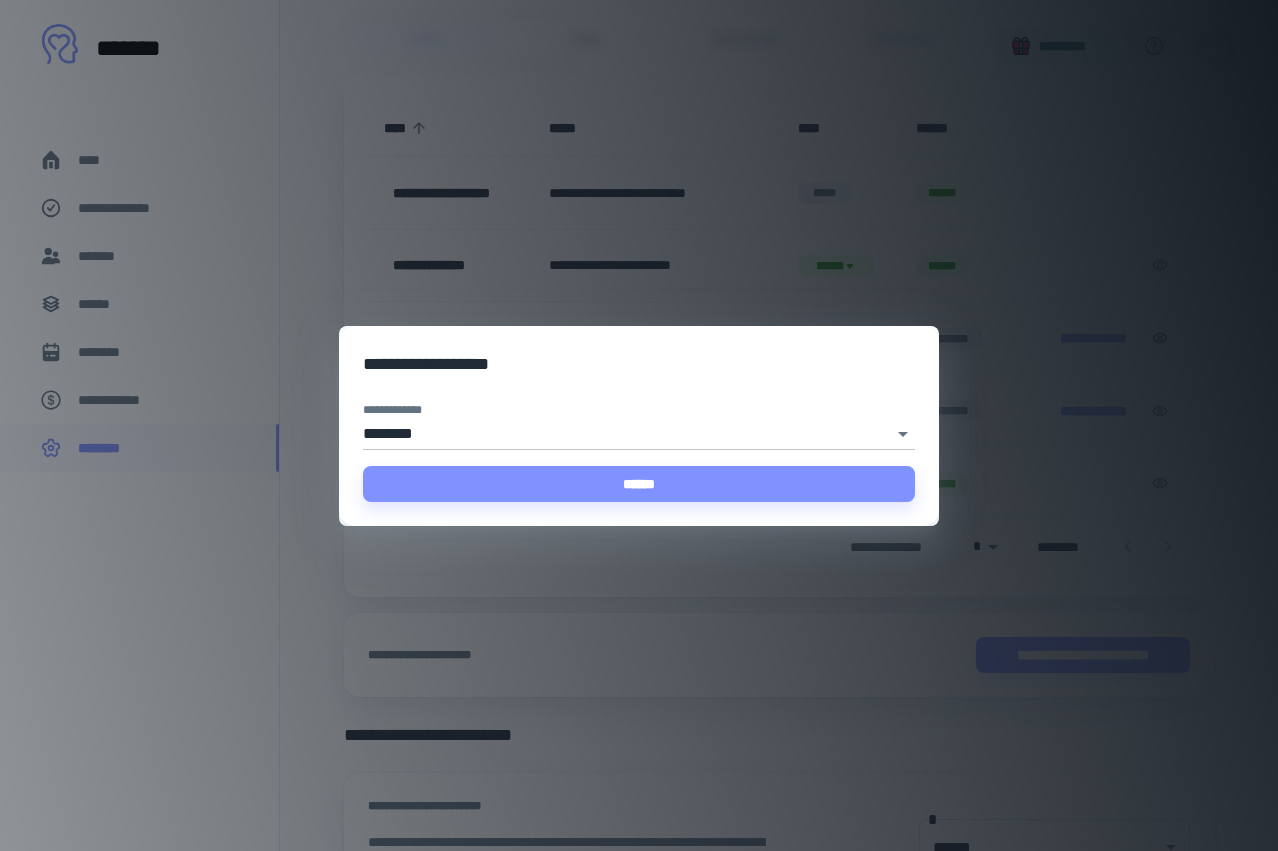 click on "**********" at bounding box center [639, 425] 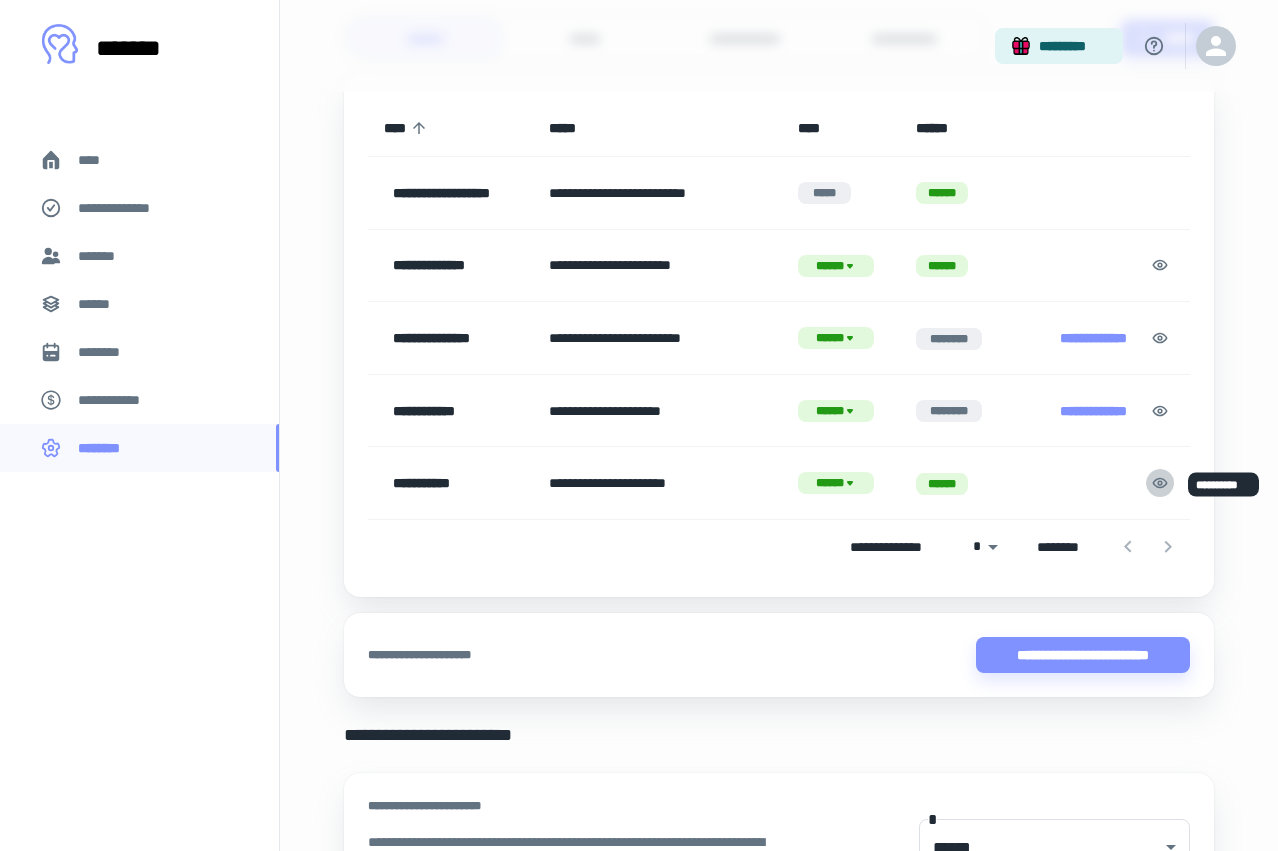 click 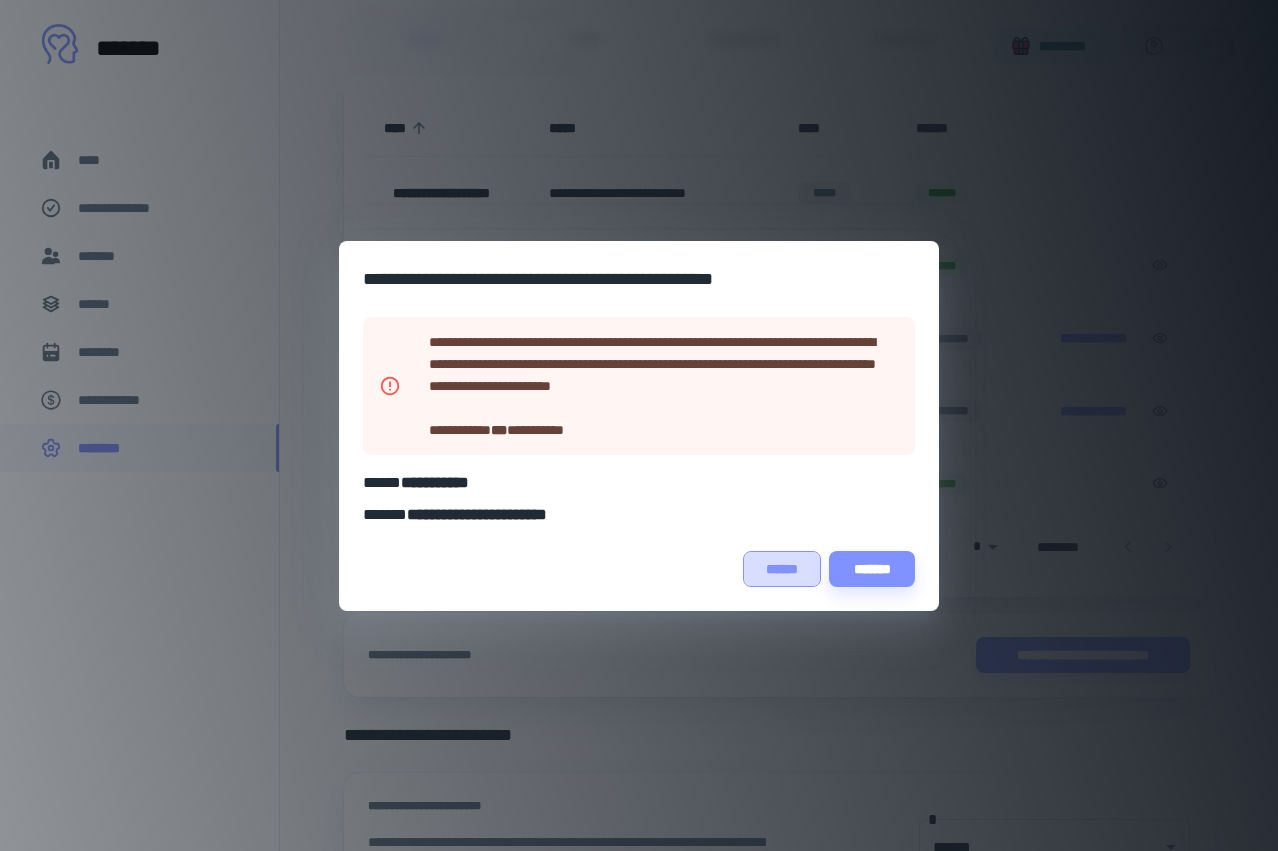 click on "******" at bounding box center [782, 569] 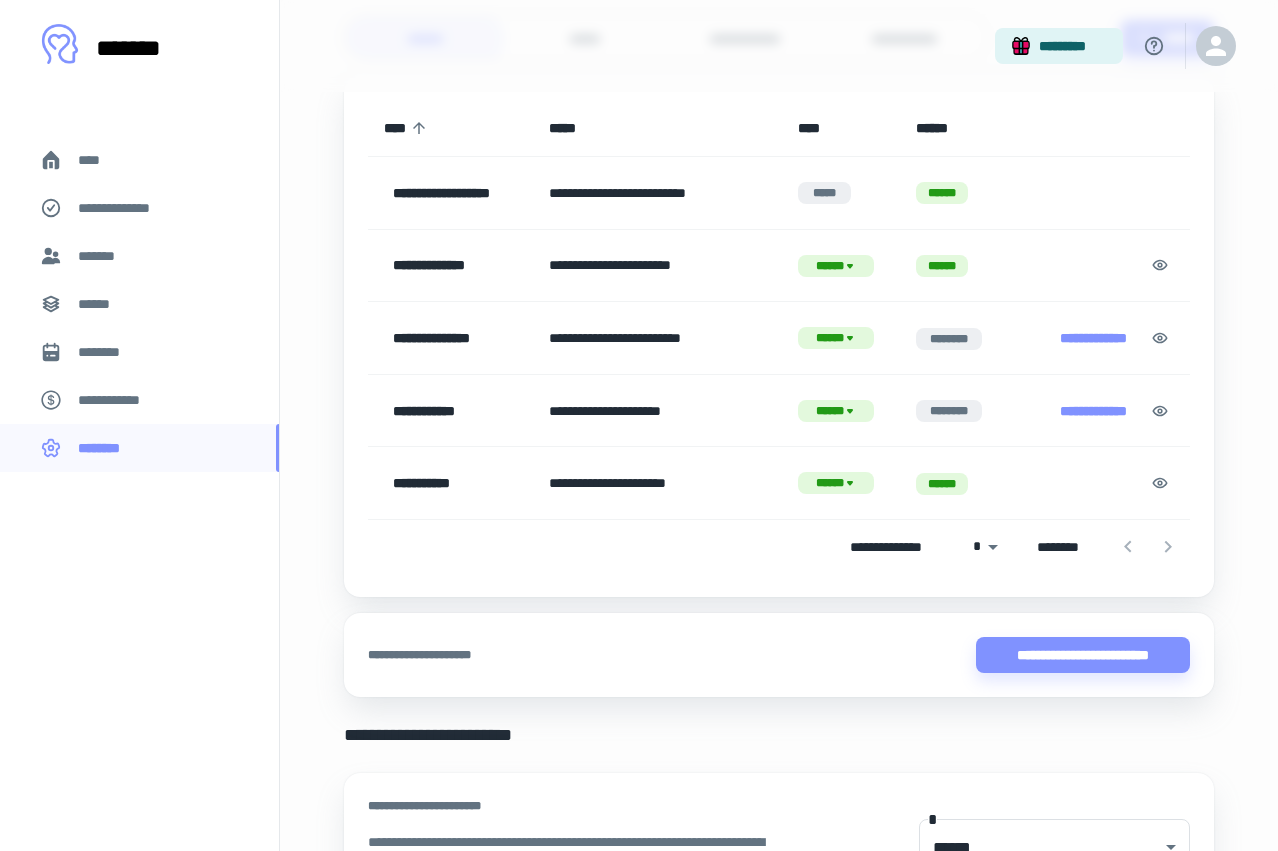 click on "******" at bounding box center [942, 484] 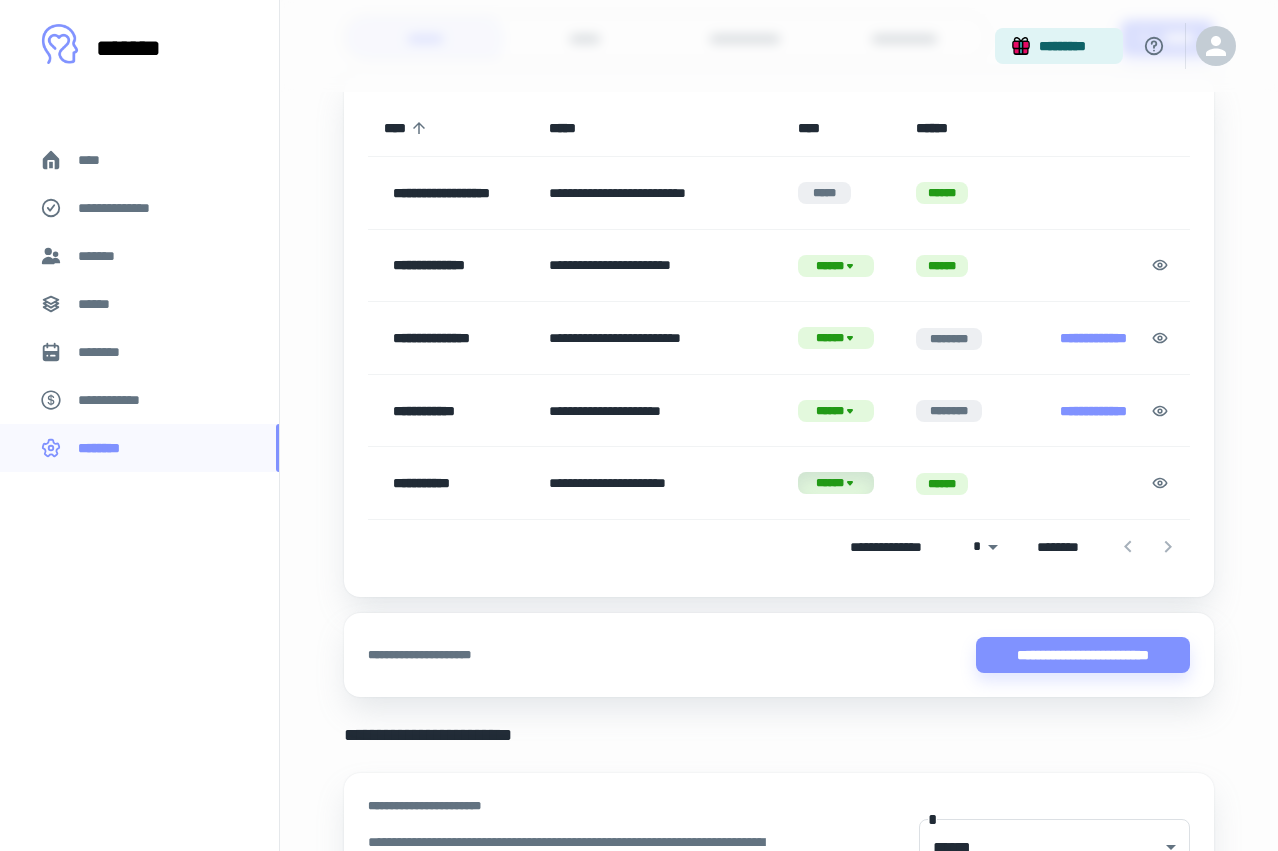 click on "******" at bounding box center [836, 483] 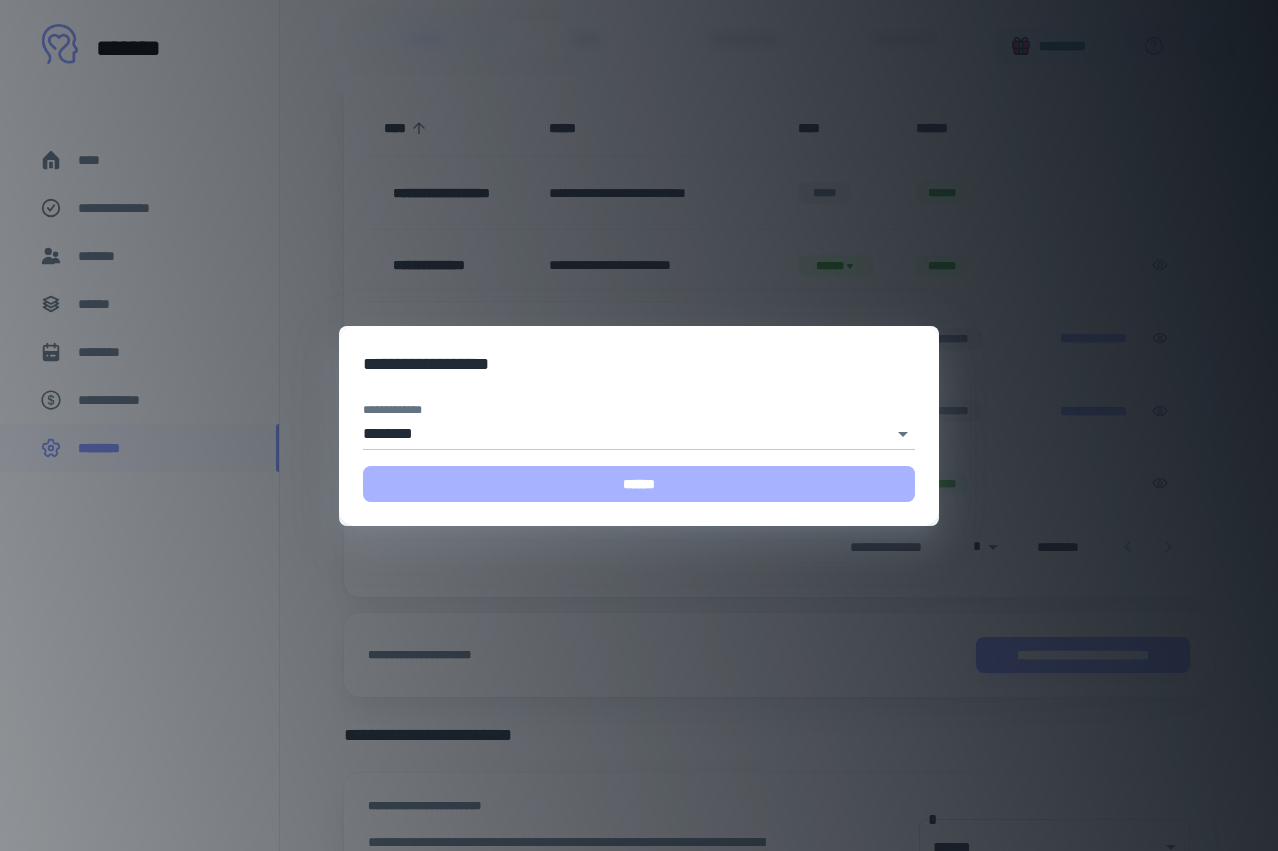 click on "******" at bounding box center [639, 484] 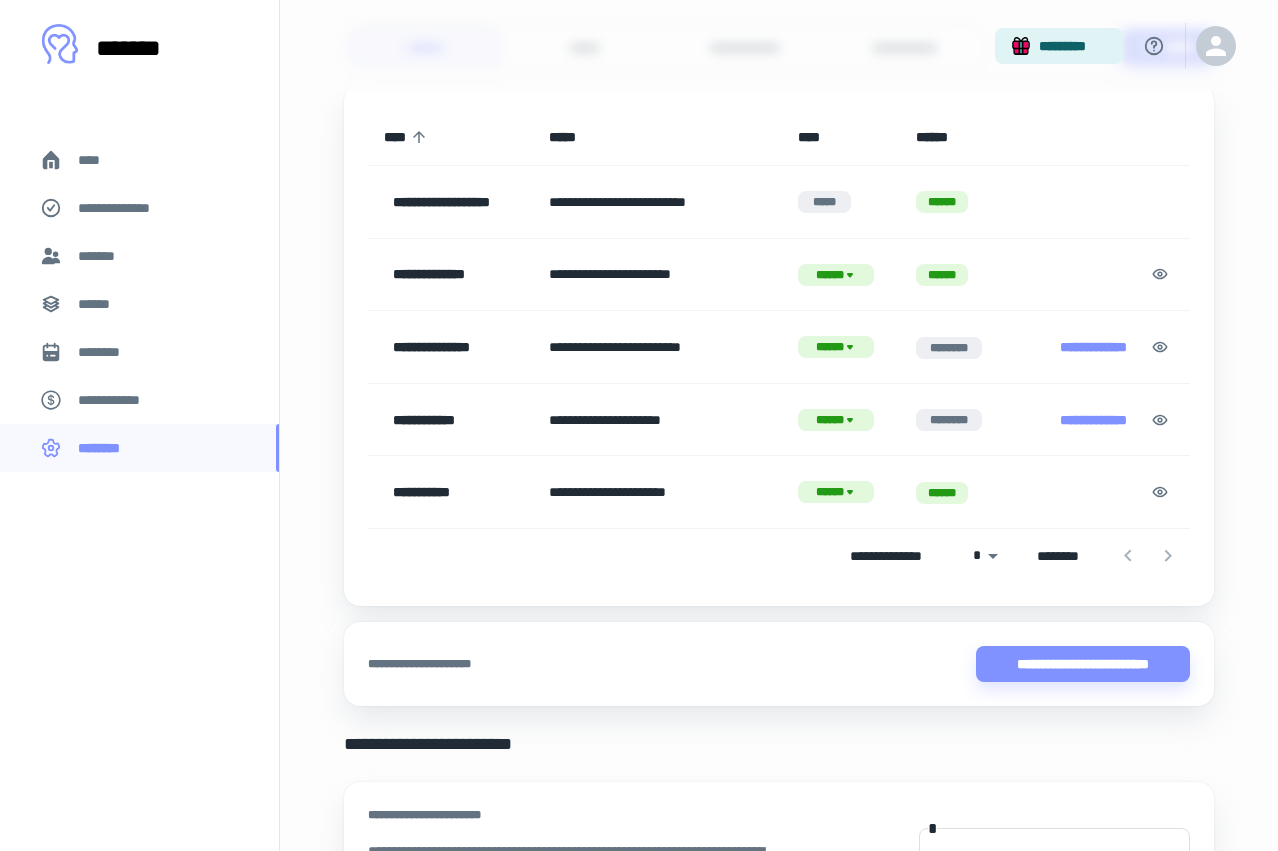 scroll, scrollTop: 244, scrollLeft: 0, axis: vertical 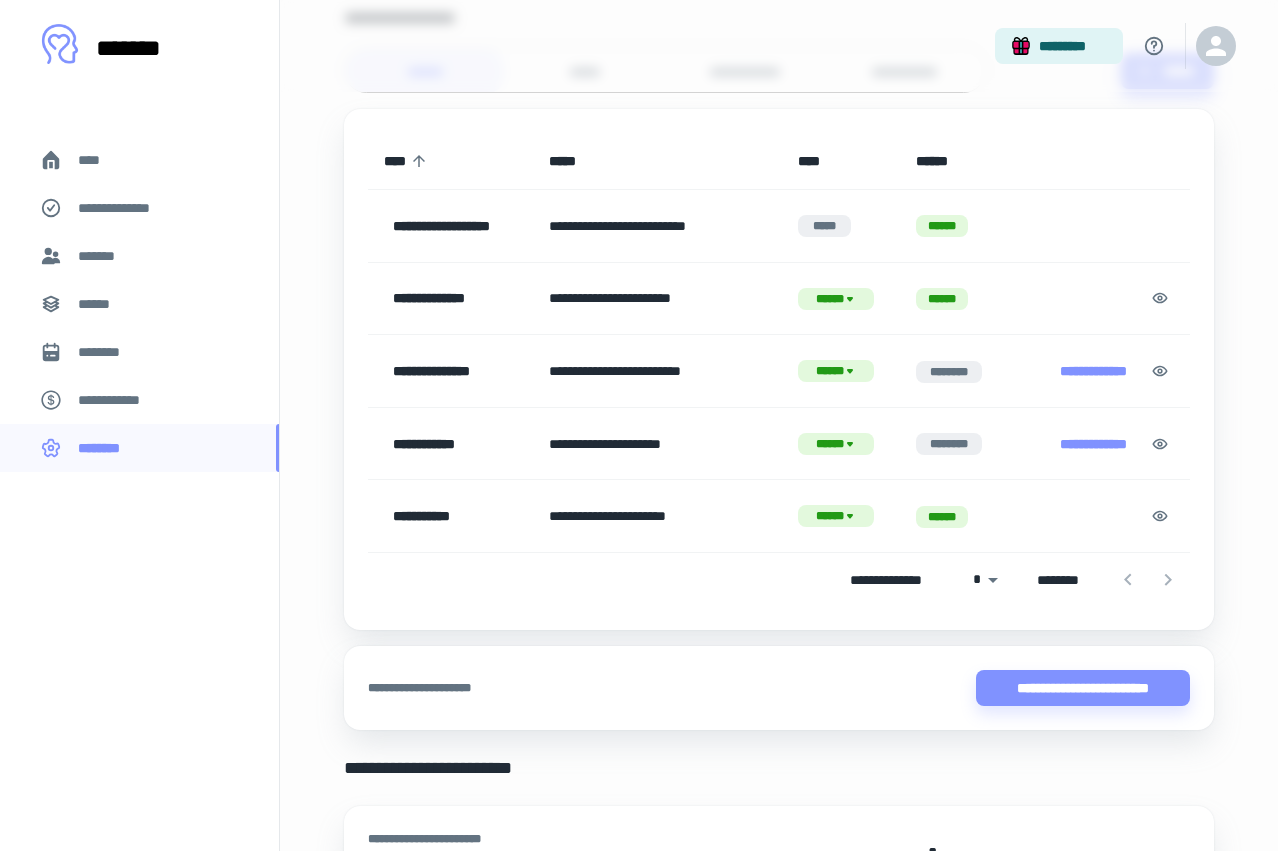 click on "**********" at bounding box center (658, 516) 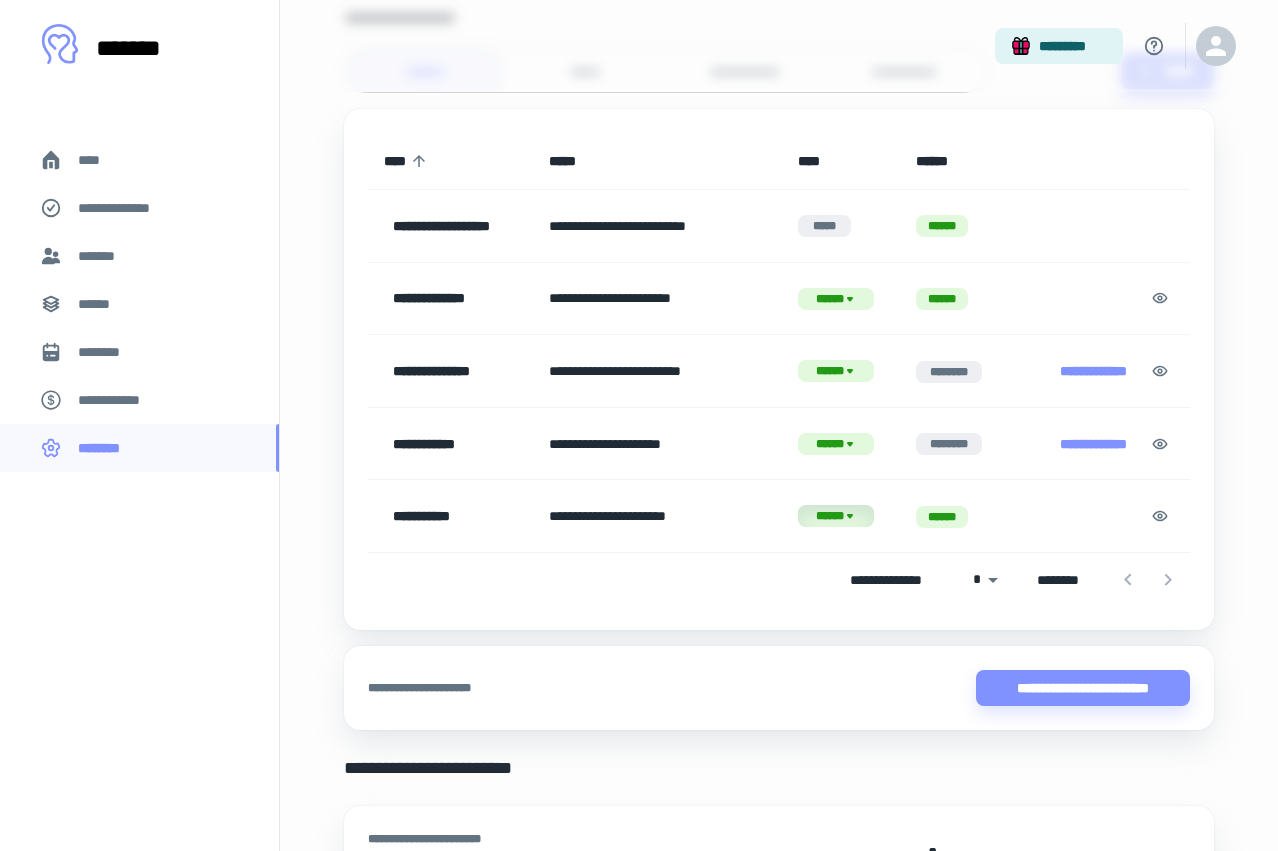 click on "******" at bounding box center [836, 516] 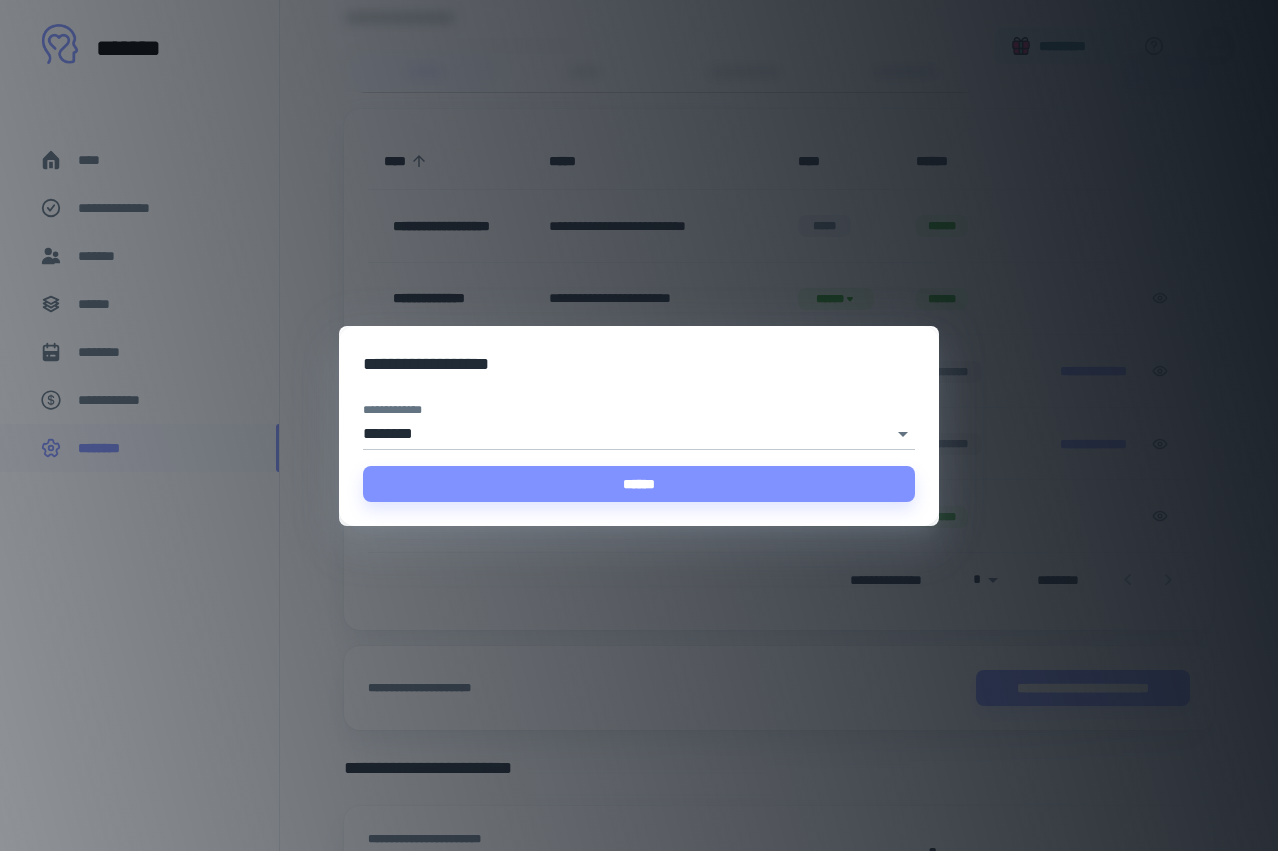 click on "**********" at bounding box center (639, 425) 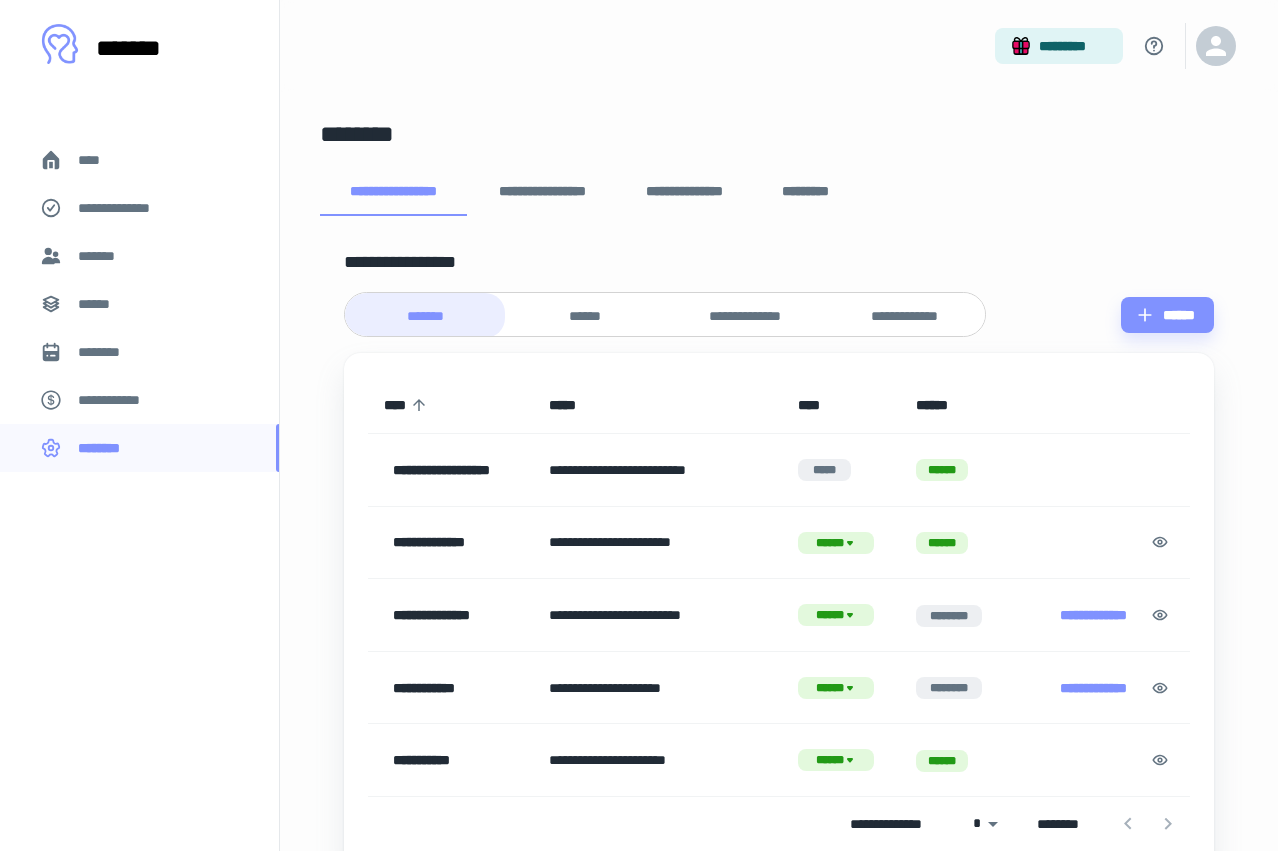 scroll, scrollTop: 14, scrollLeft: 0, axis: vertical 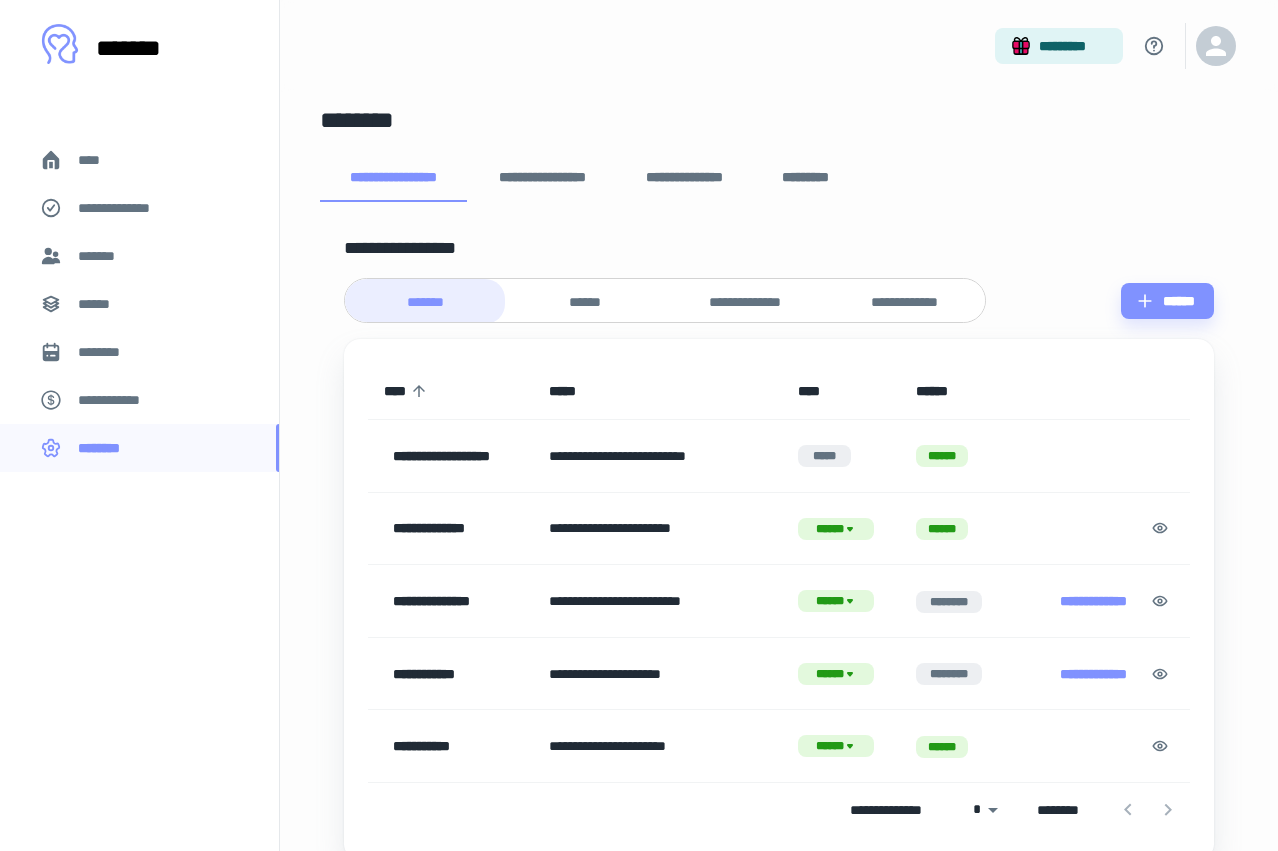 click on "**********" at bounding box center [542, 178] 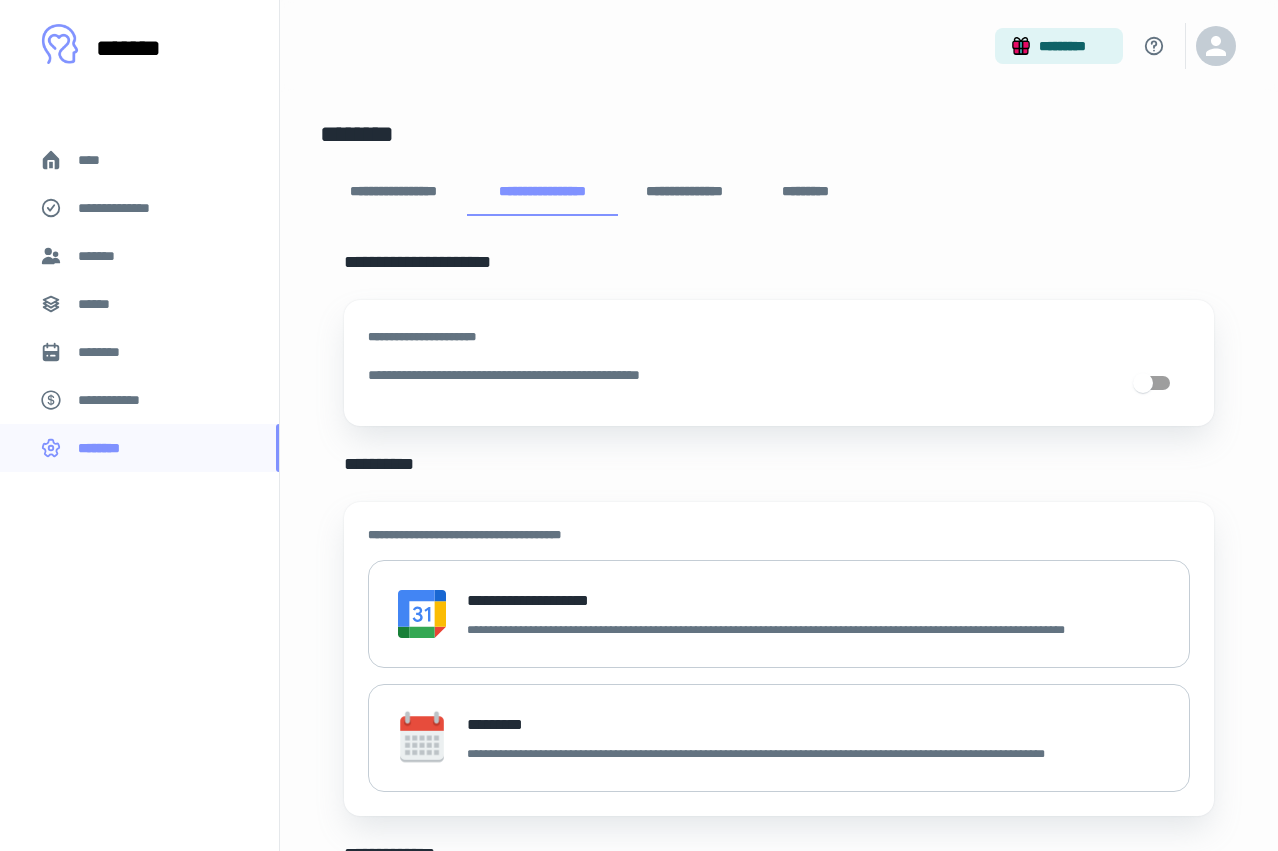 scroll, scrollTop: -1, scrollLeft: 0, axis: vertical 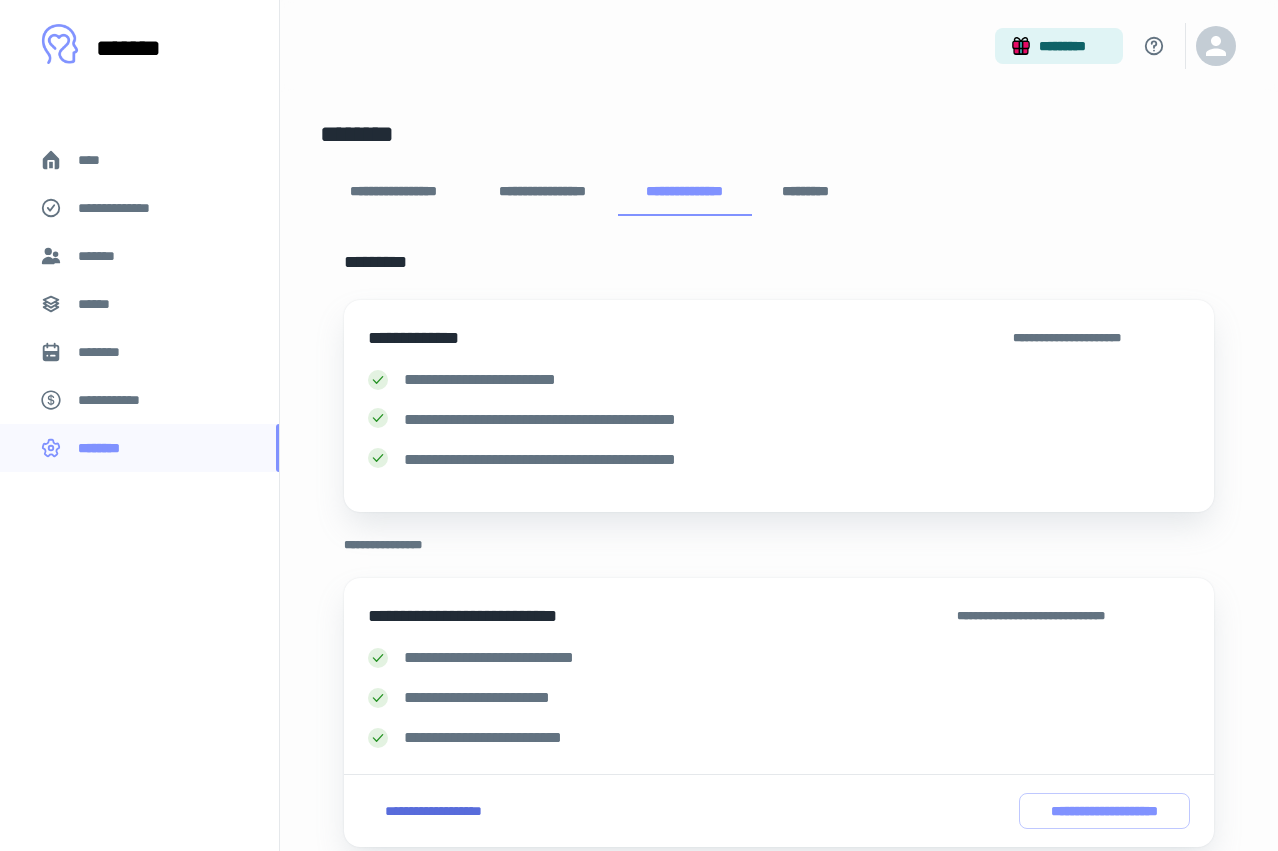 click on "*********" at bounding box center (806, 192) 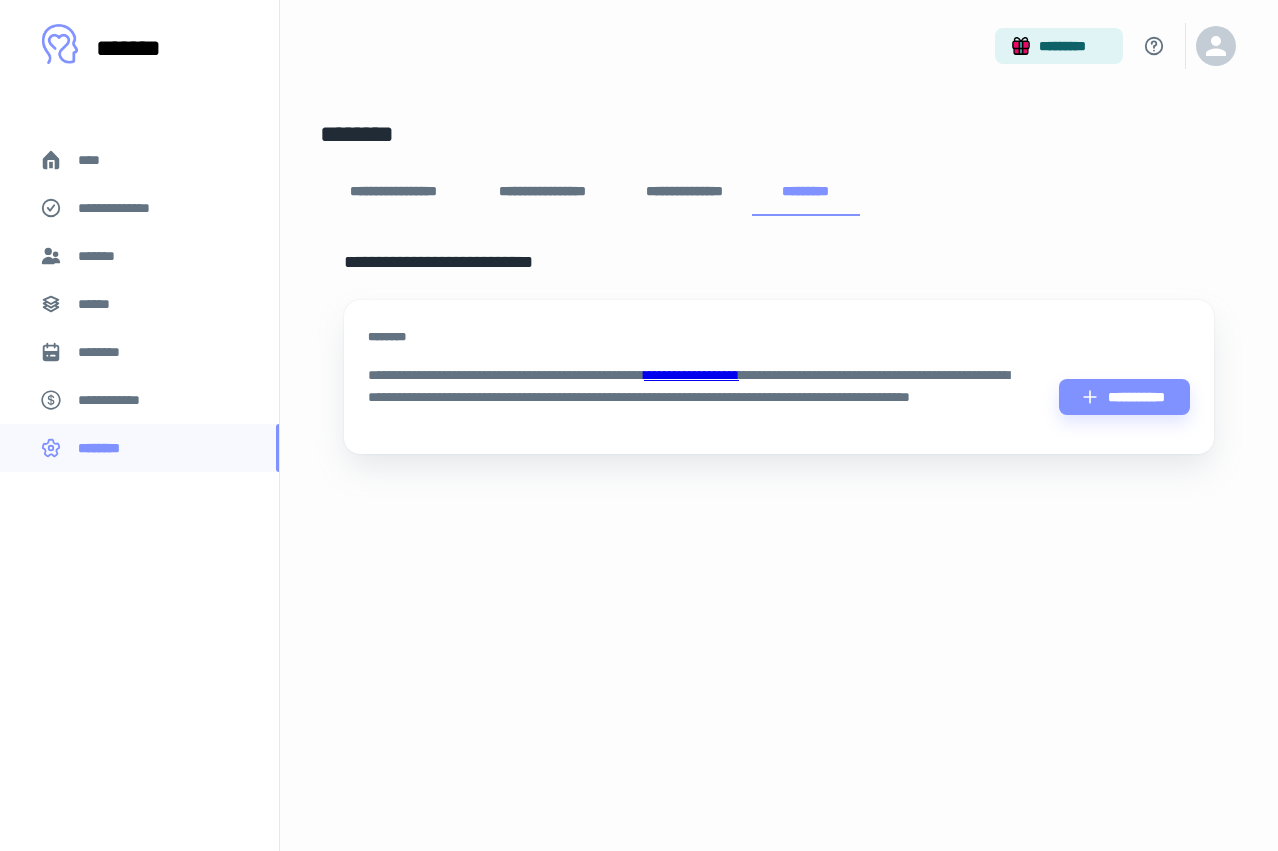 click on "**********" at bounding box center (393, 192) 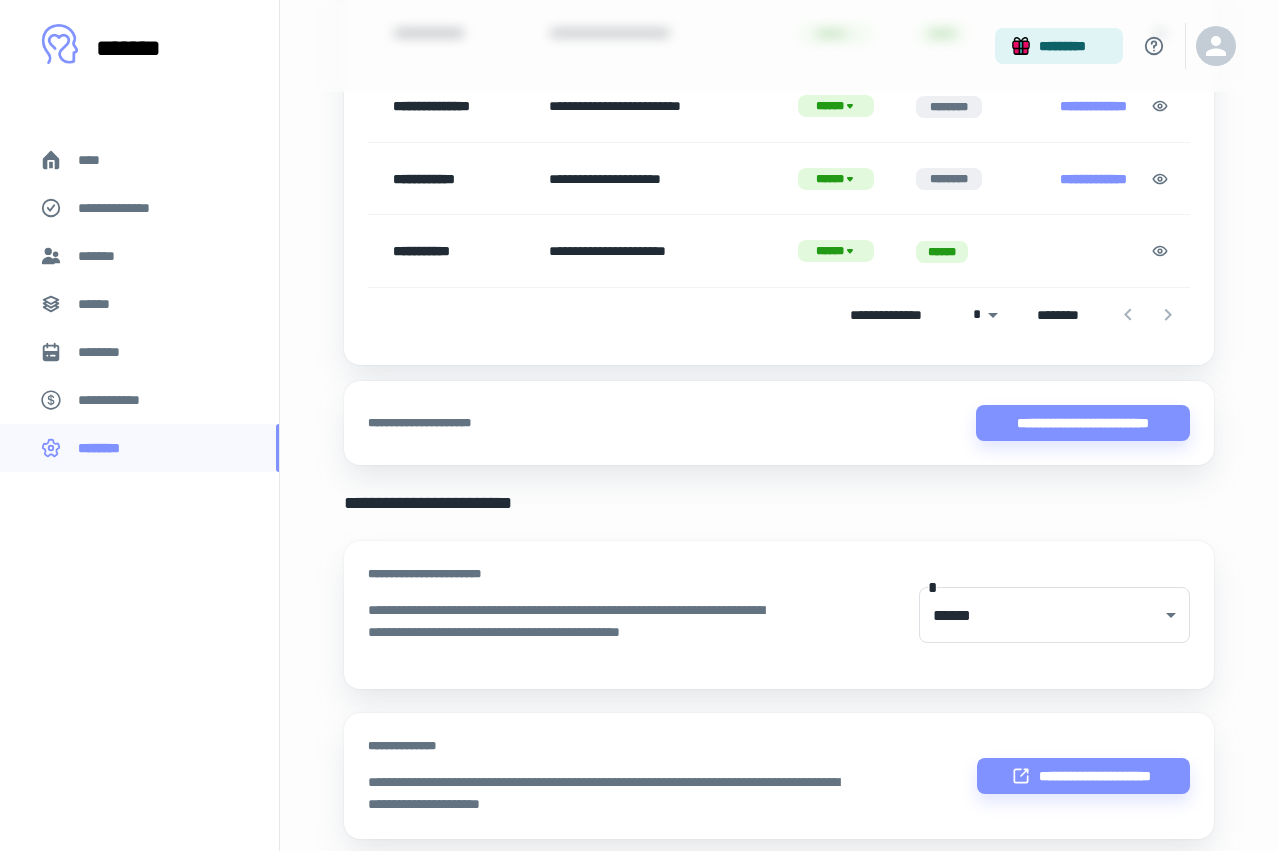 scroll, scrollTop: 329, scrollLeft: 0, axis: vertical 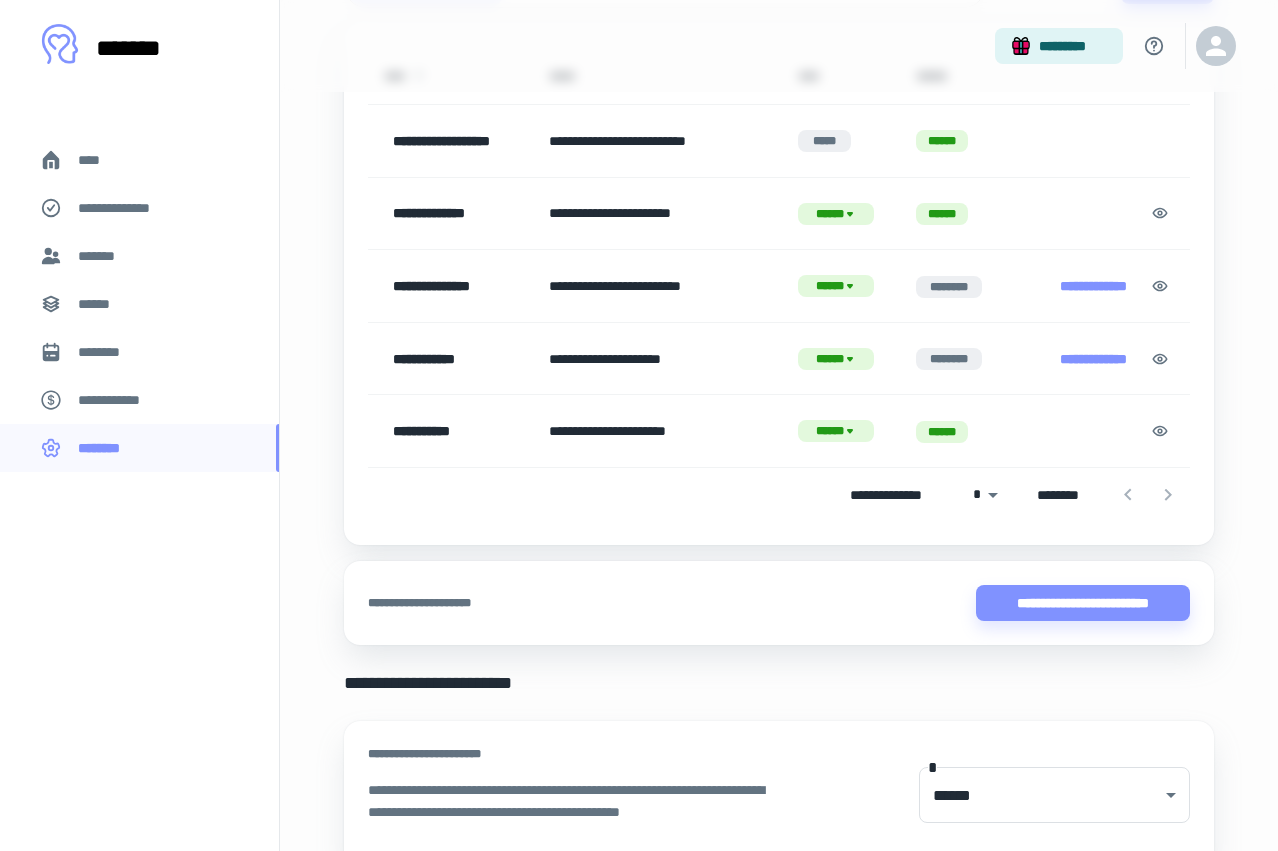 click on "**********" at bounding box center (453, 431) 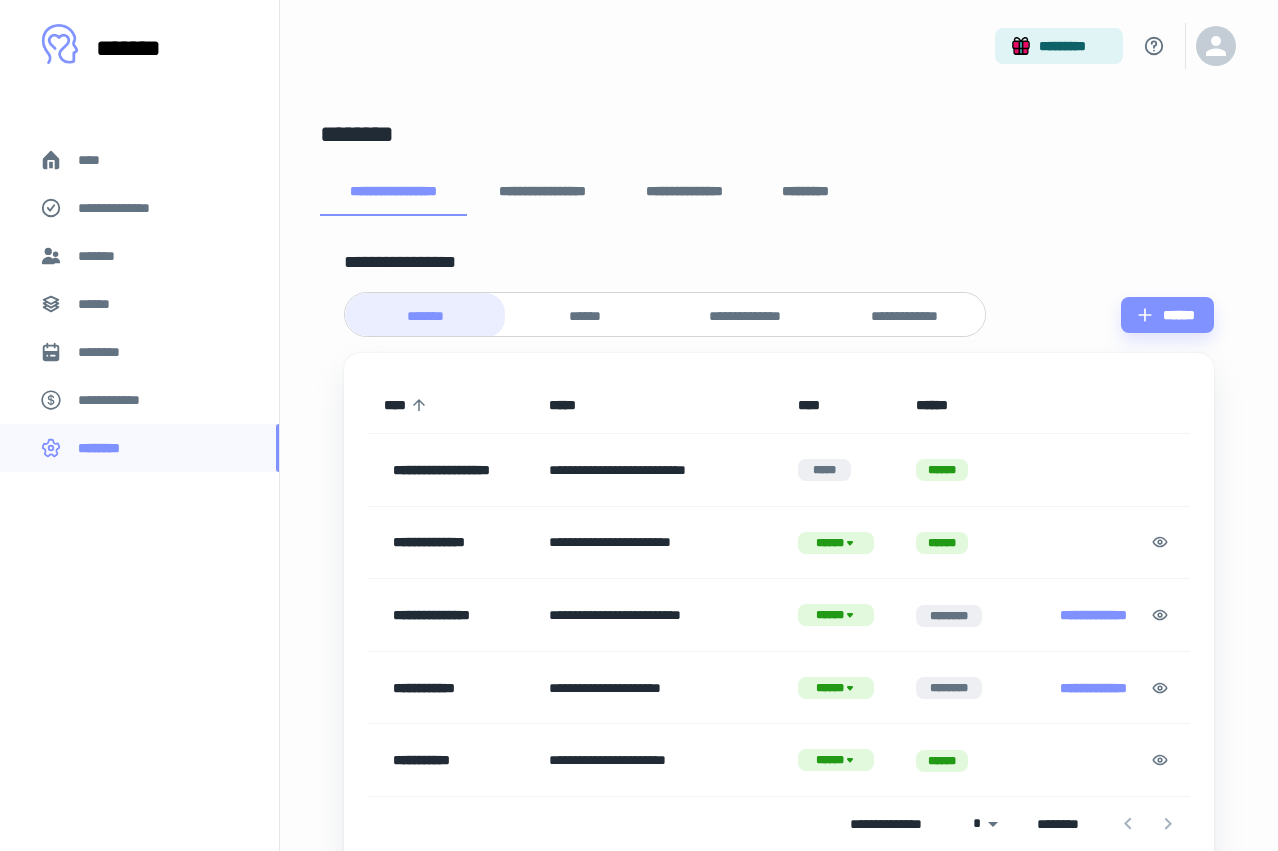 scroll, scrollTop: 0, scrollLeft: 0, axis: both 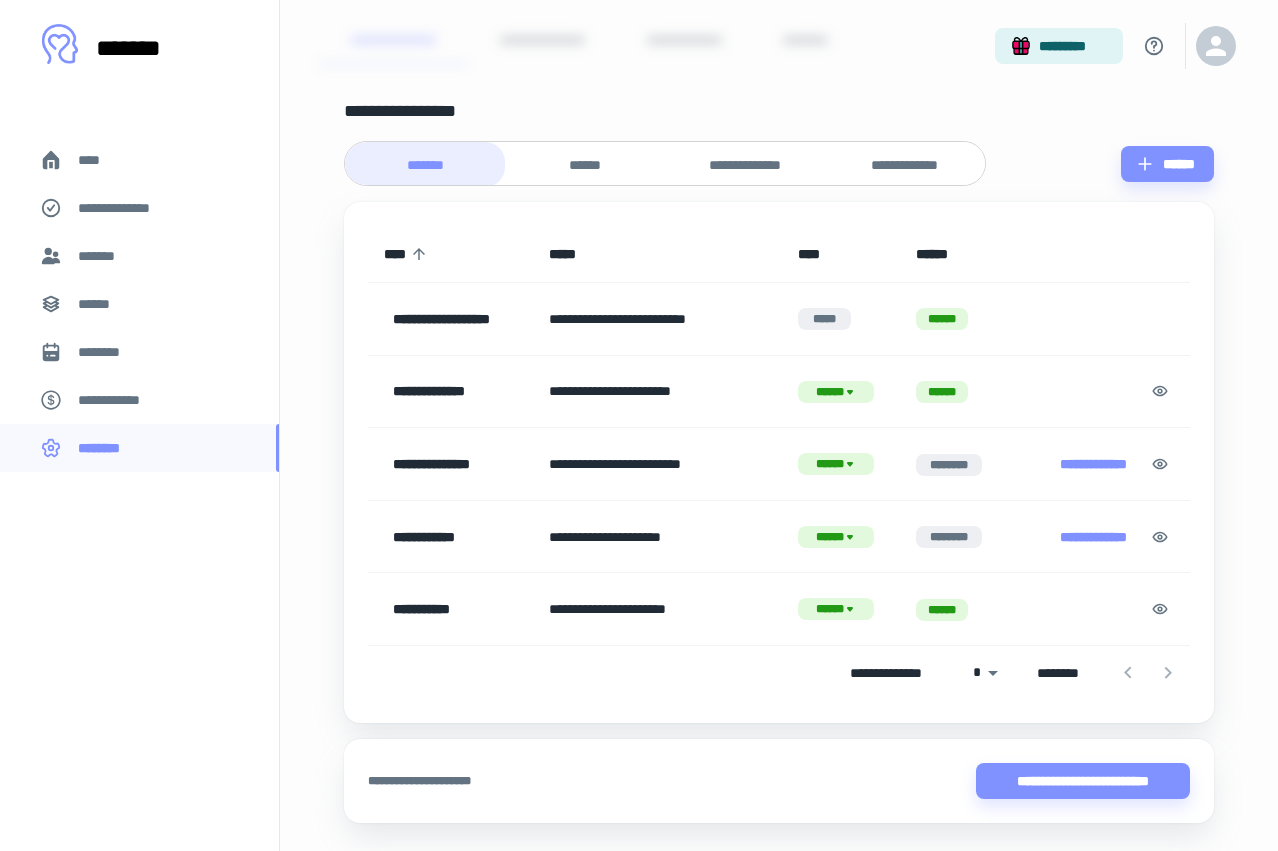click on "**********" at bounding box center (658, 536) 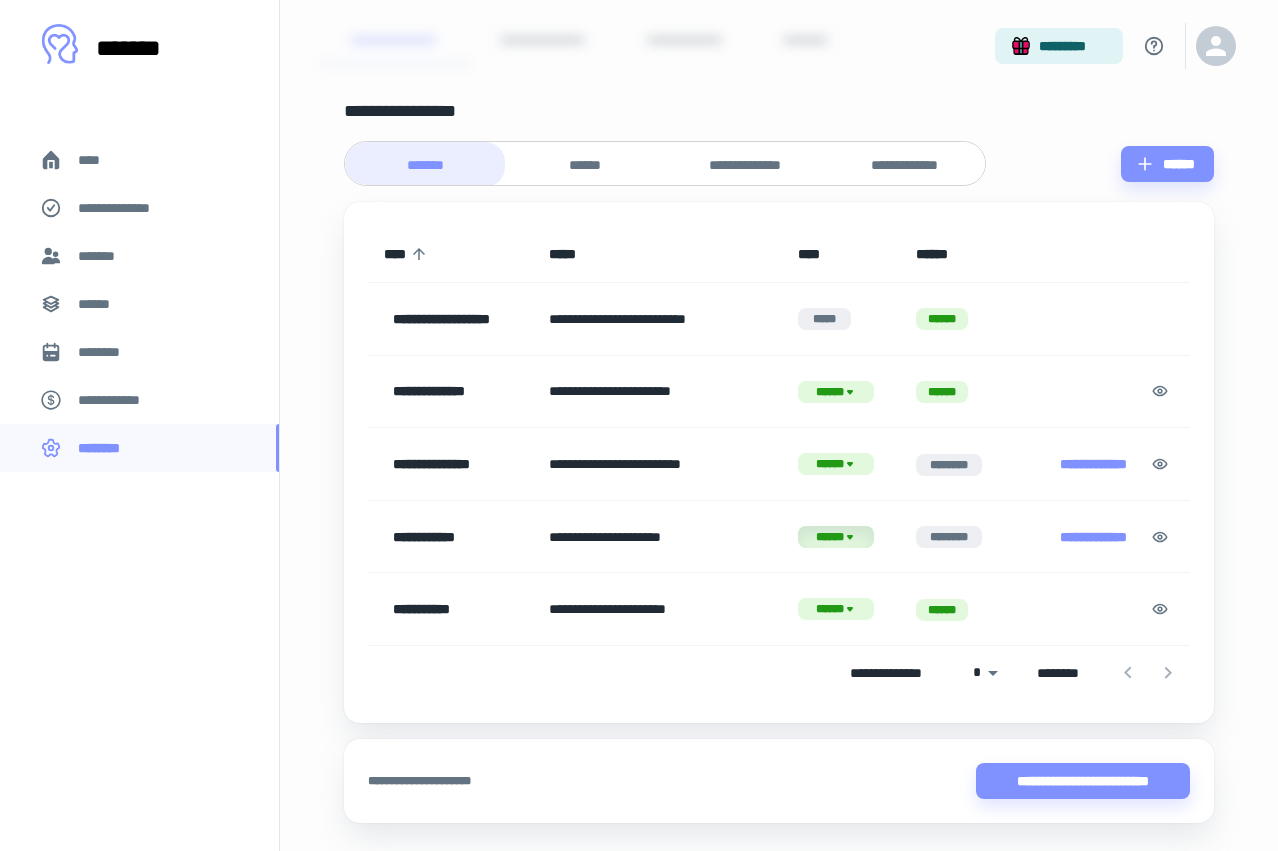 click 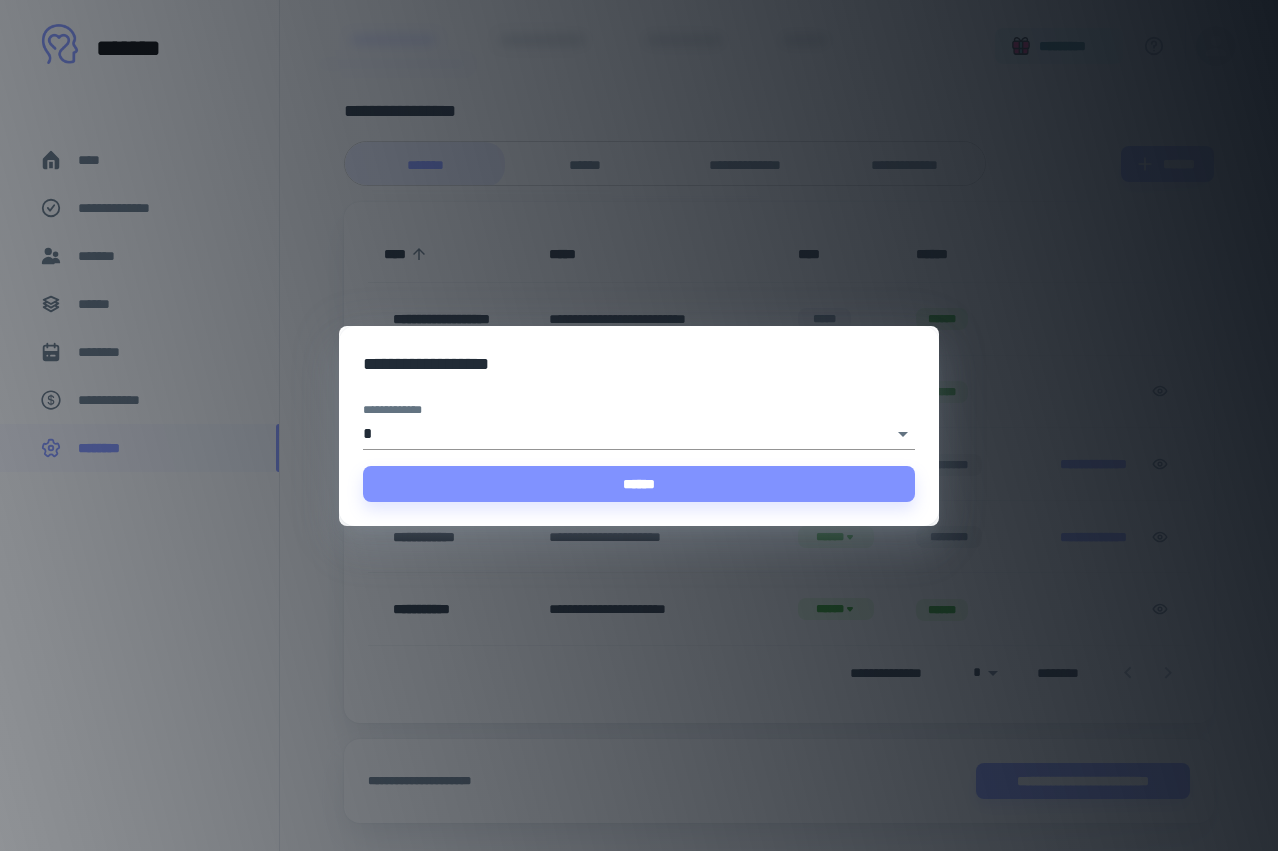 click on "**********" at bounding box center [639, 274] 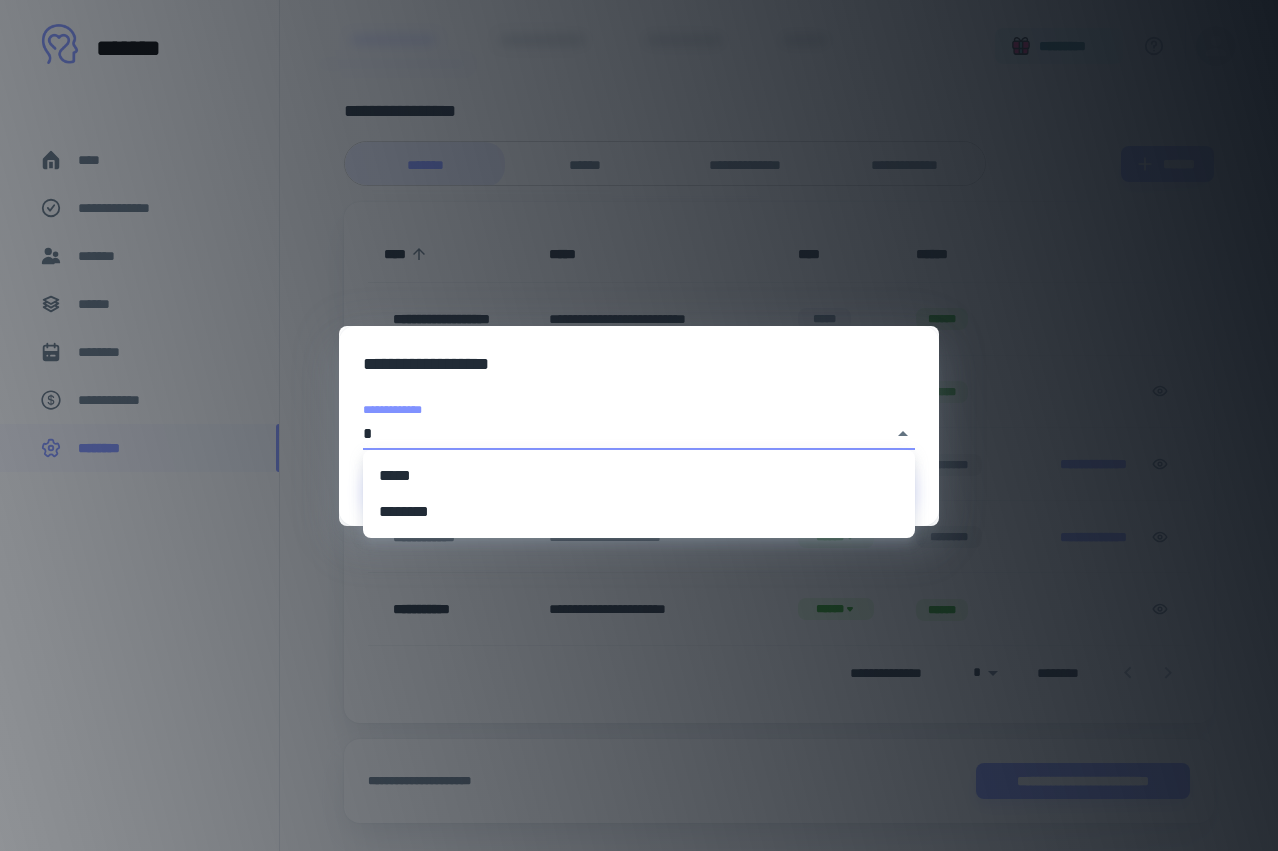 click on "********" at bounding box center (639, 512) 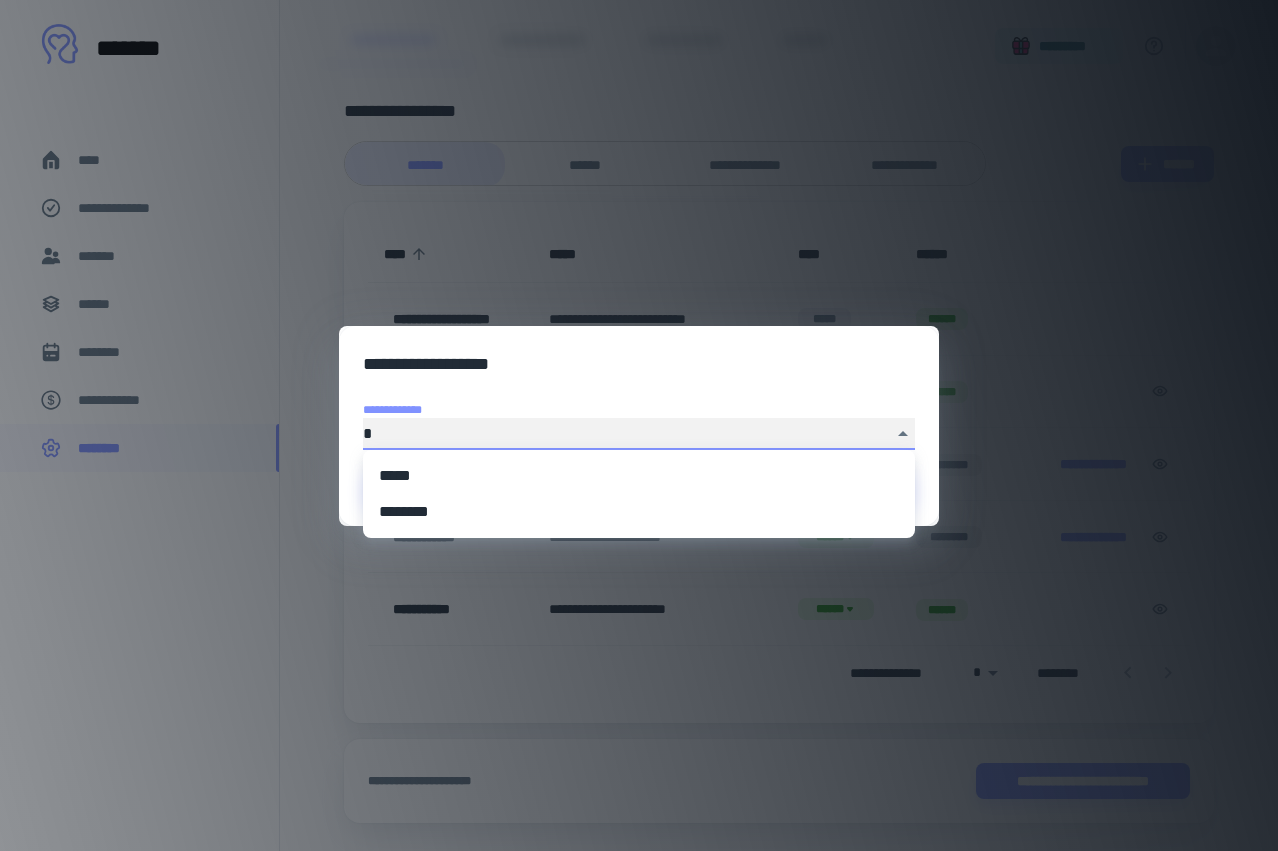 type on "********" 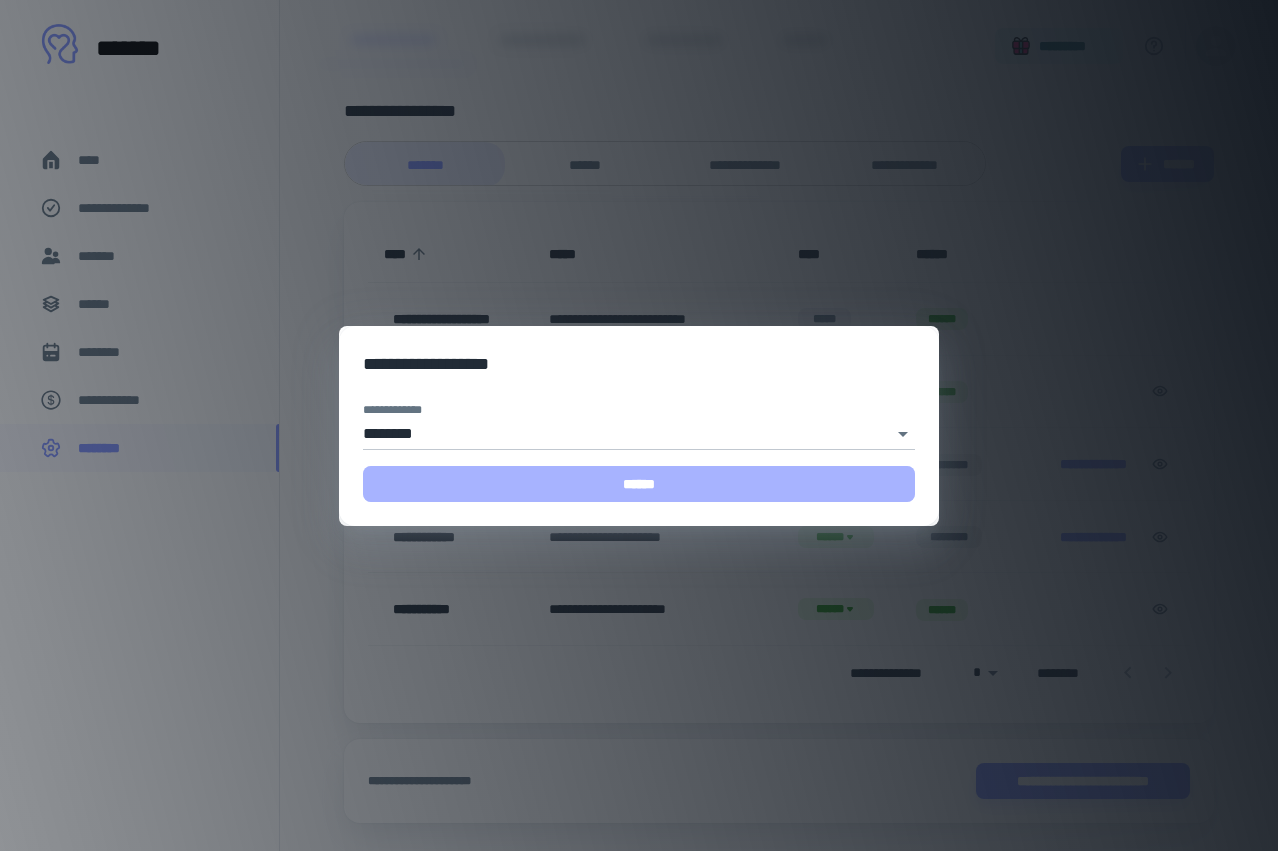click on "******" at bounding box center (639, 484) 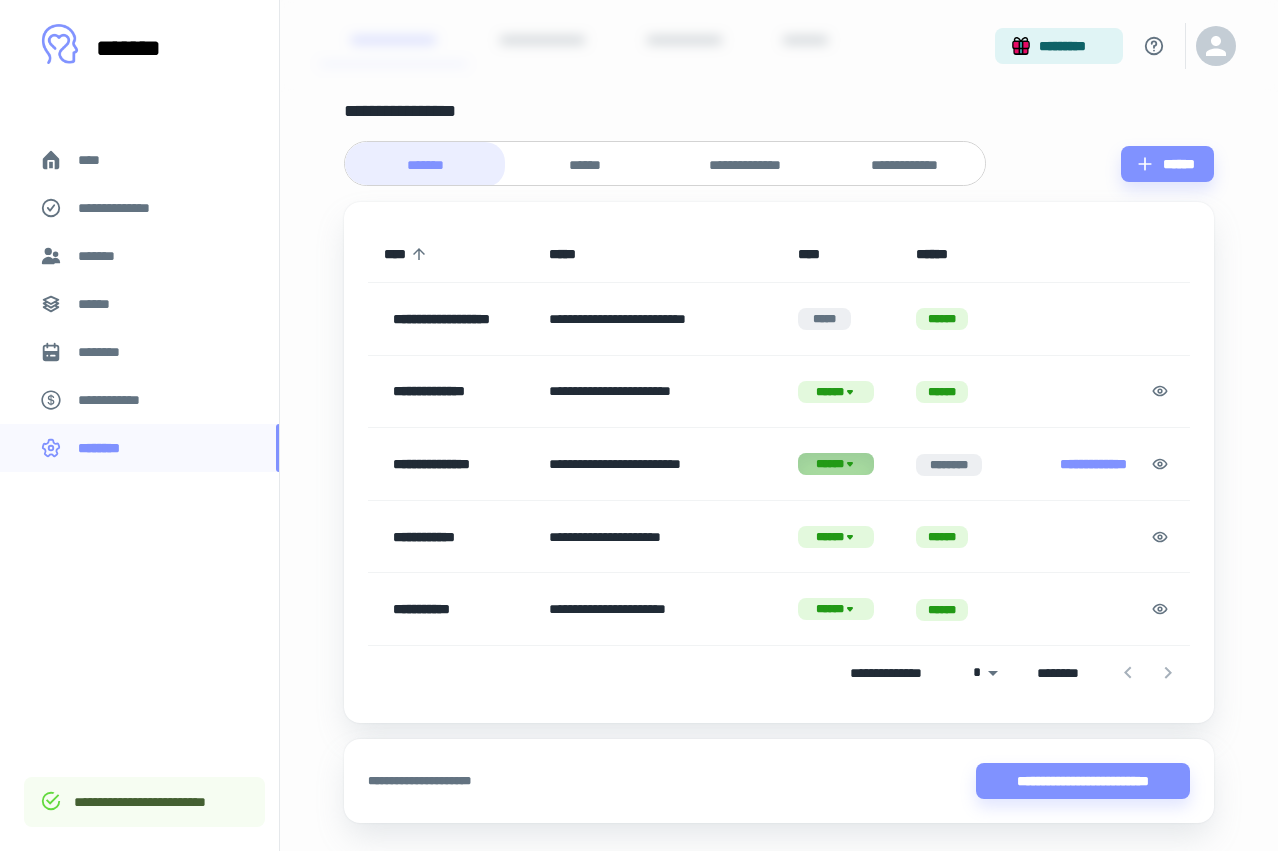 click 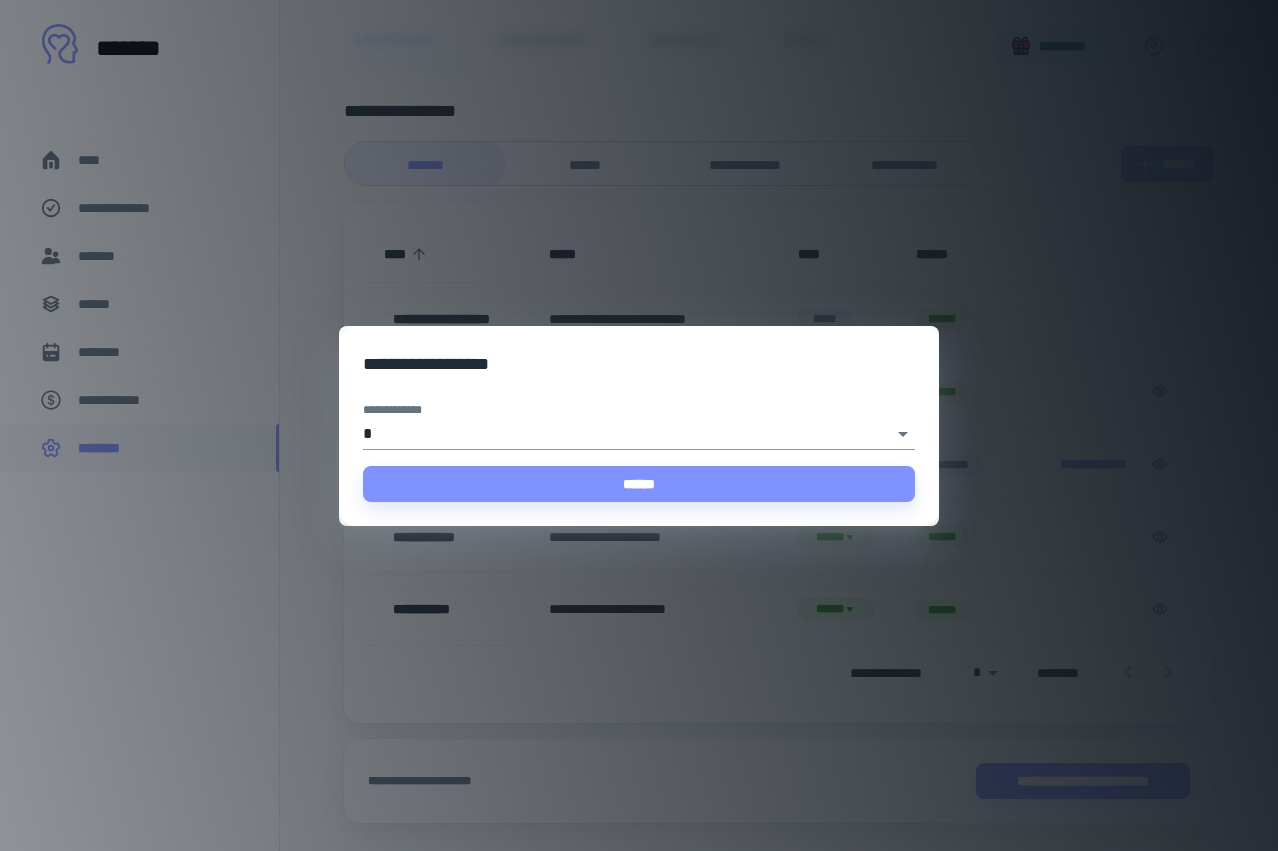 click on "**********" at bounding box center (639, 274) 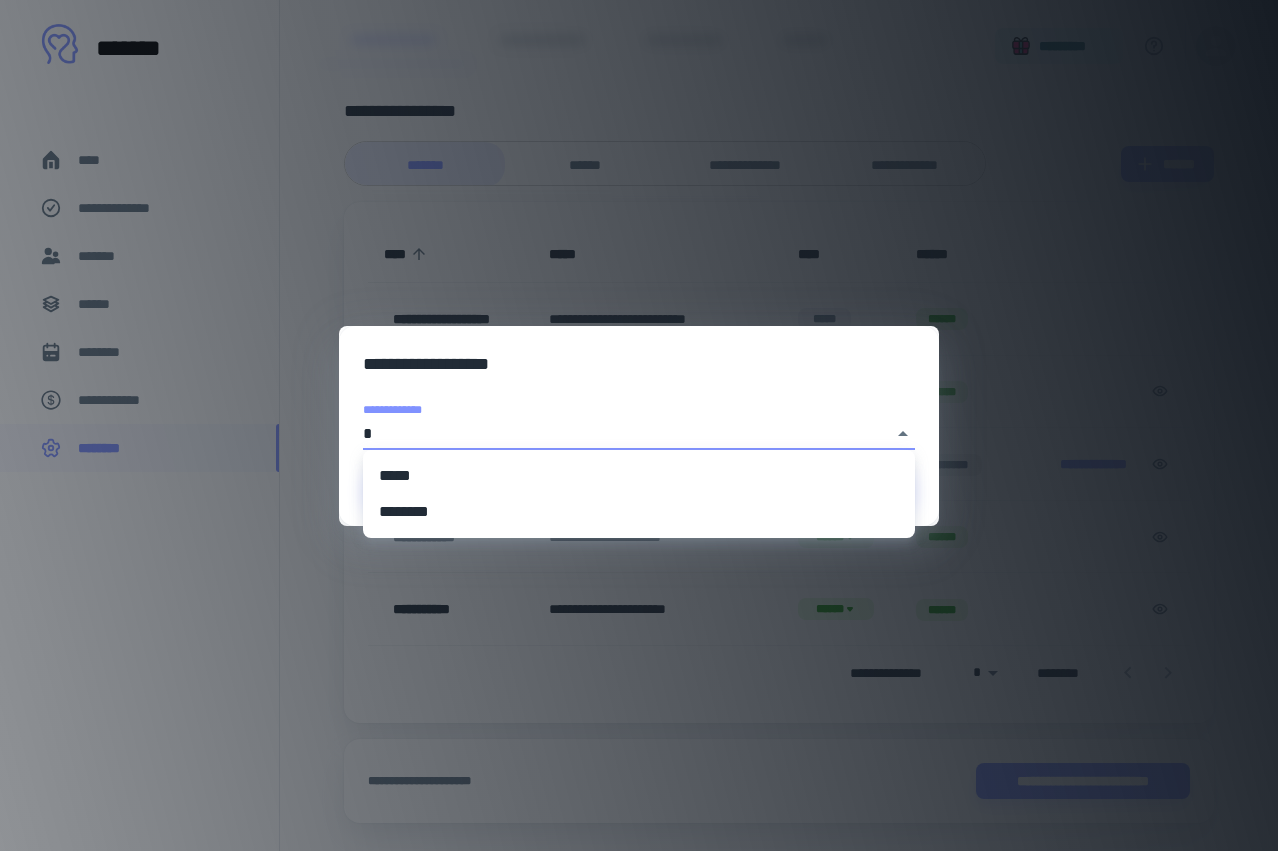 click on "********" at bounding box center (639, 512) 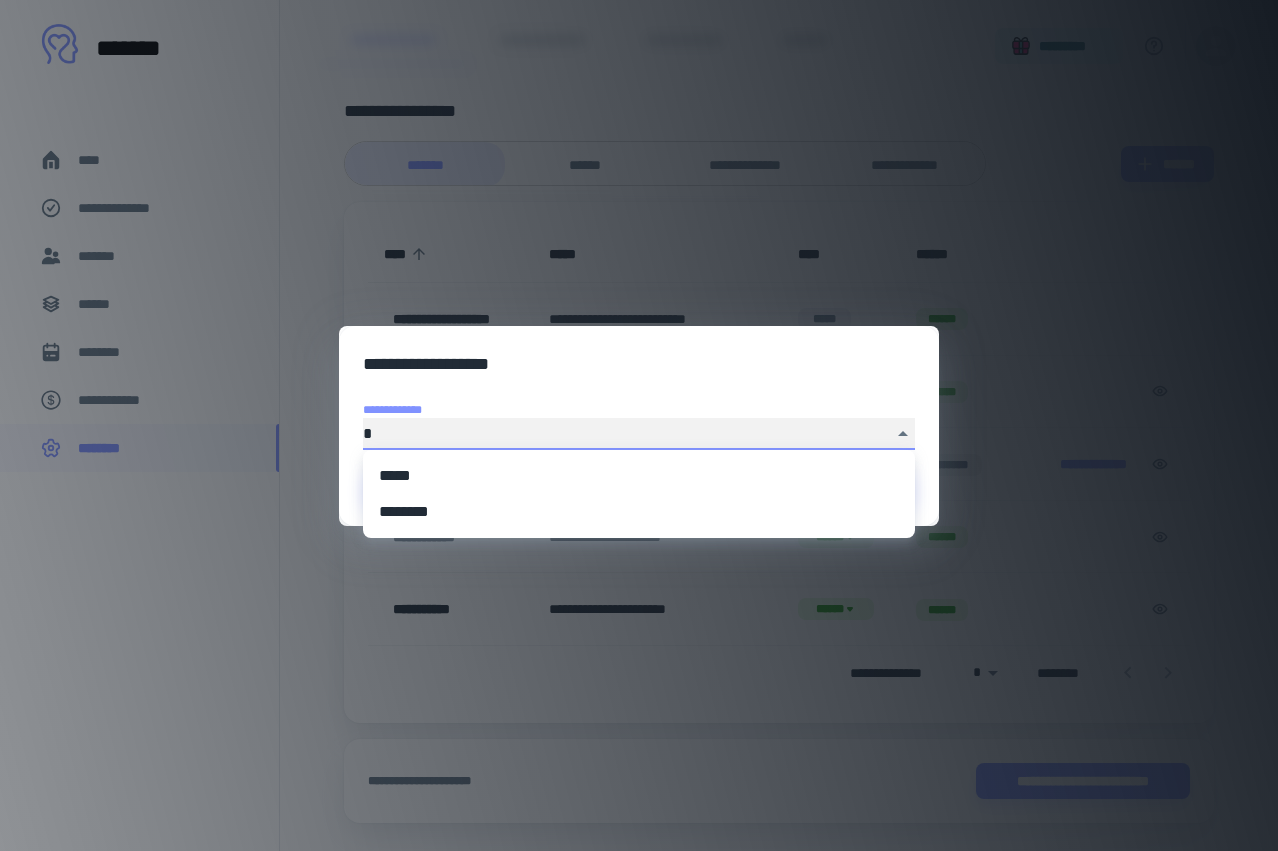 type on "********" 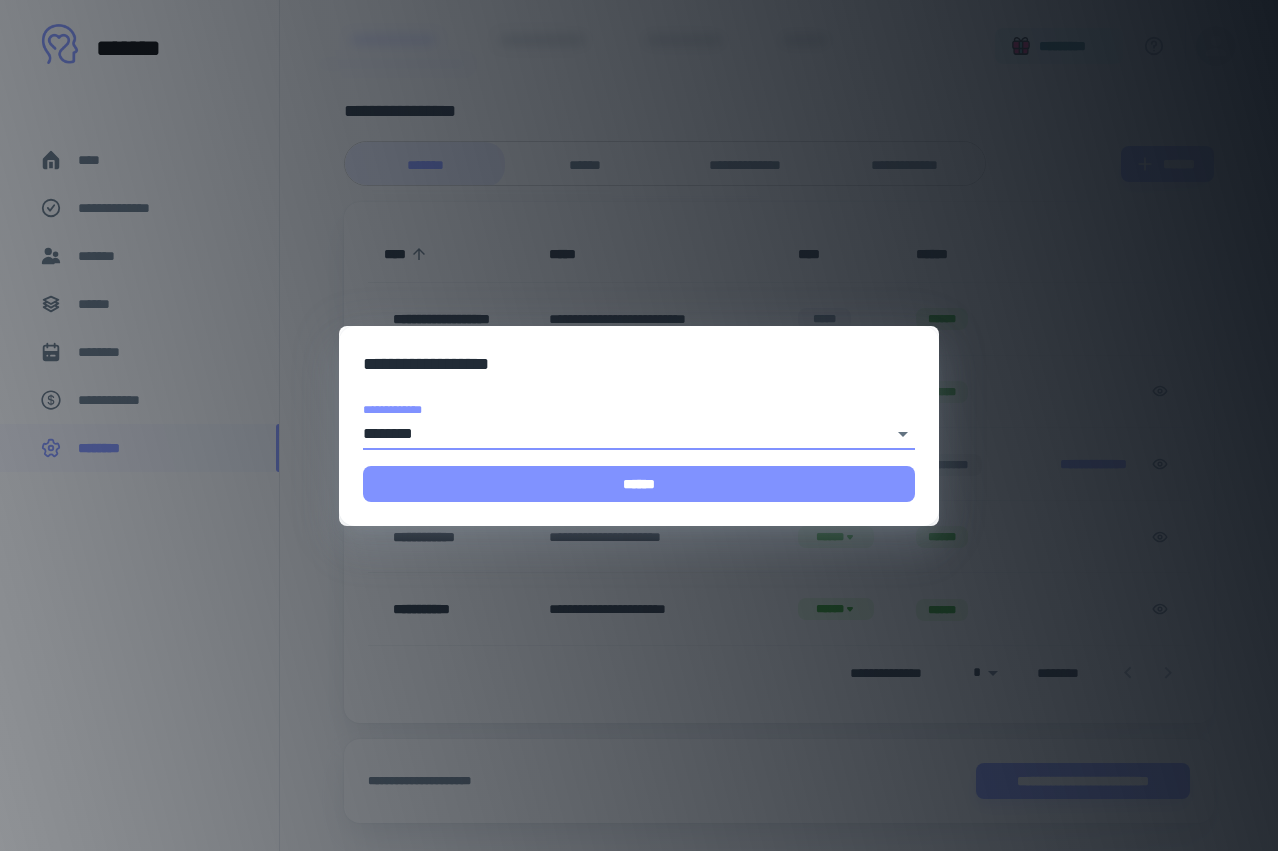 click on "******" at bounding box center (639, 484) 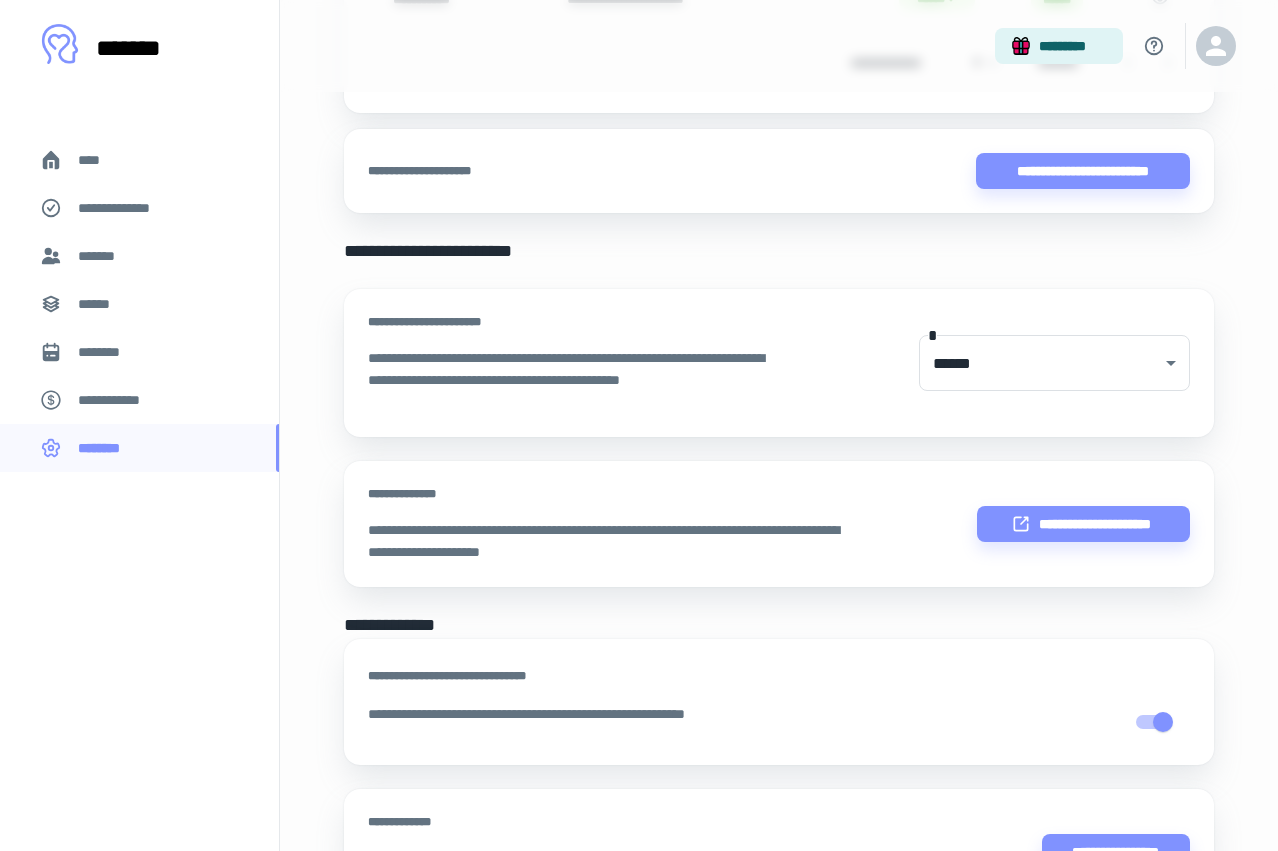 scroll, scrollTop: 747, scrollLeft: 0, axis: vertical 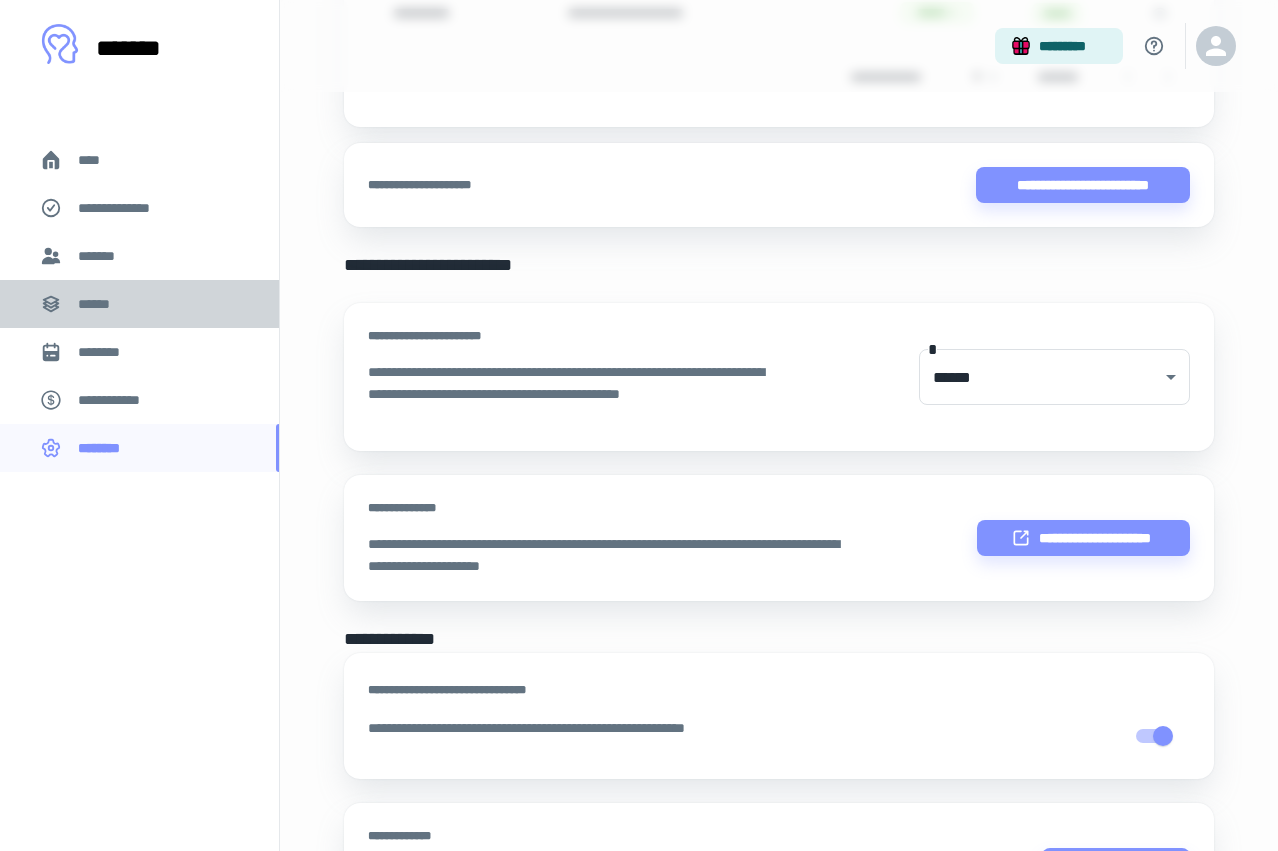 click on "******" at bounding box center (100, 304) 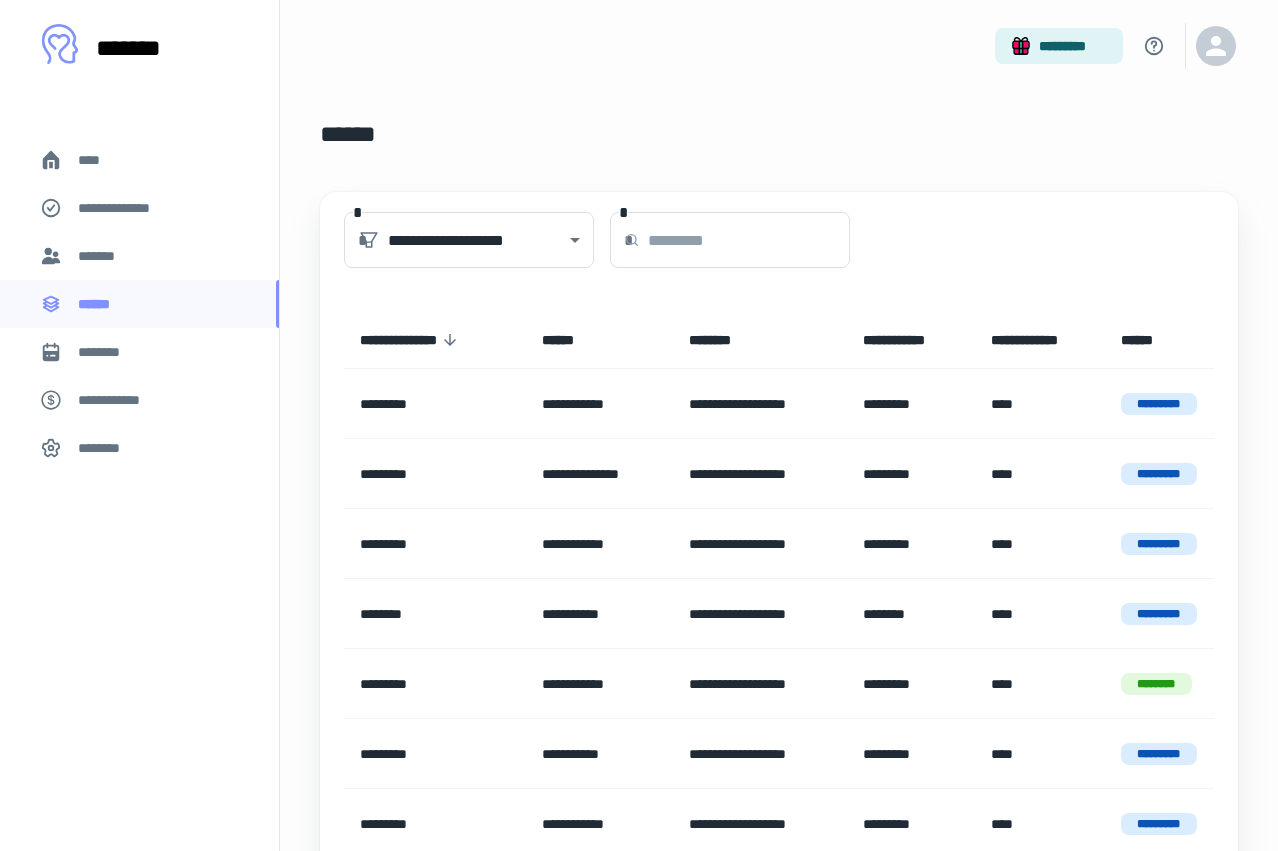 click on "*******" at bounding box center (101, 256) 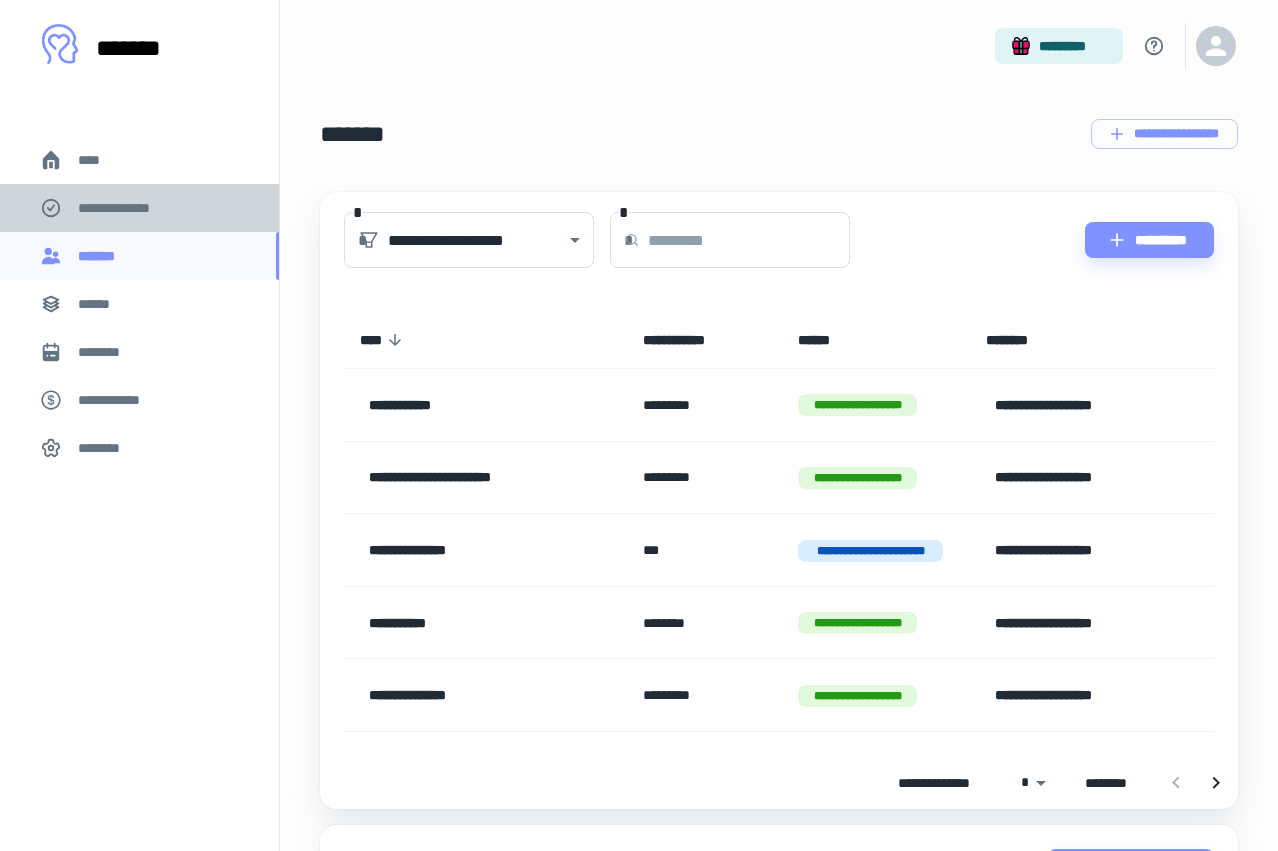 click on "**********" at bounding box center [139, 208] 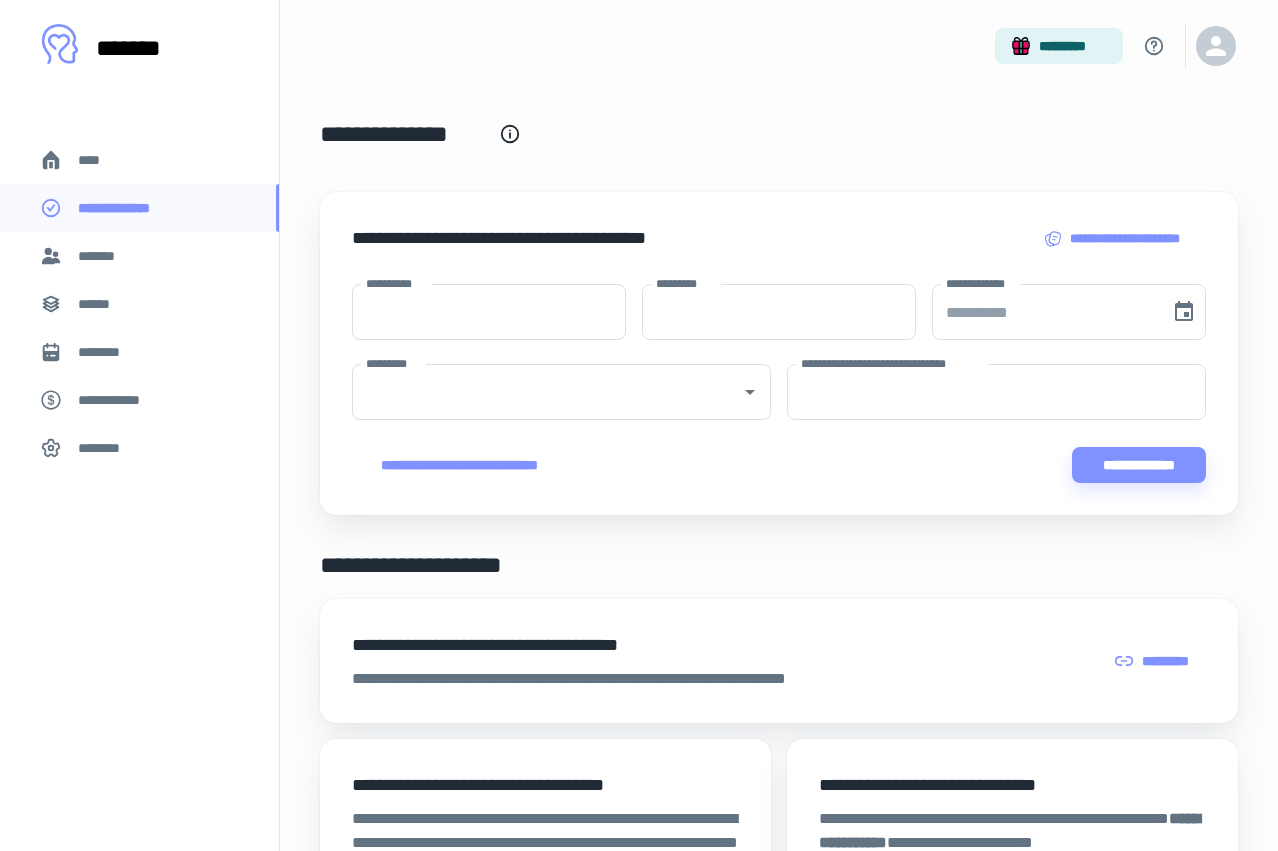 scroll, scrollTop: 0, scrollLeft: 0, axis: both 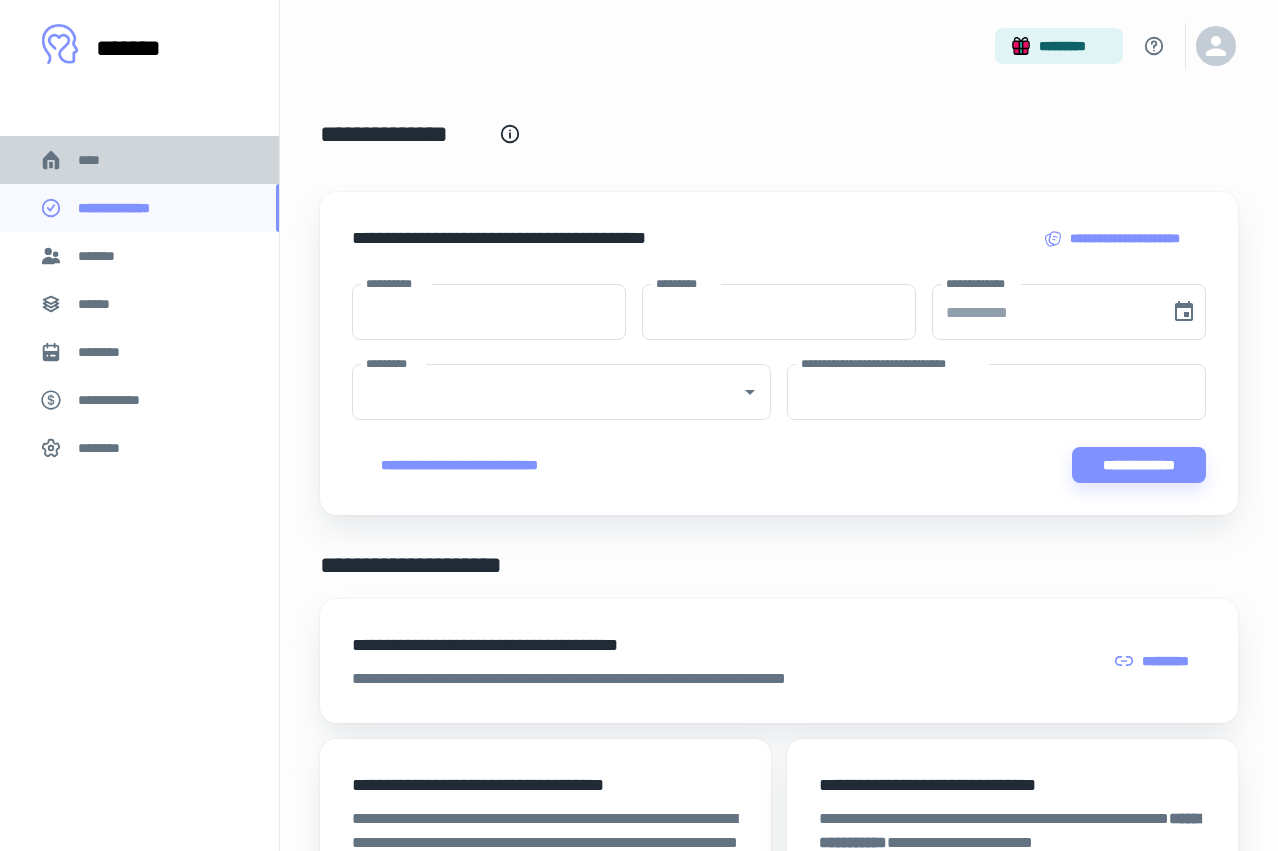 click on "****" at bounding box center (139, 160) 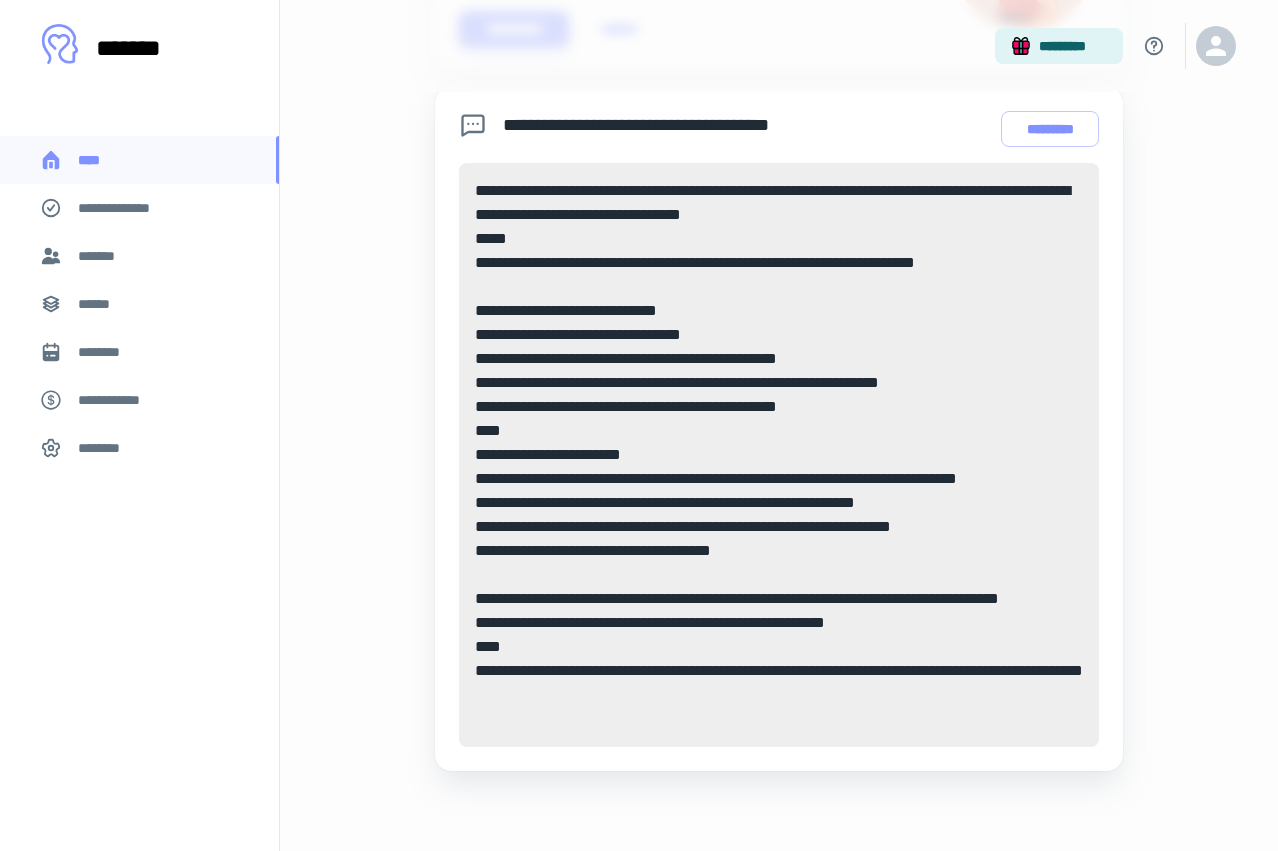 scroll, scrollTop: 1075, scrollLeft: 0, axis: vertical 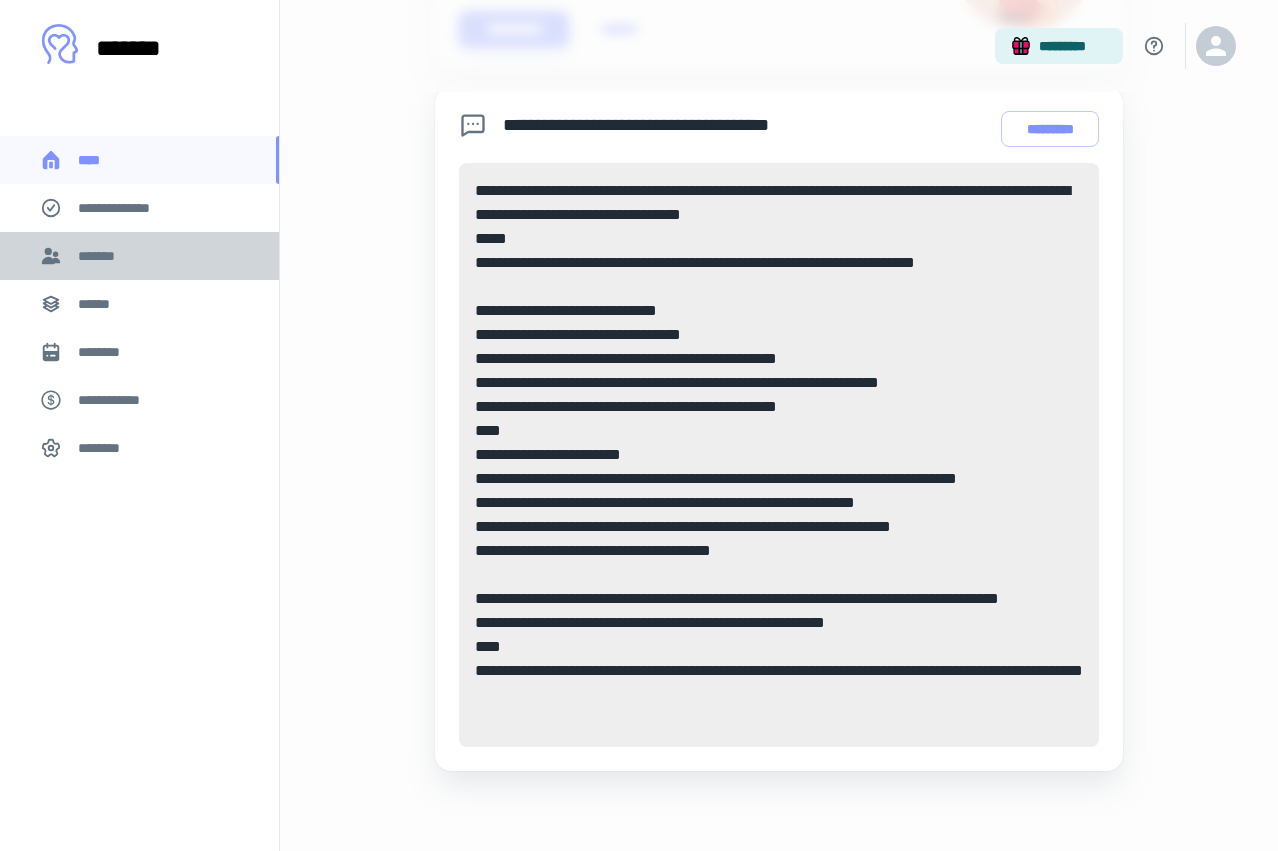 click on "*******" at bounding box center (101, 256) 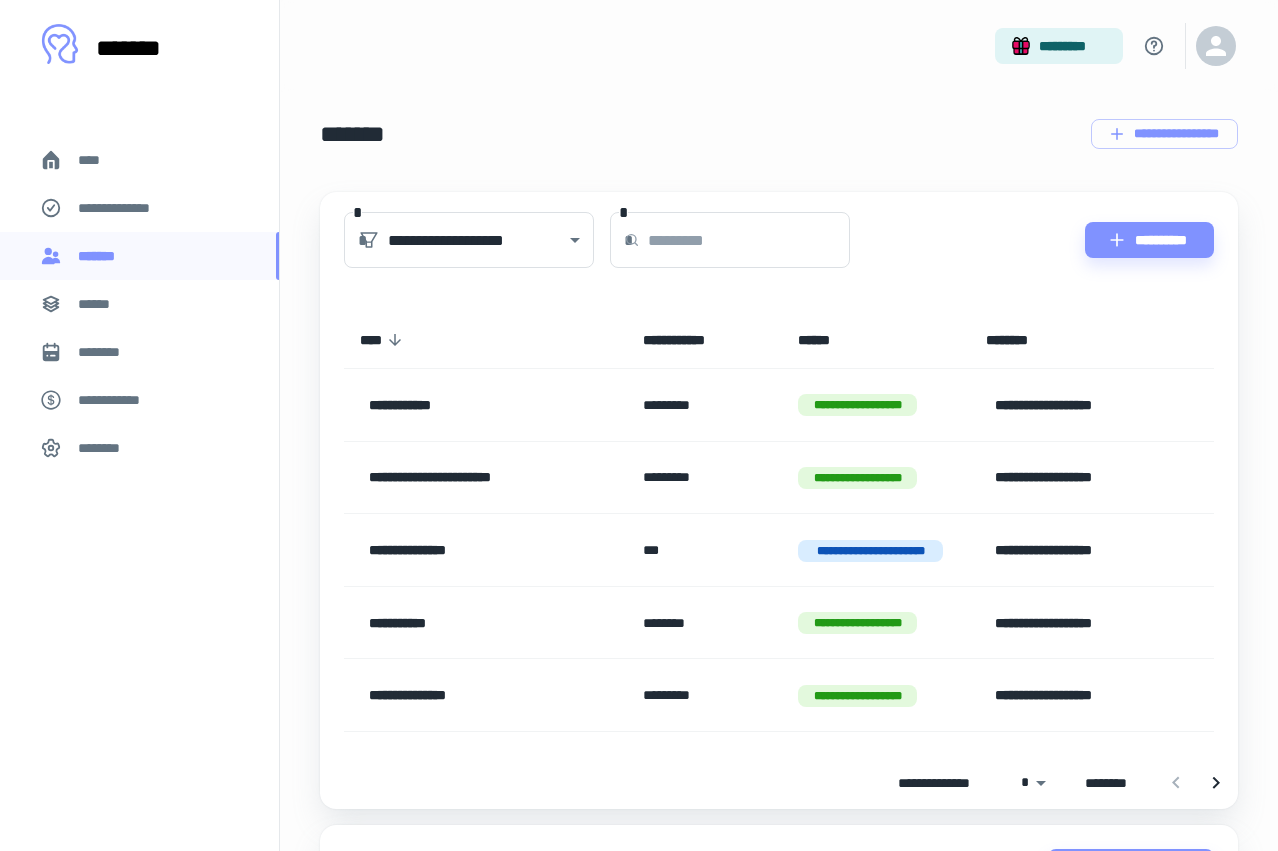 scroll, scrollTop: 0, scrollLeft: 0, axis: both 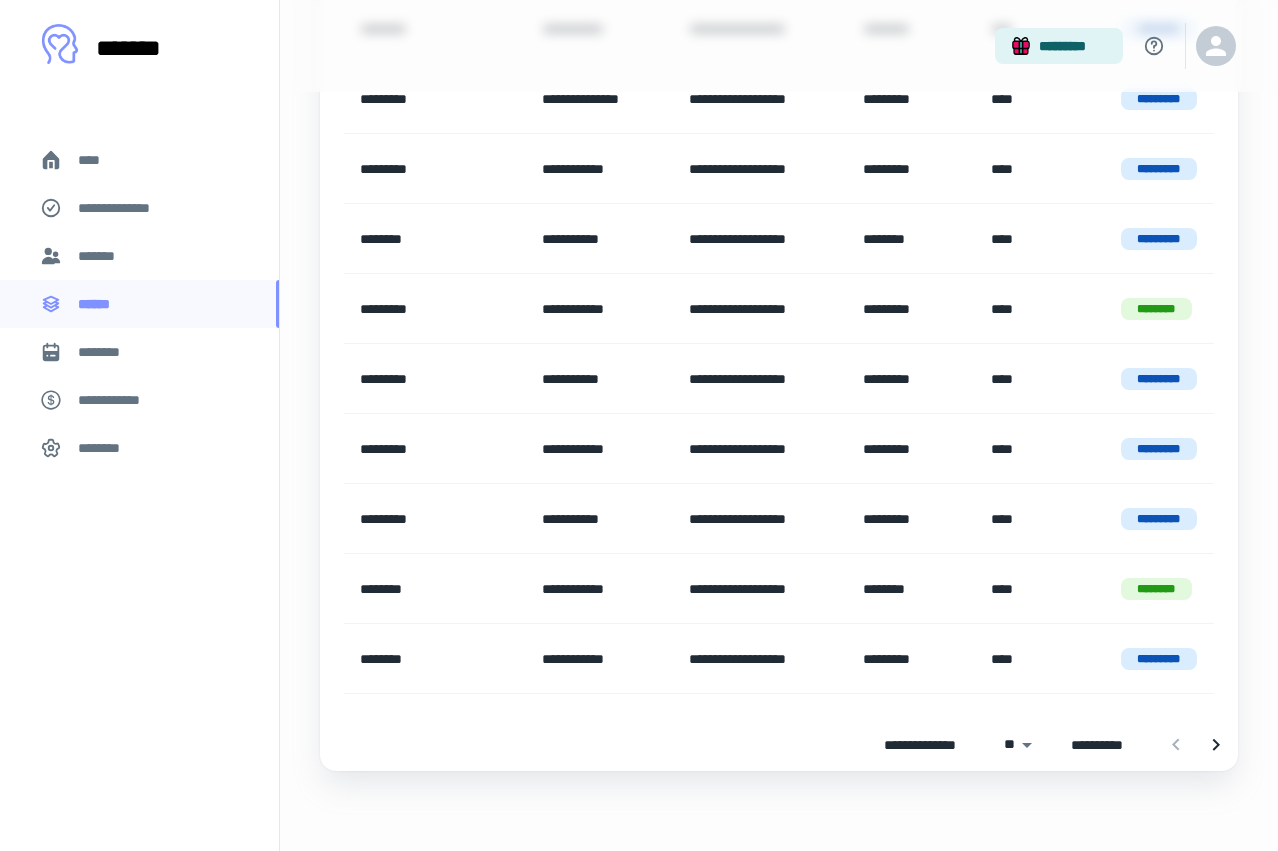 click on "********" at bounding box center [139, 352] 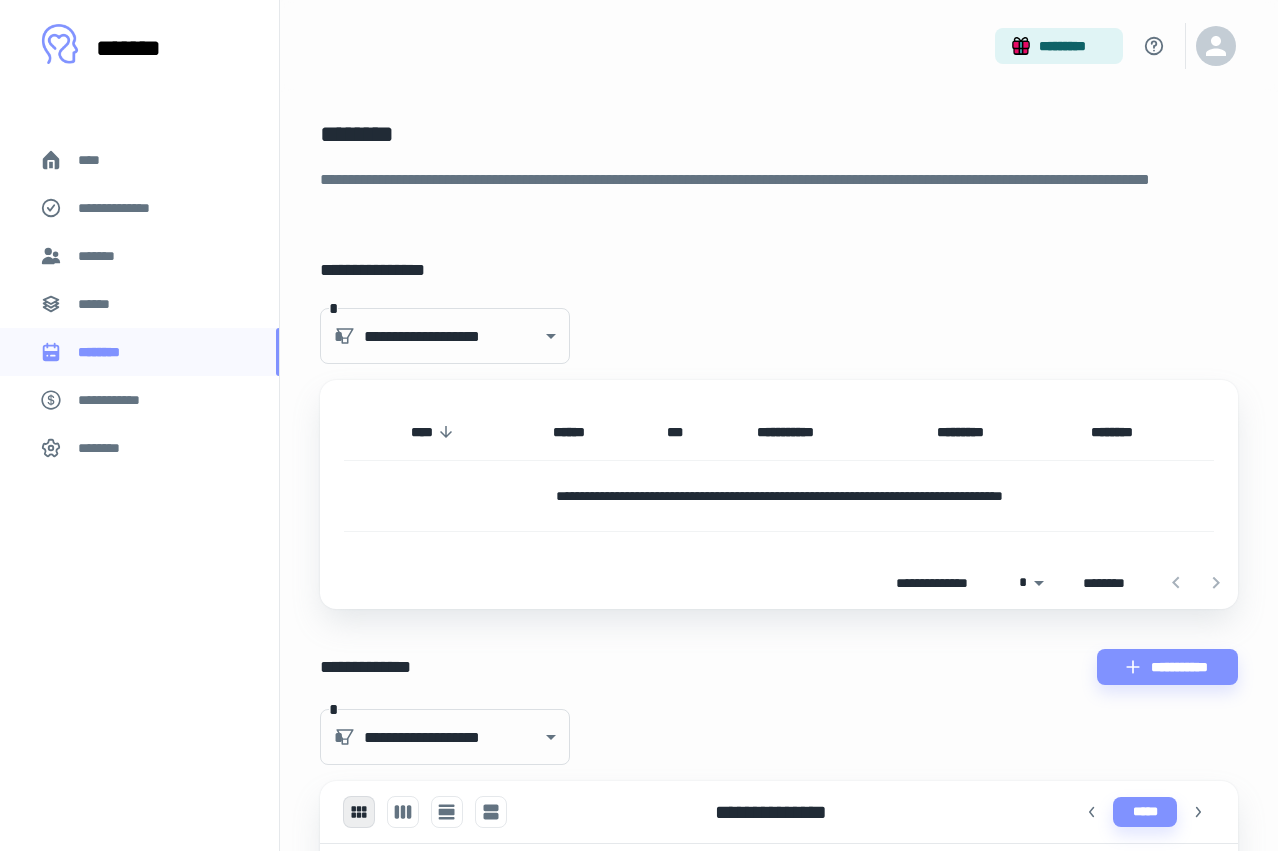 scroll, scrollTop: 0, scrollLeft: 0, axis: both 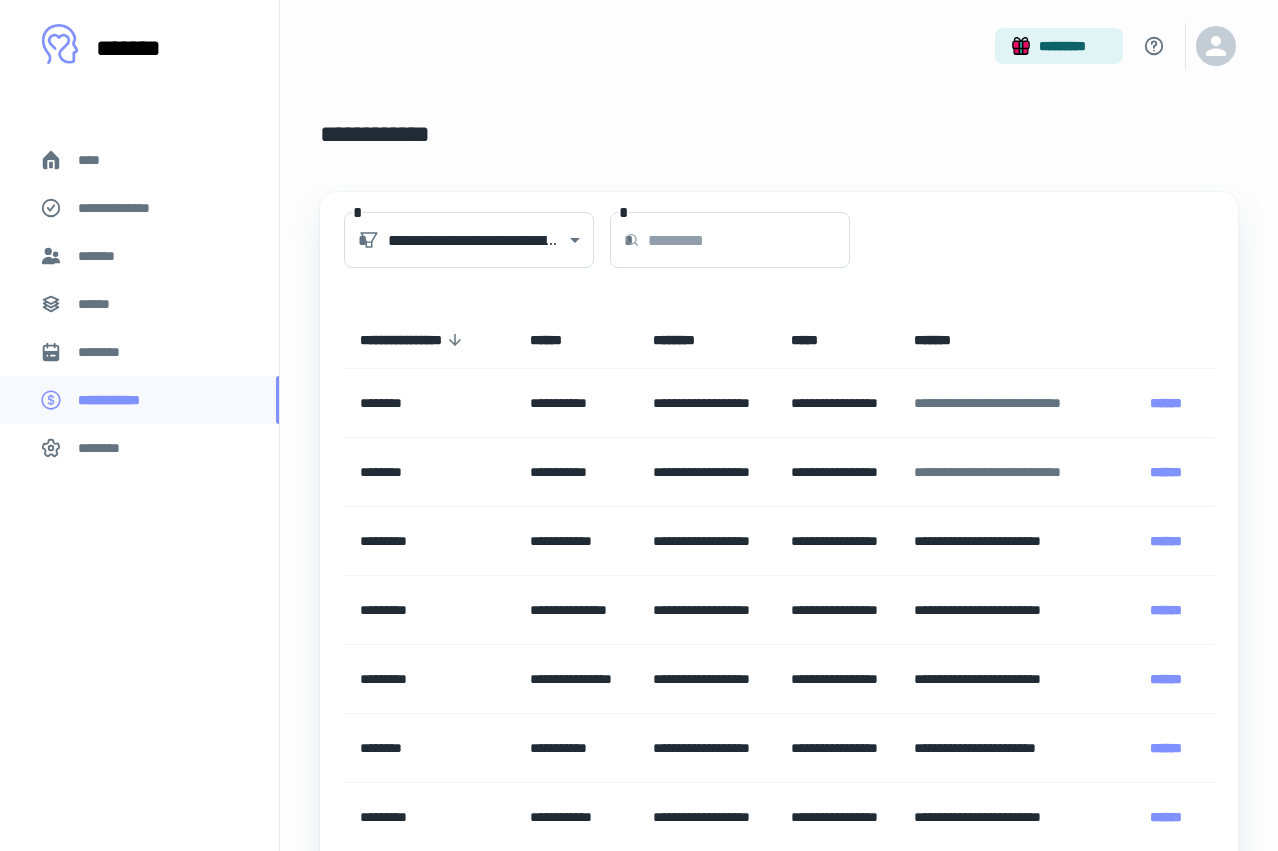 click on "********" at bounding box center (139, 448) 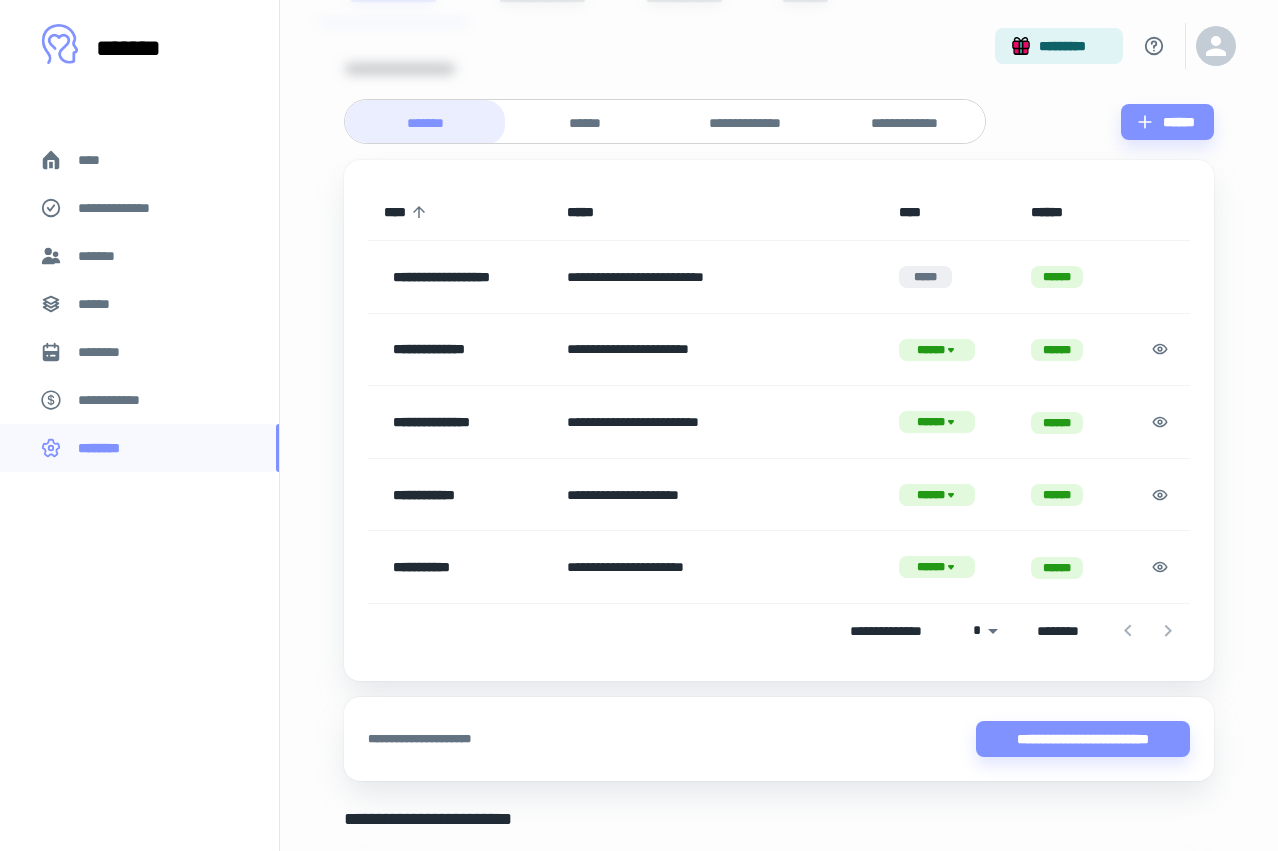 scroll, scrollTop: 144, scrollLeft: 0, axis: vertical 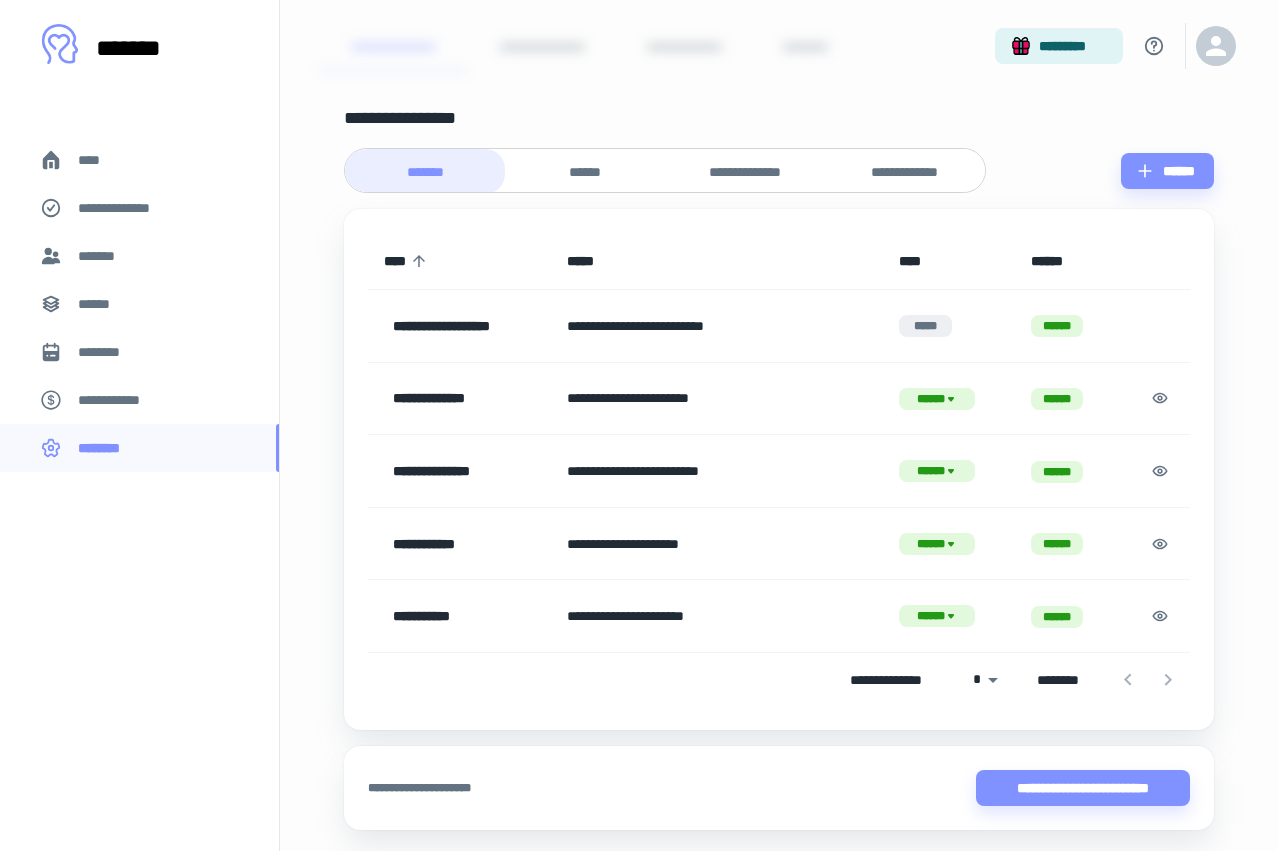 click on "**********" at bounding box center (470, 616) 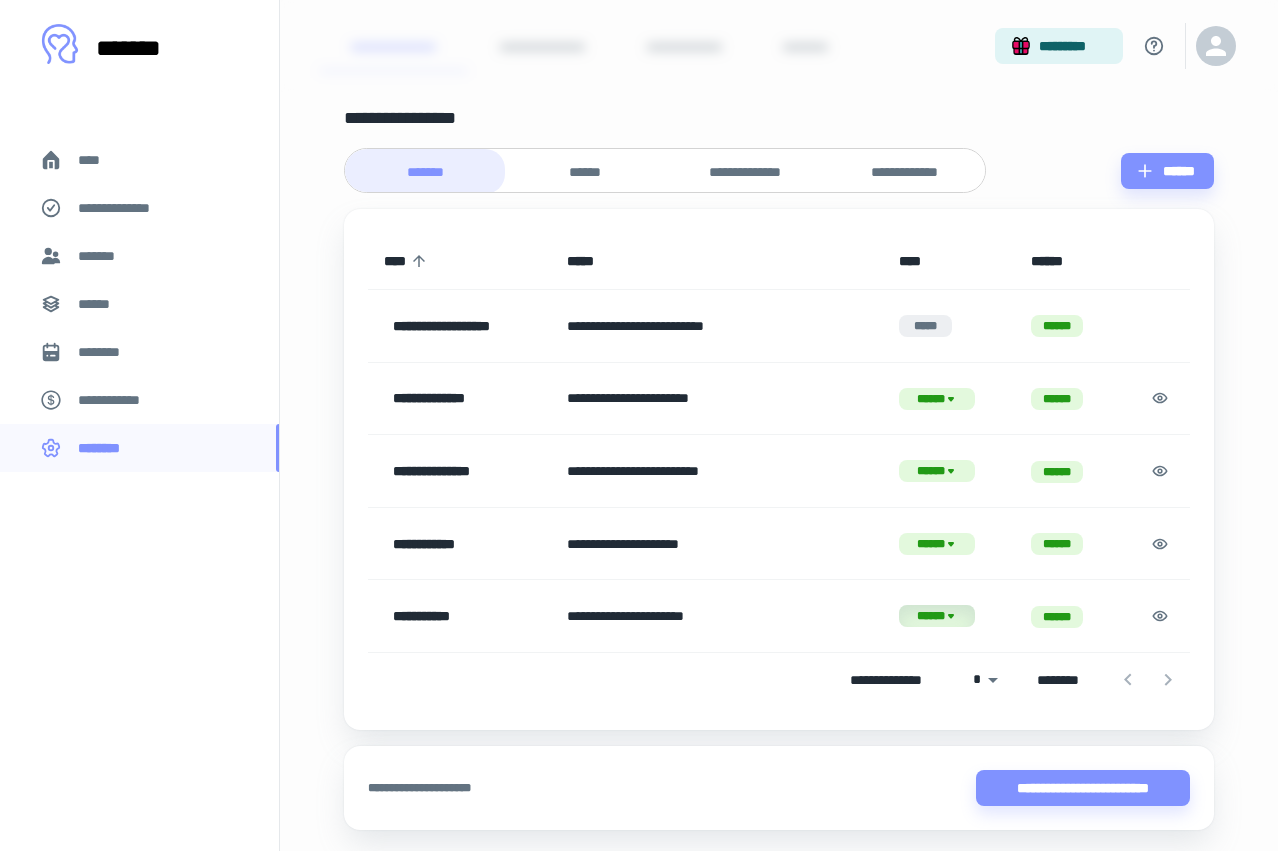 click 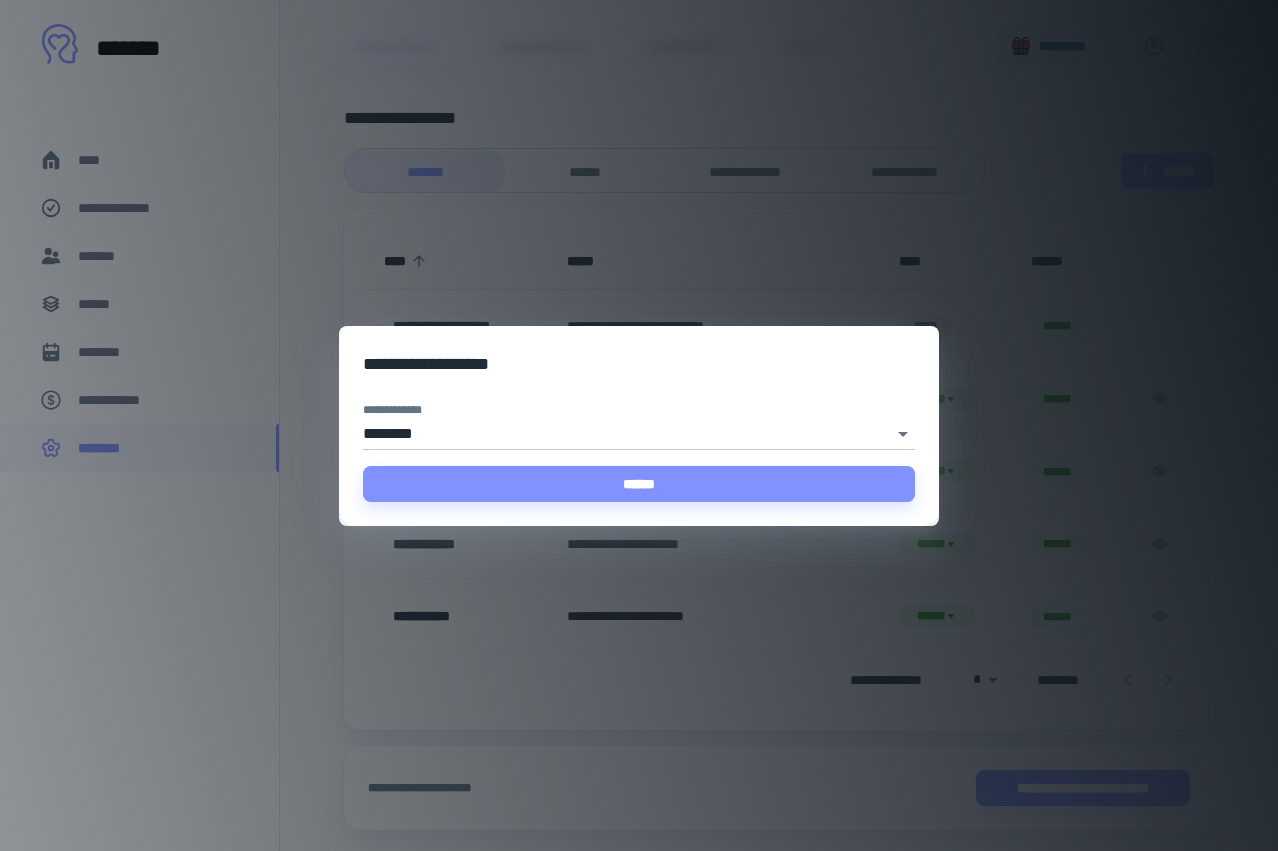 click on "**********" at bounding box center [639, 425] 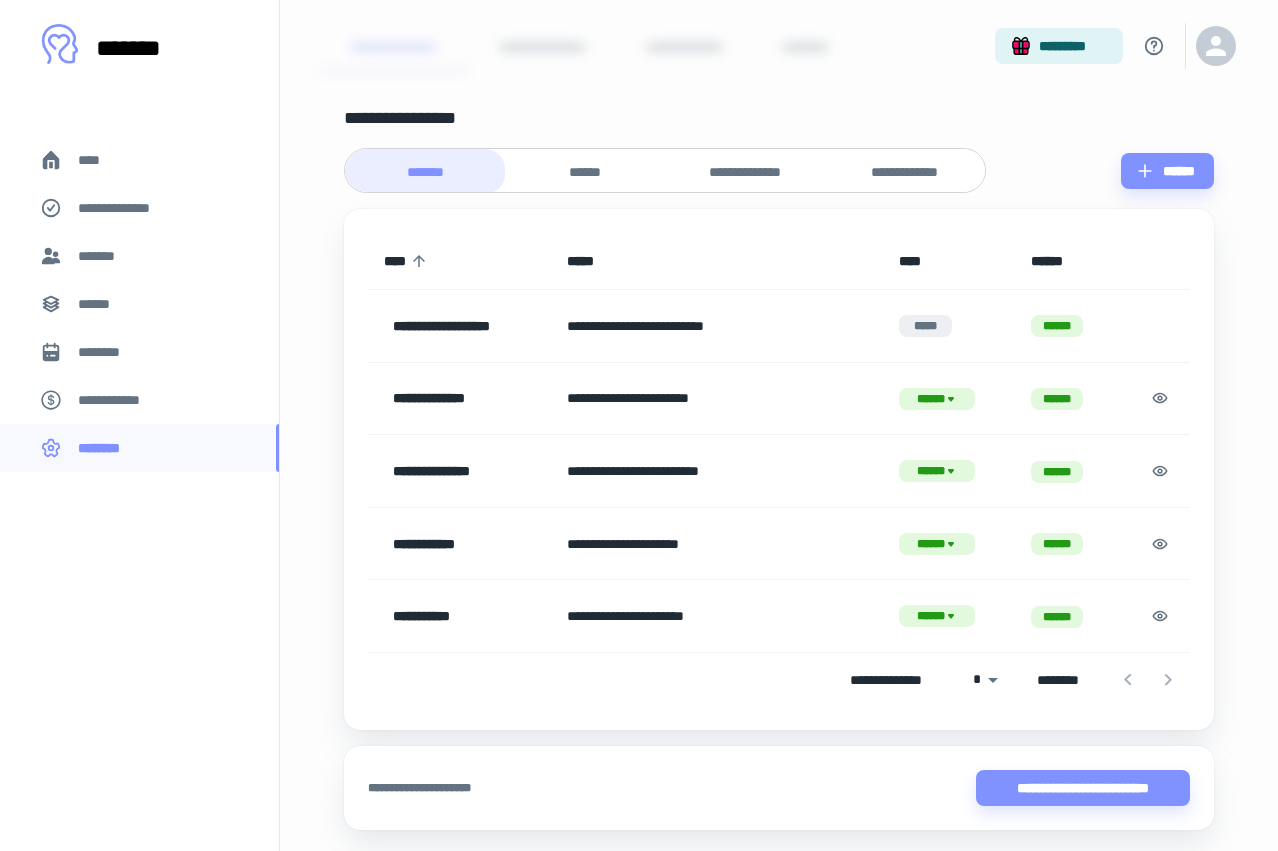 click on "******" at bounding box center [1057, 617] 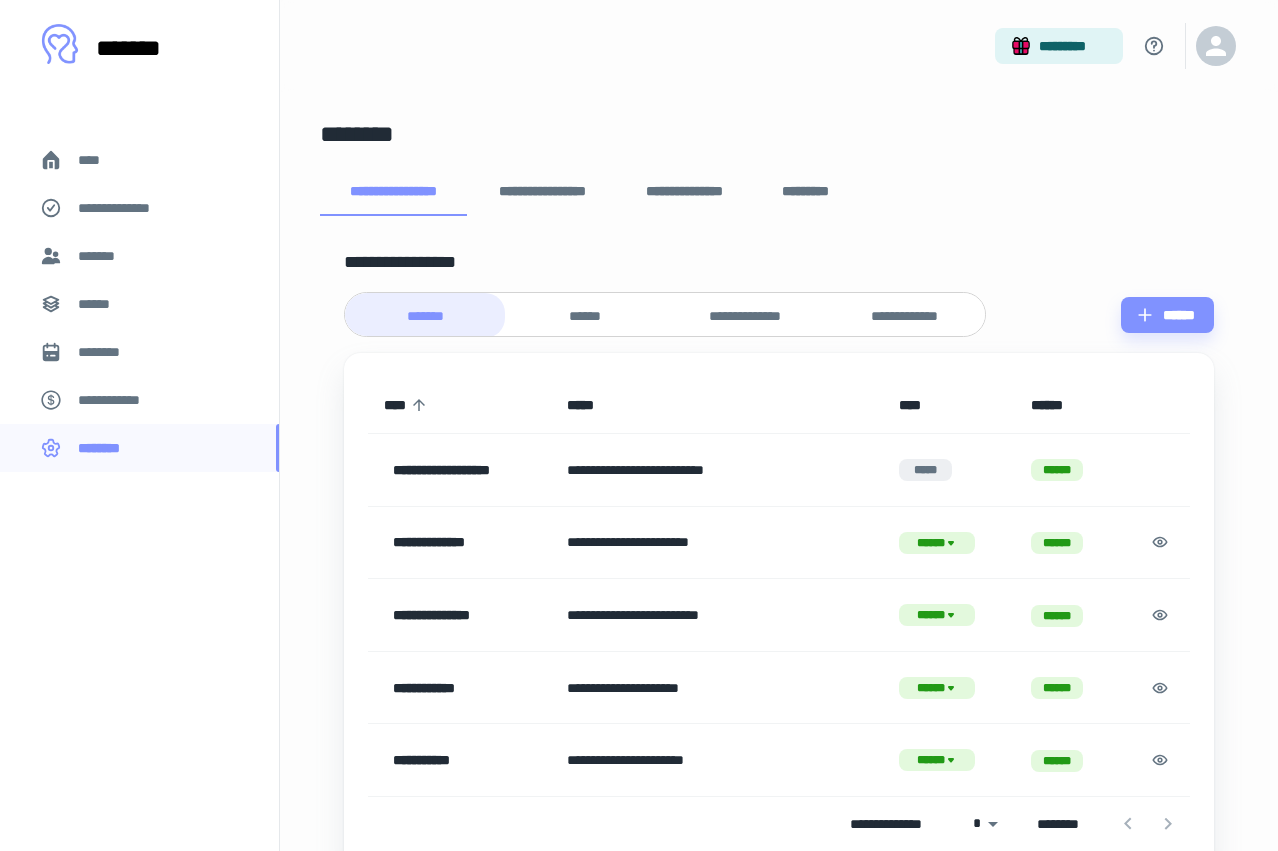 scroll, scrollTop: 0, scrollLeft: 0, axis: both 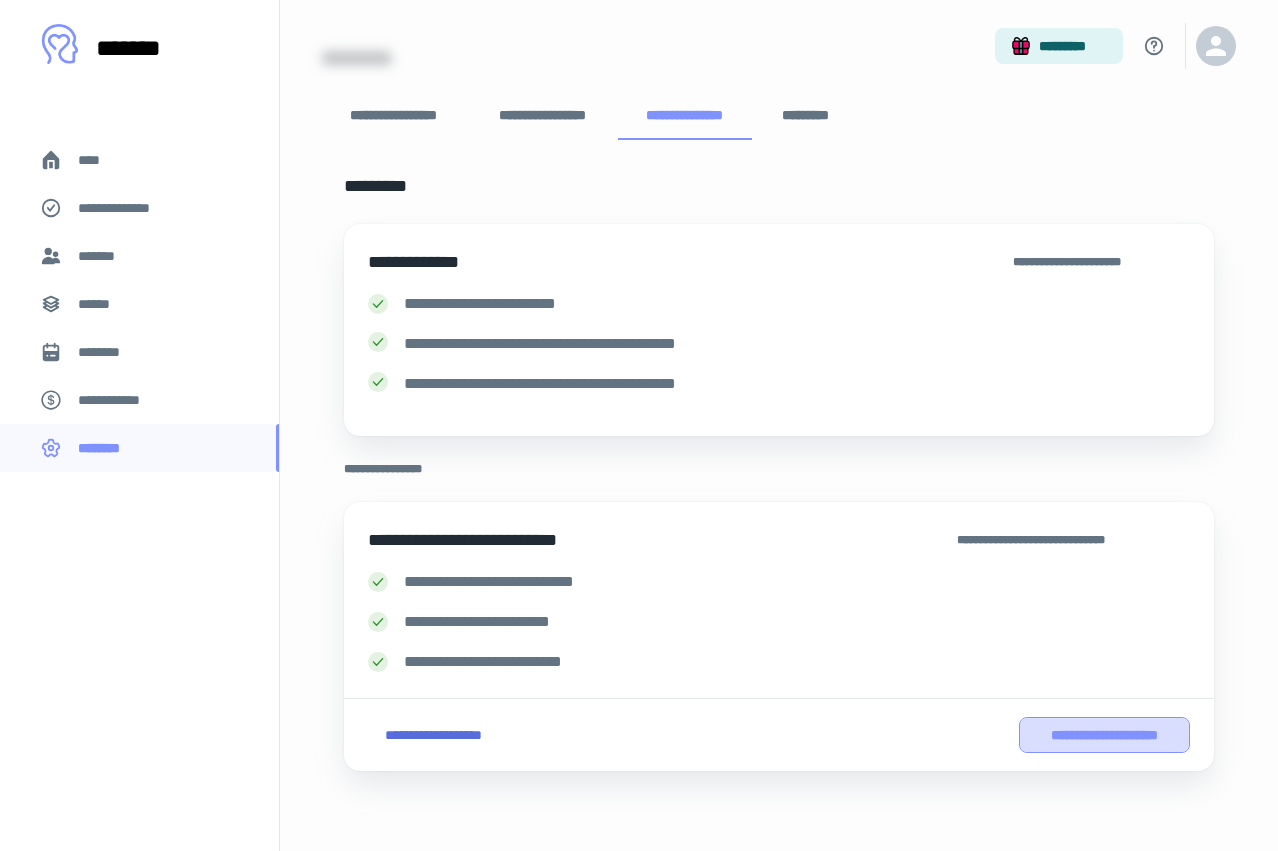 click on "**********" at bounding box center (1104, 735) 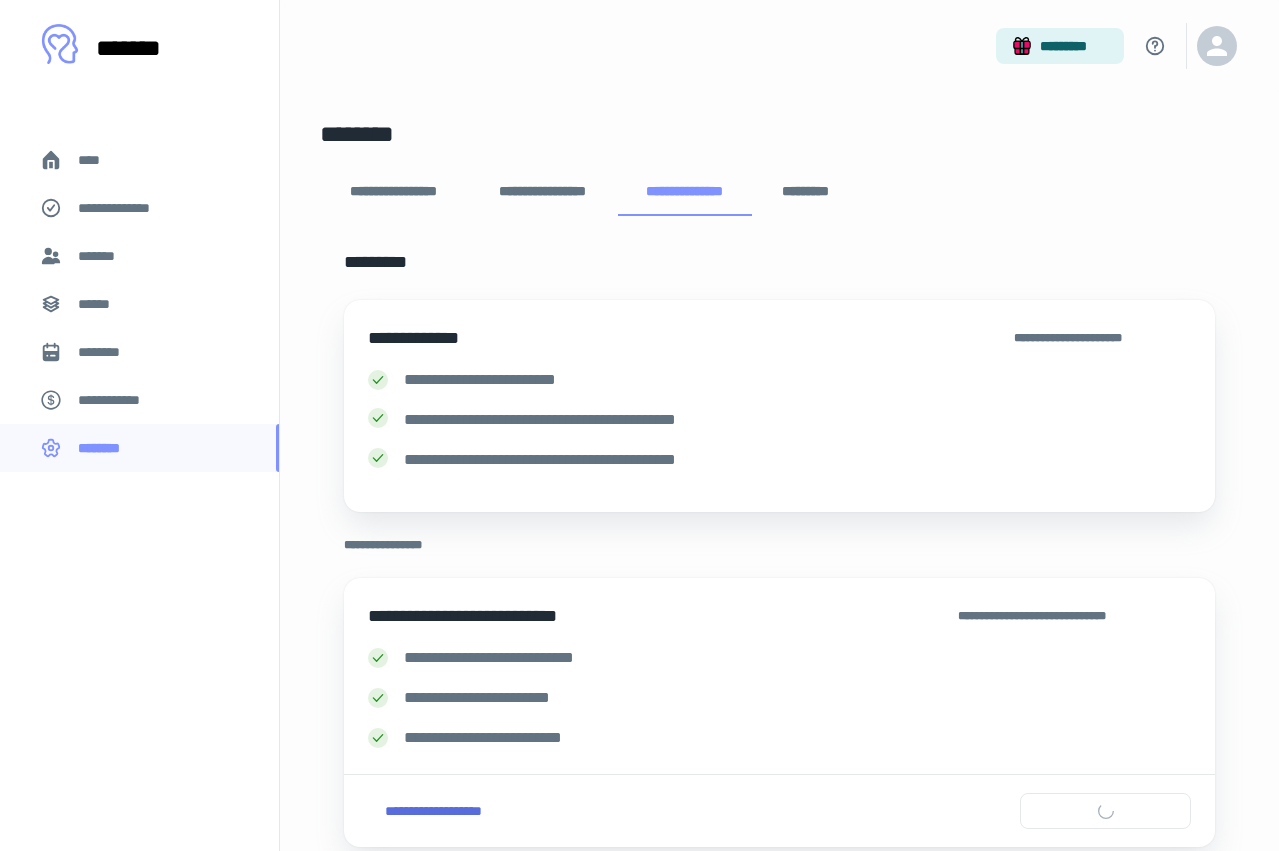 scroll, scrollTop: 0, scrollLeft: 0, axis: both 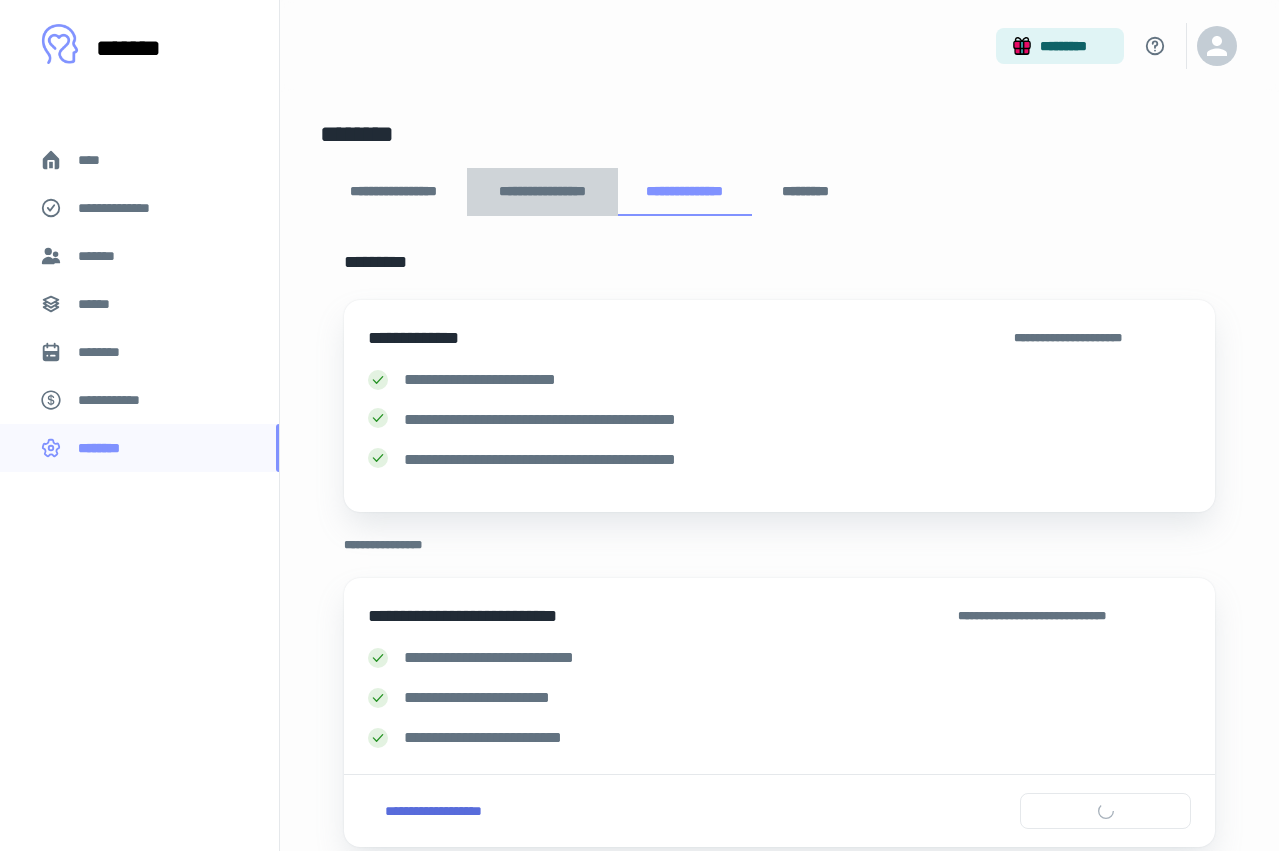 click on "**********" at bounding box center [542, 192] 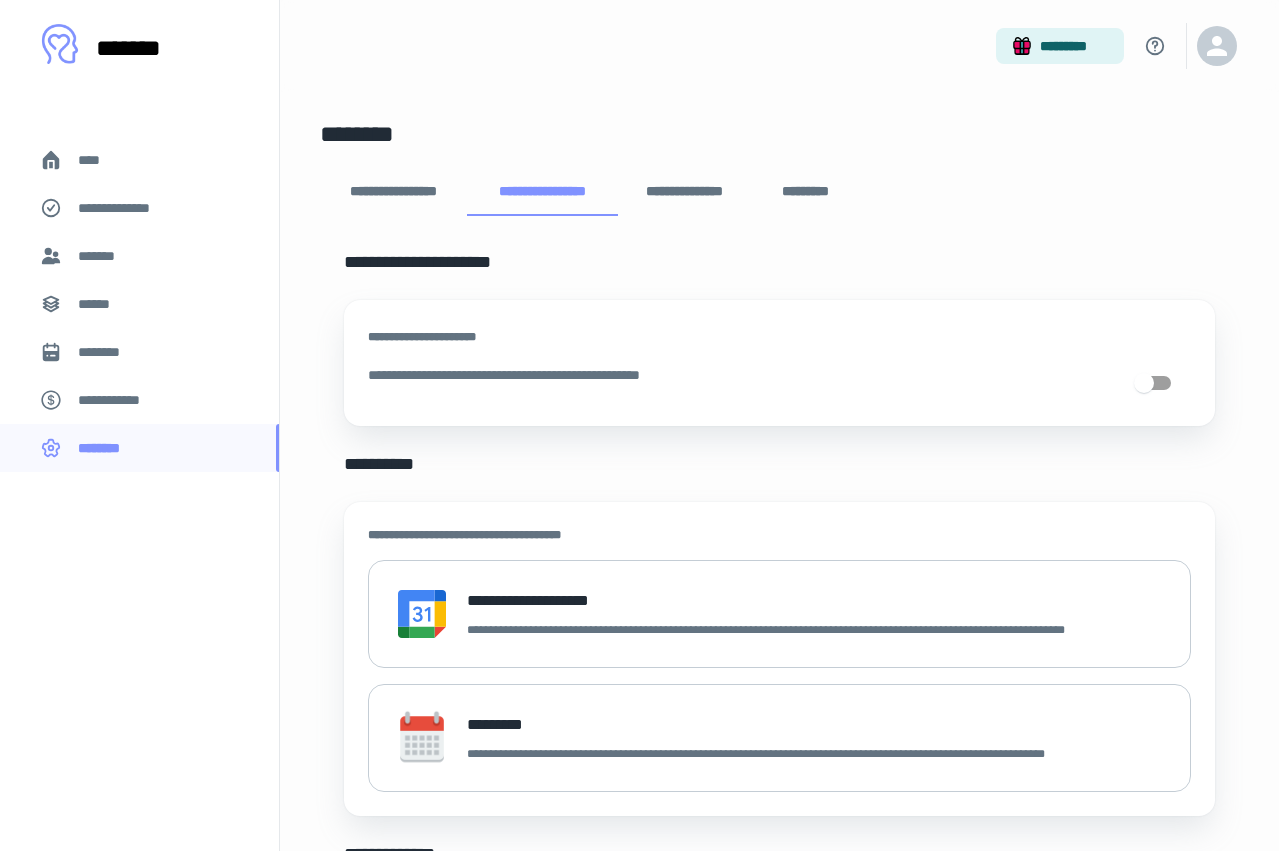 scroll, scrollTop: 0, scrollLeft: 0, axis: both 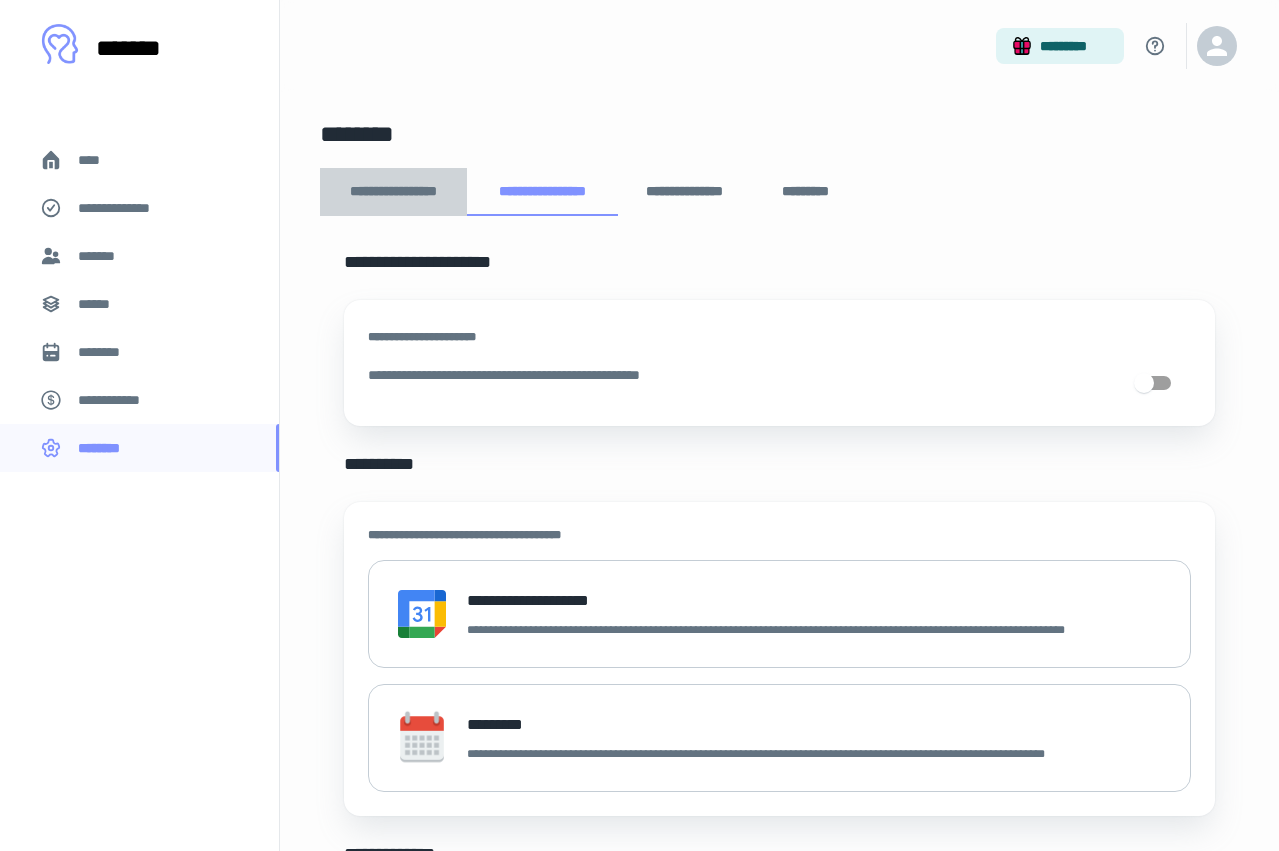 click on "**********" at bounding box center (393, 192) 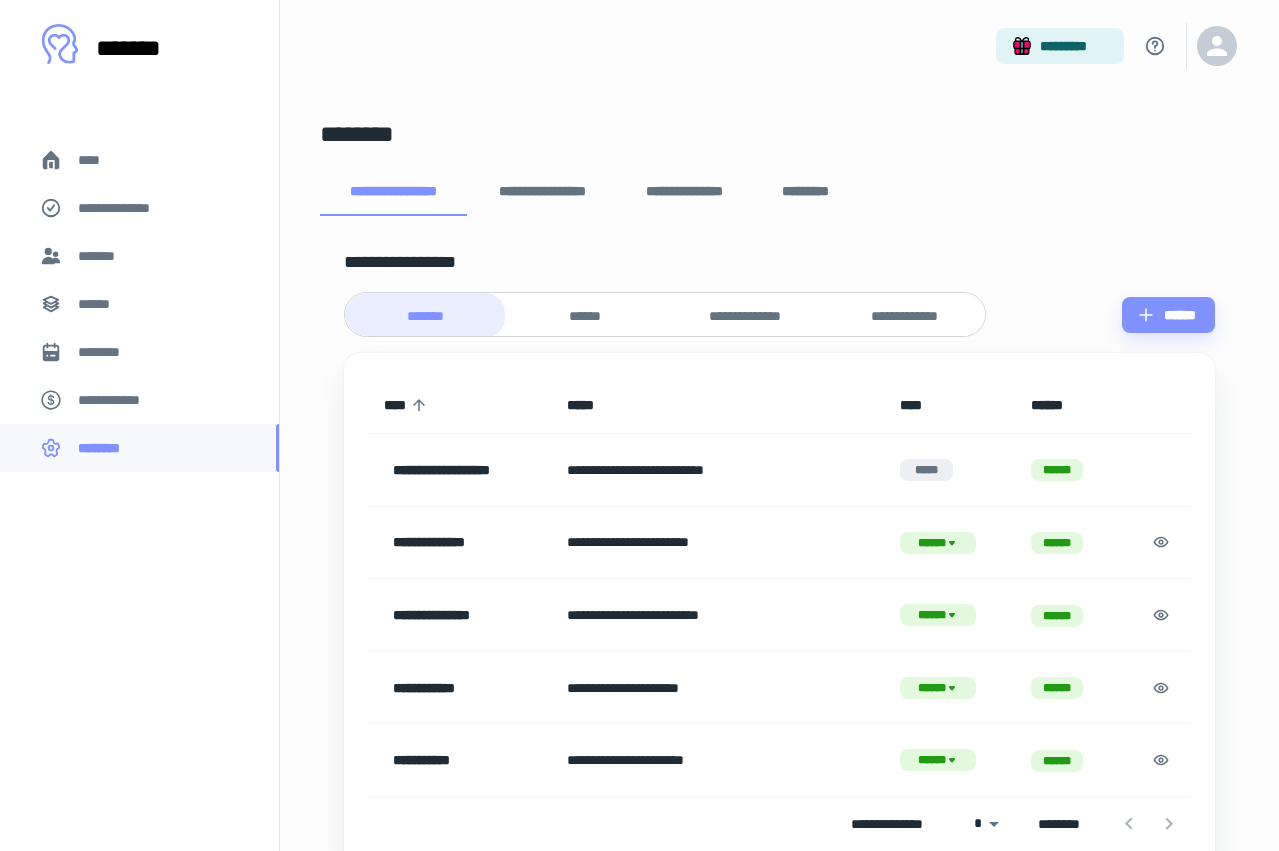 click on "**********" at bounding box center [745, 315] 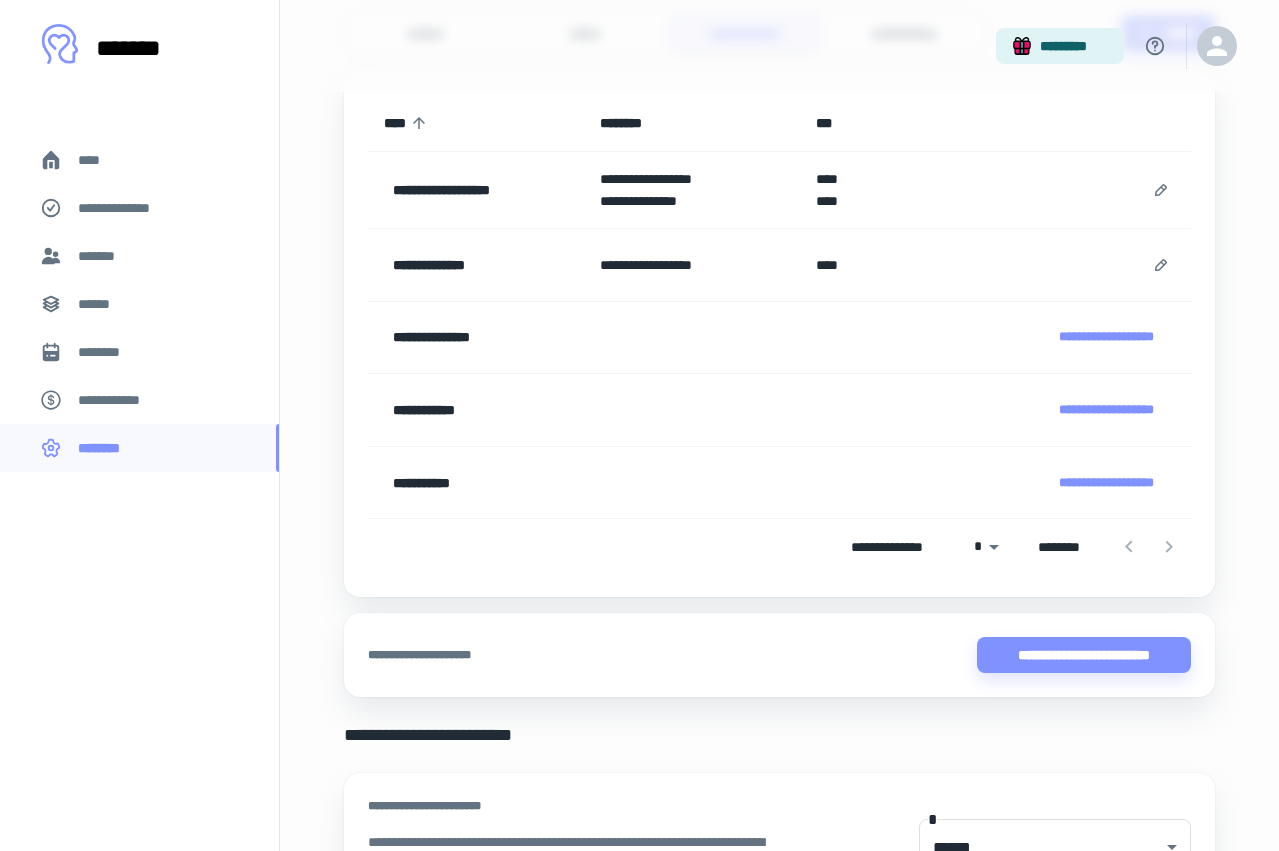 scroll, scrollTop: 283, scrollLeft: 0, axis: vertical 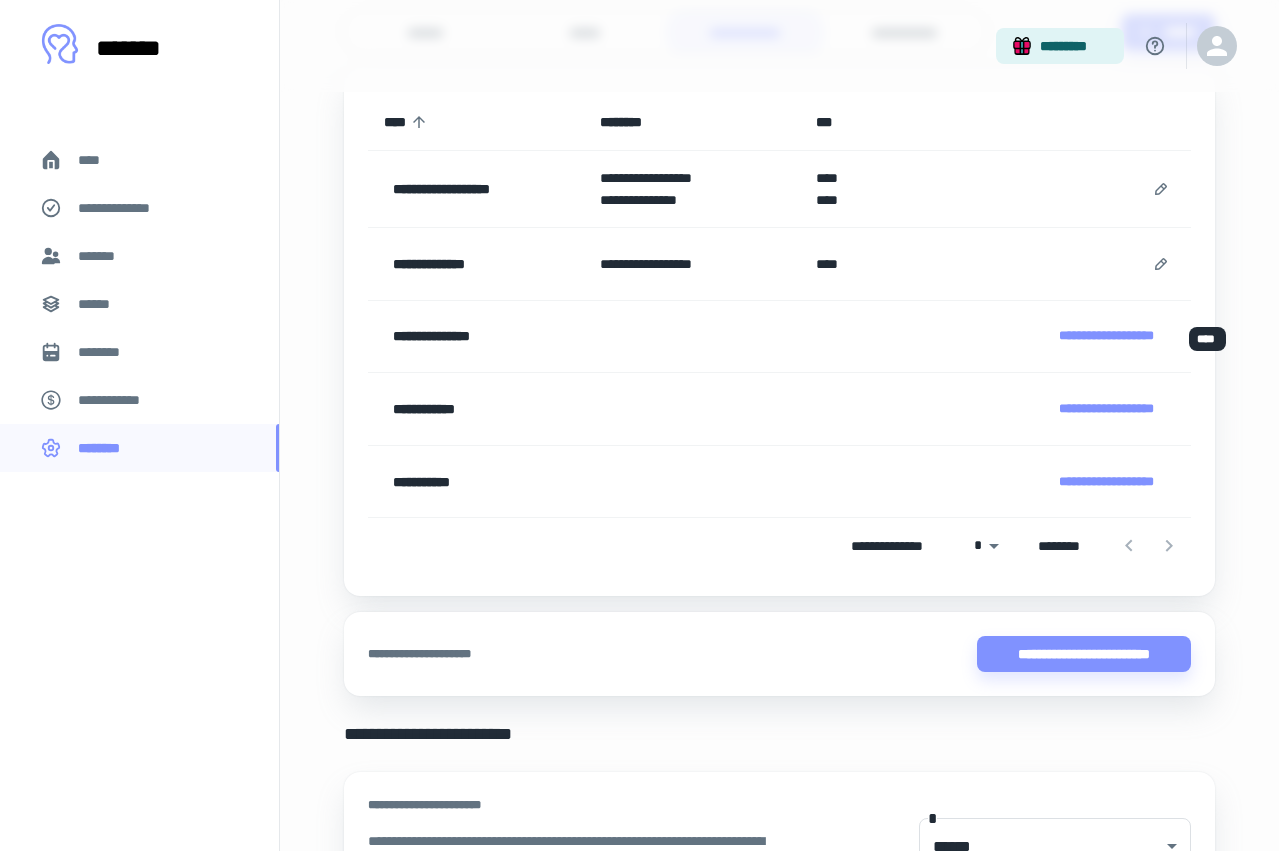 click on "**********" at bounding box center [1106, 336] 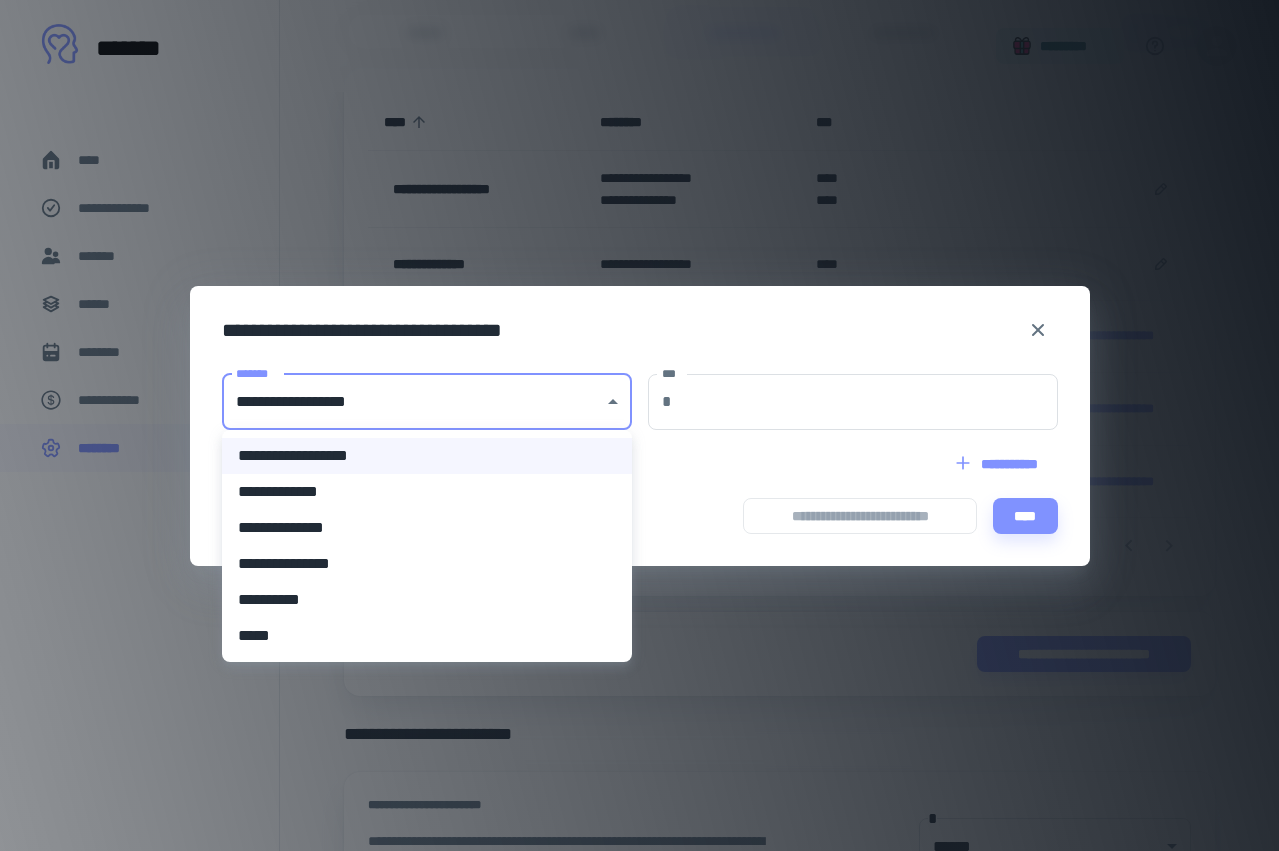 click on "**********" at bounding box center (639, 142) 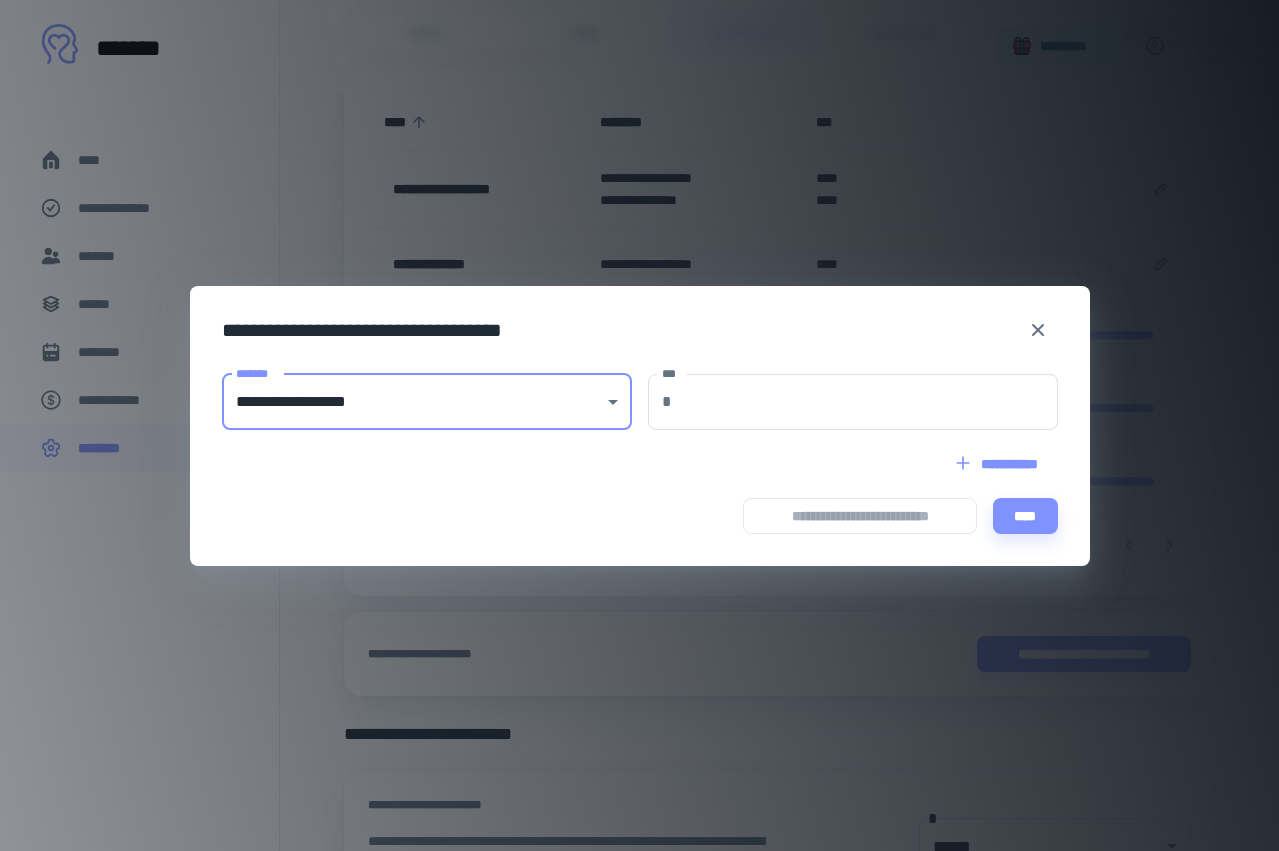 click on "***" at bounding box center [868, 402] 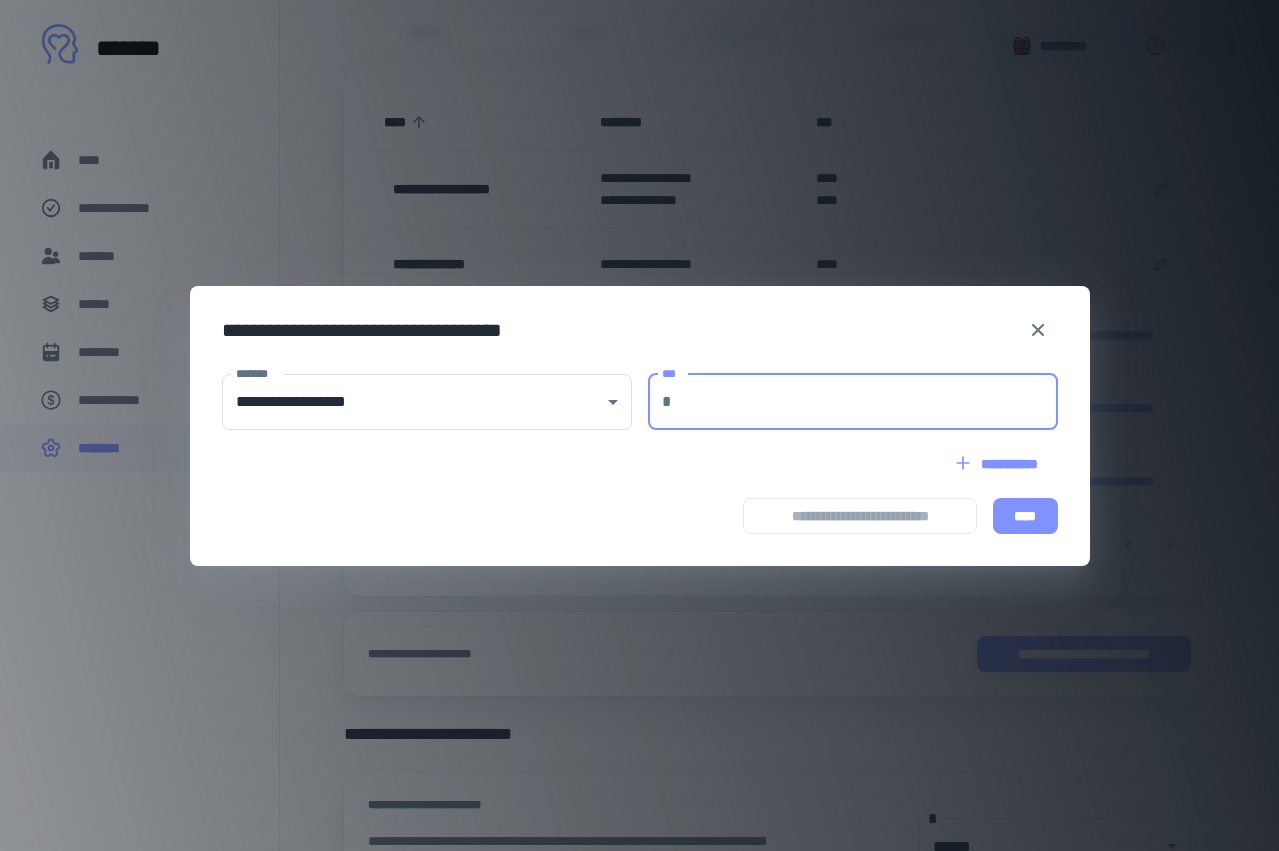 type on "***" 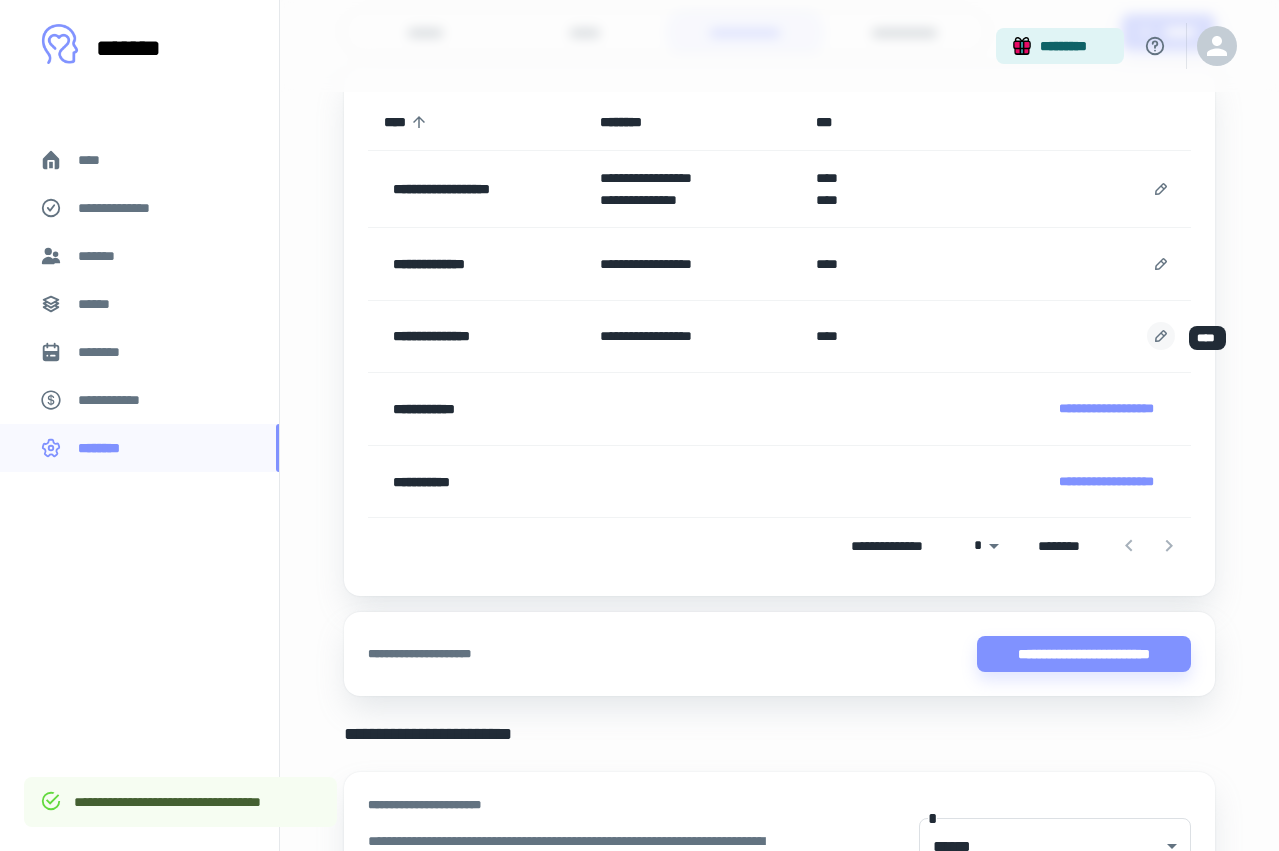 click 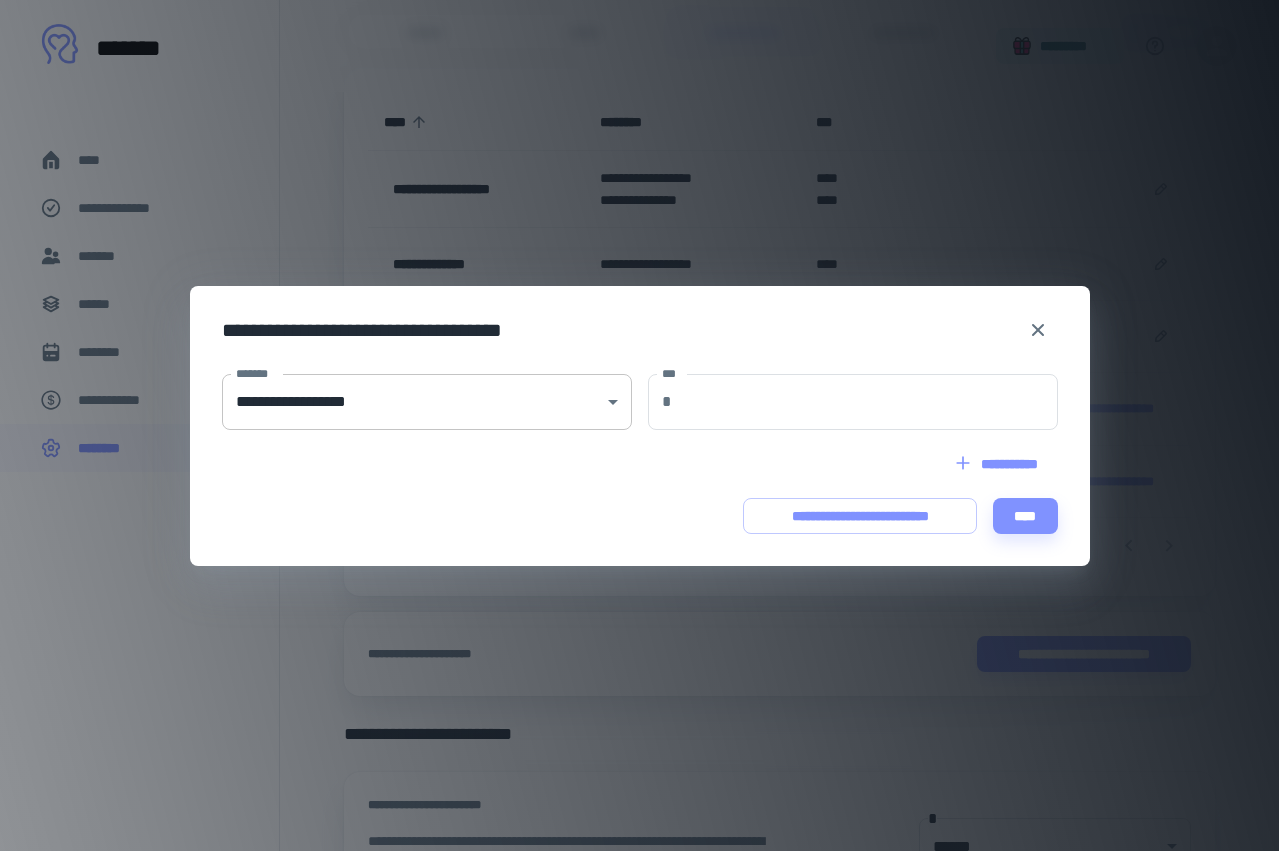 click on "**********" at bounding box center (639, 142) 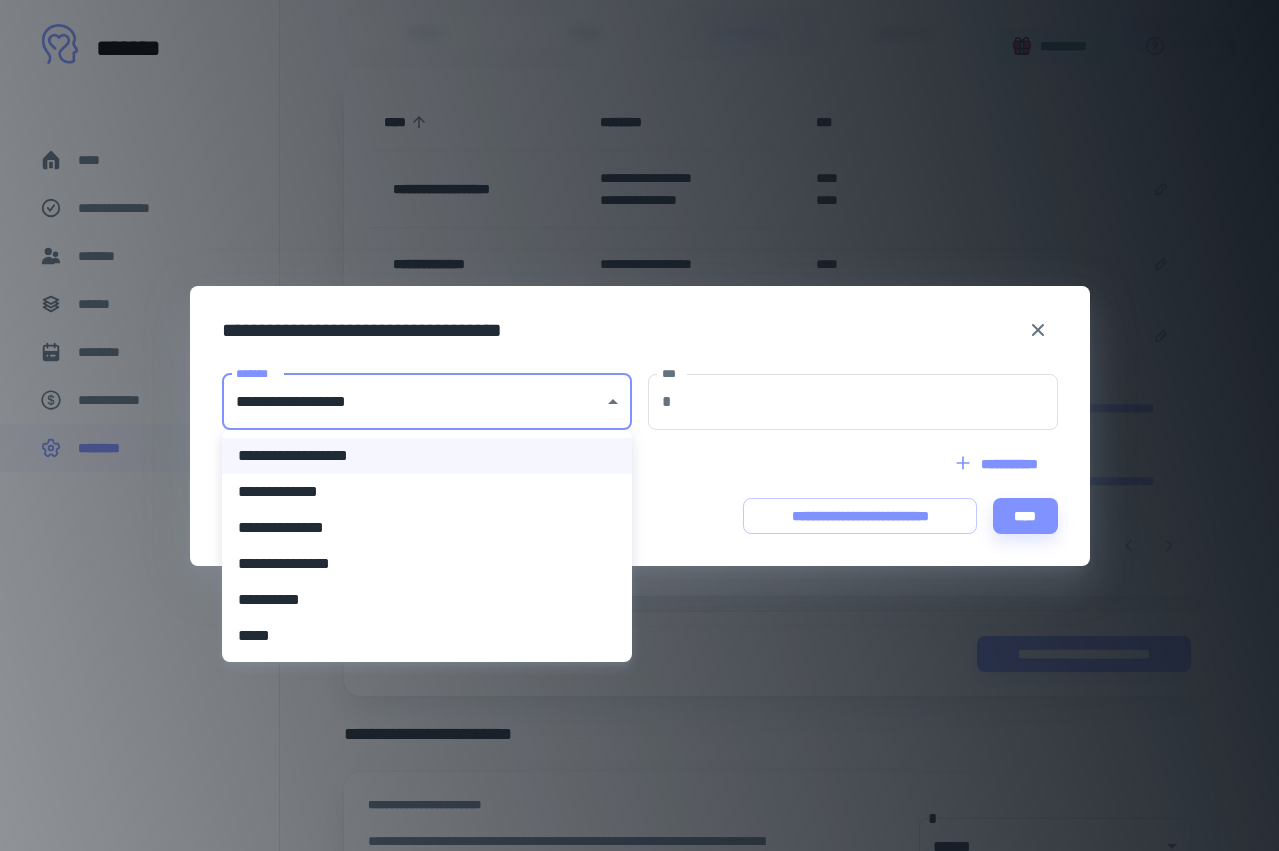 click on "**********" at bounding box center (427, 564) 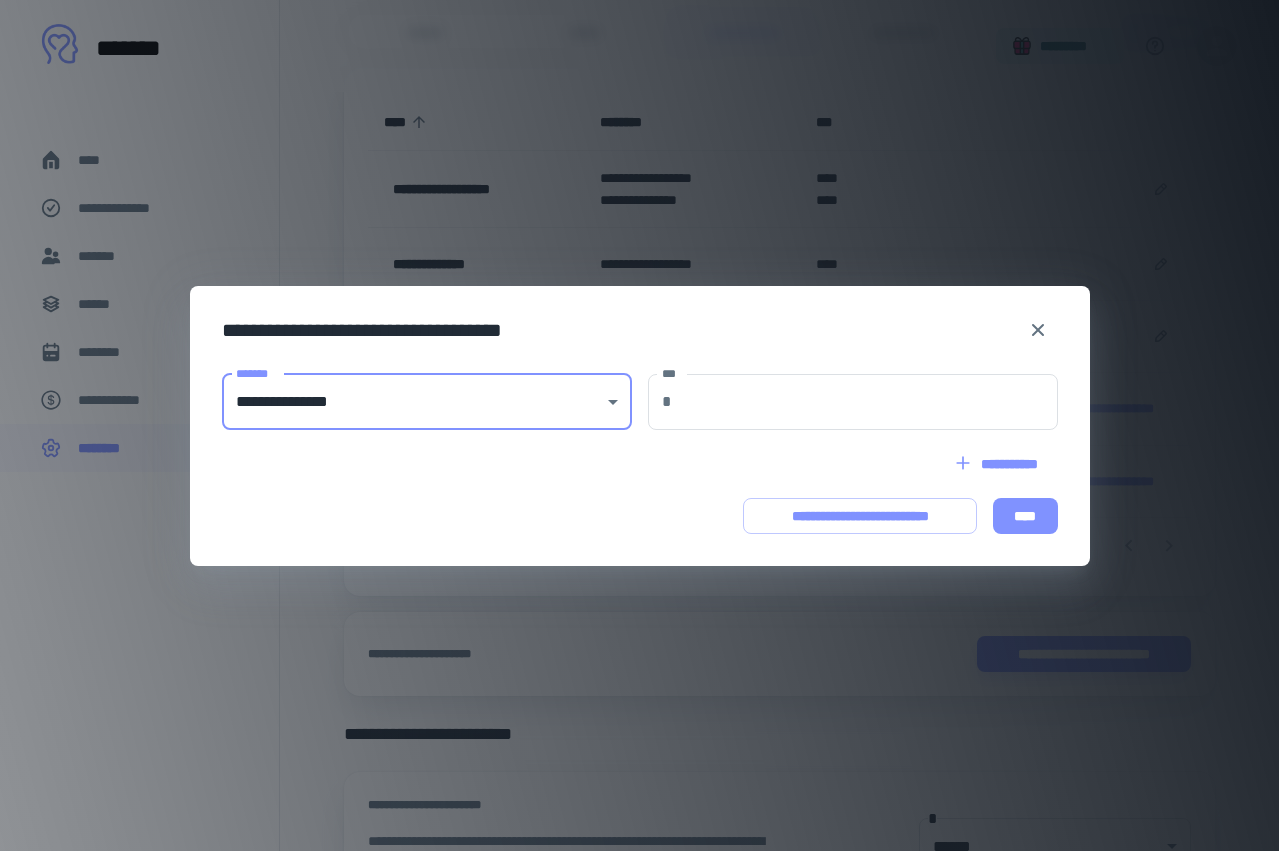 click on "****" at bounding box center [1025, 516] 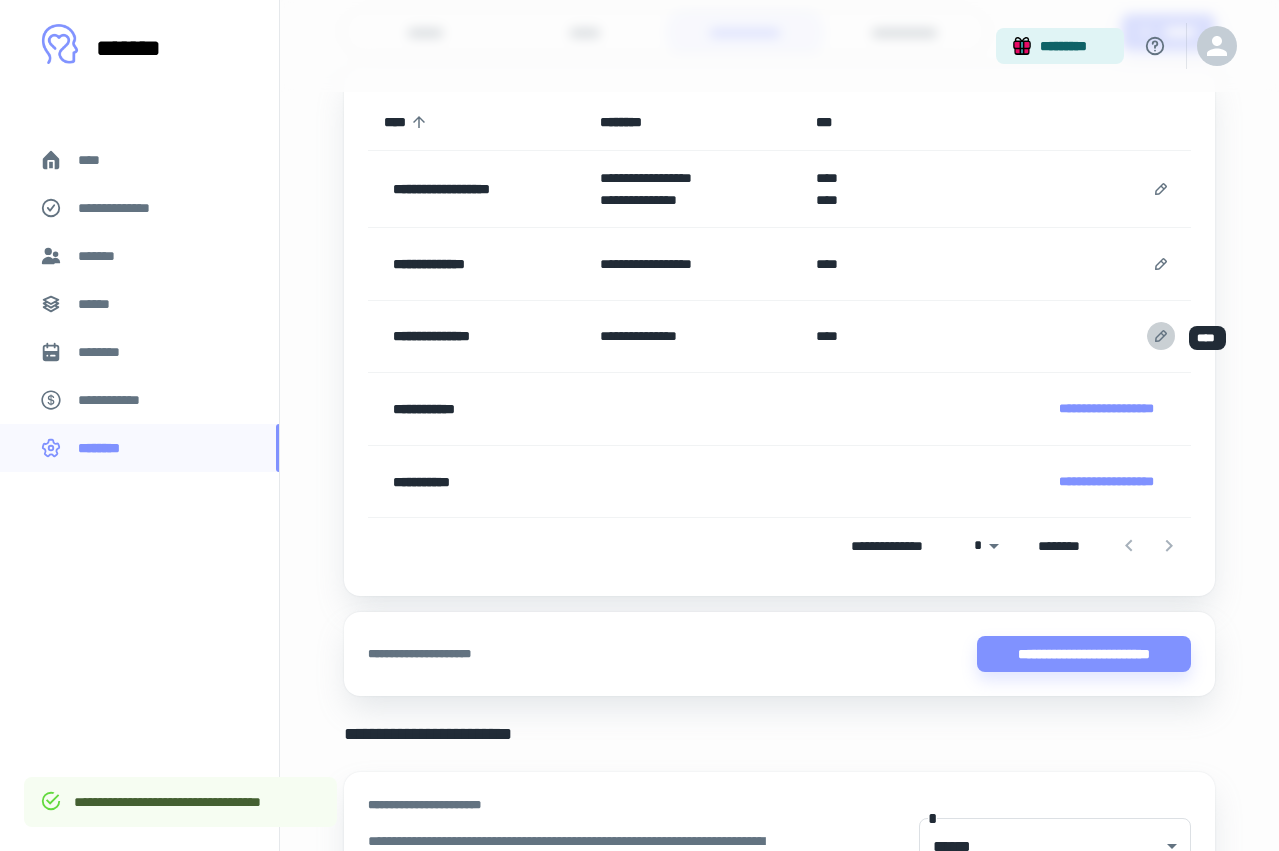 click 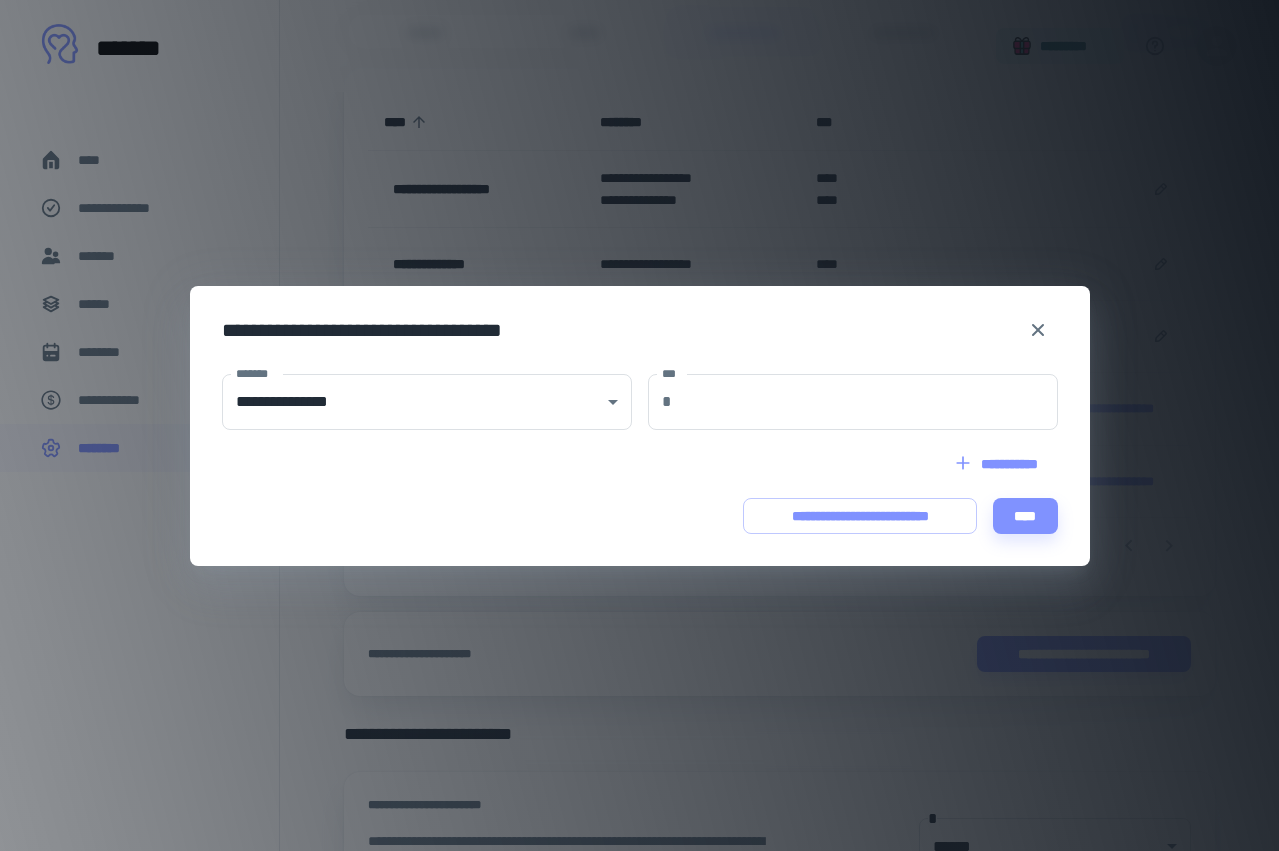 click on "**********" at bounding box center (997, 464) 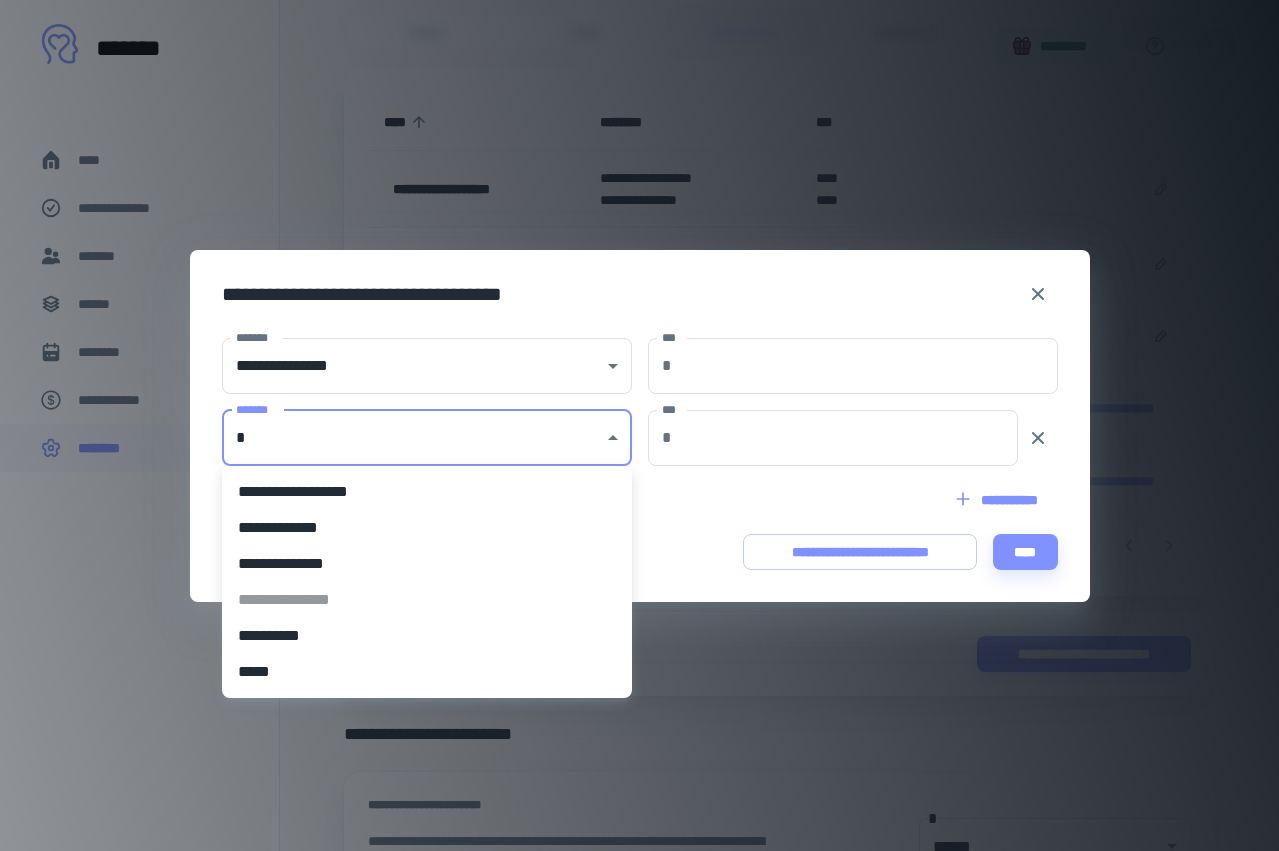 click on "**********" at bounding box center [639, 142] 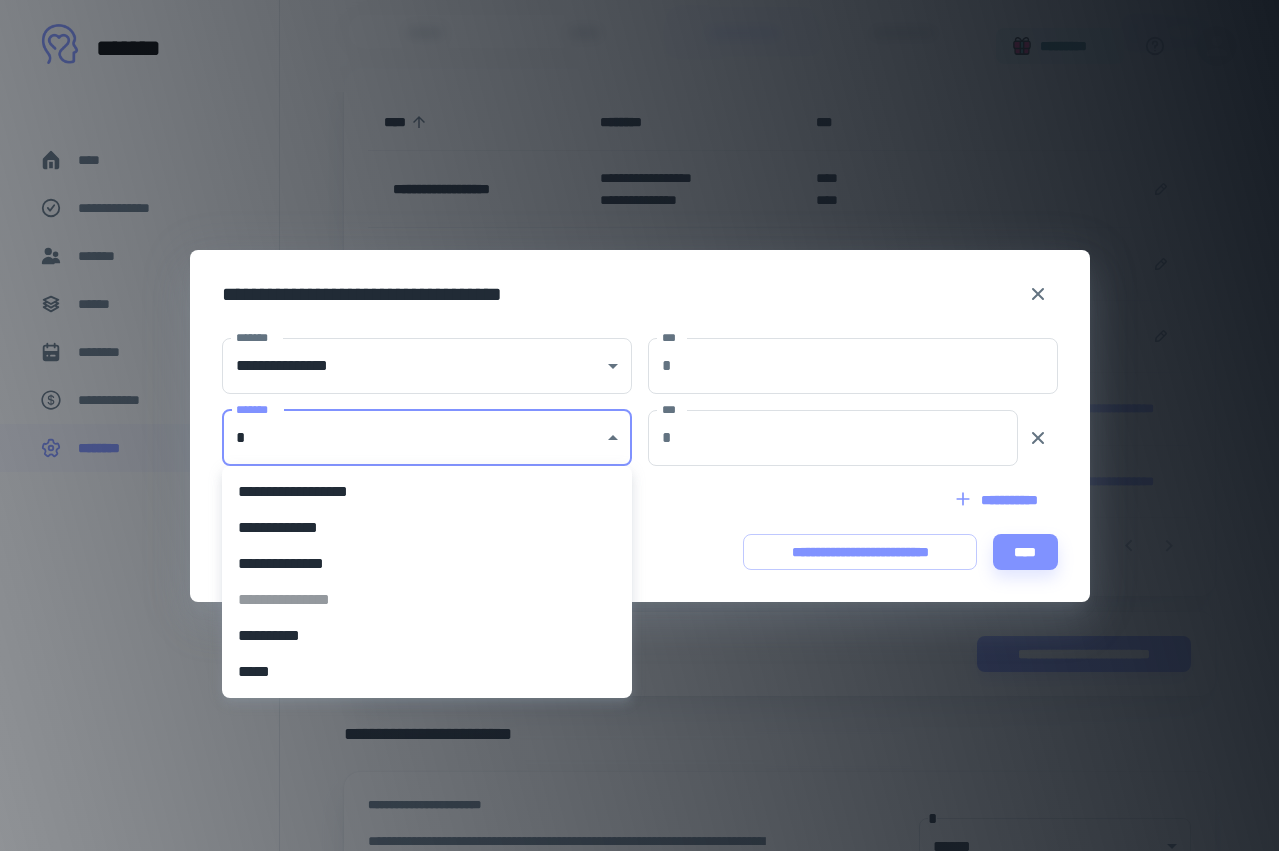 click on "**********" at bounding box center [427, 492] 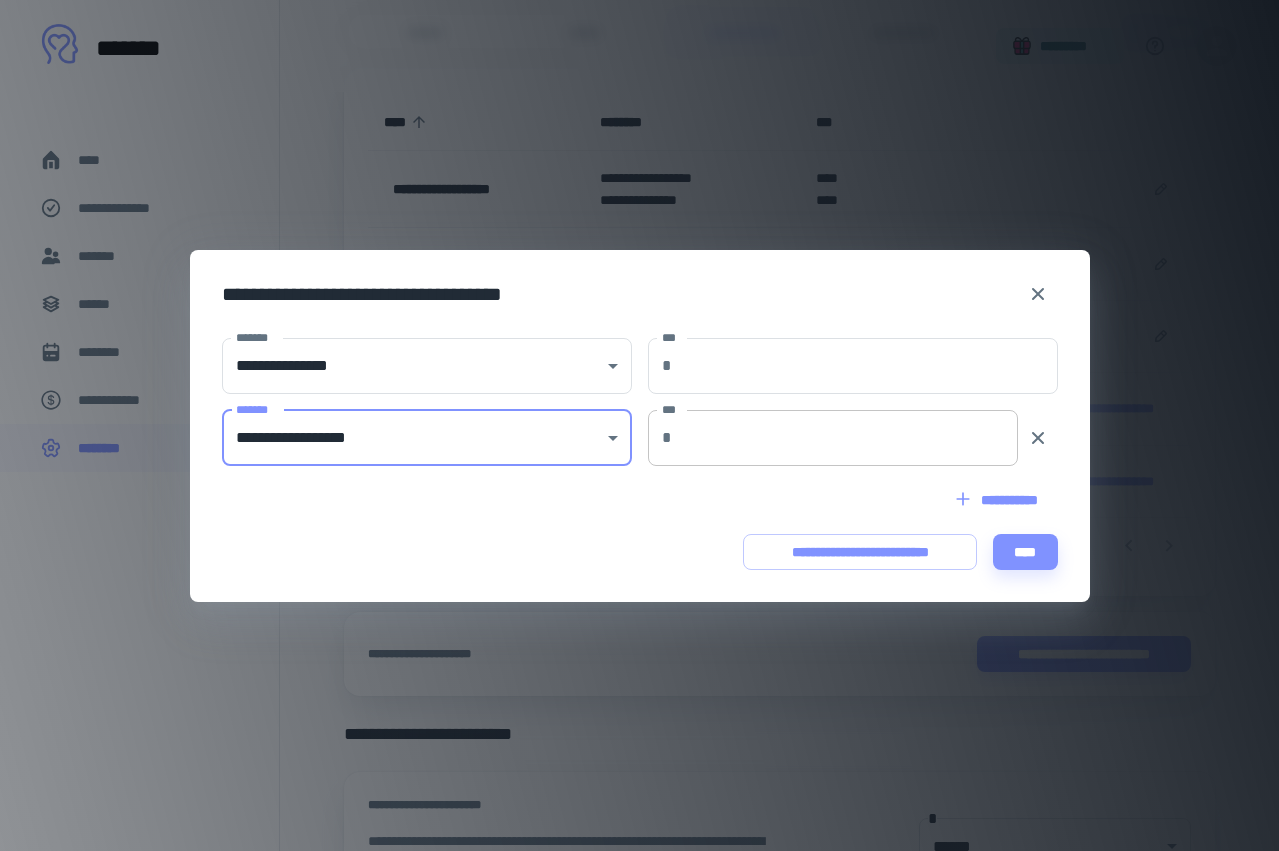 click on "***" at bounding box center [848, 438] 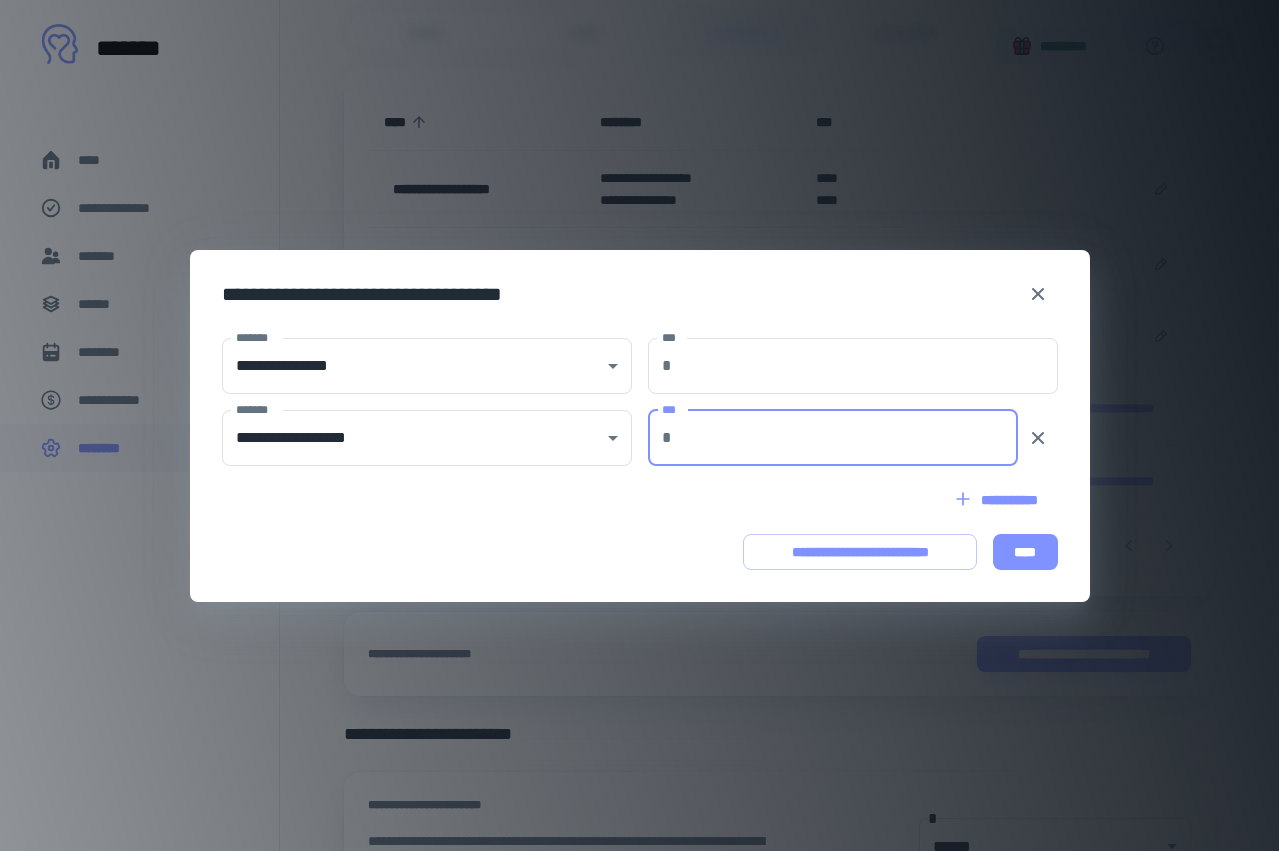 type on "***" 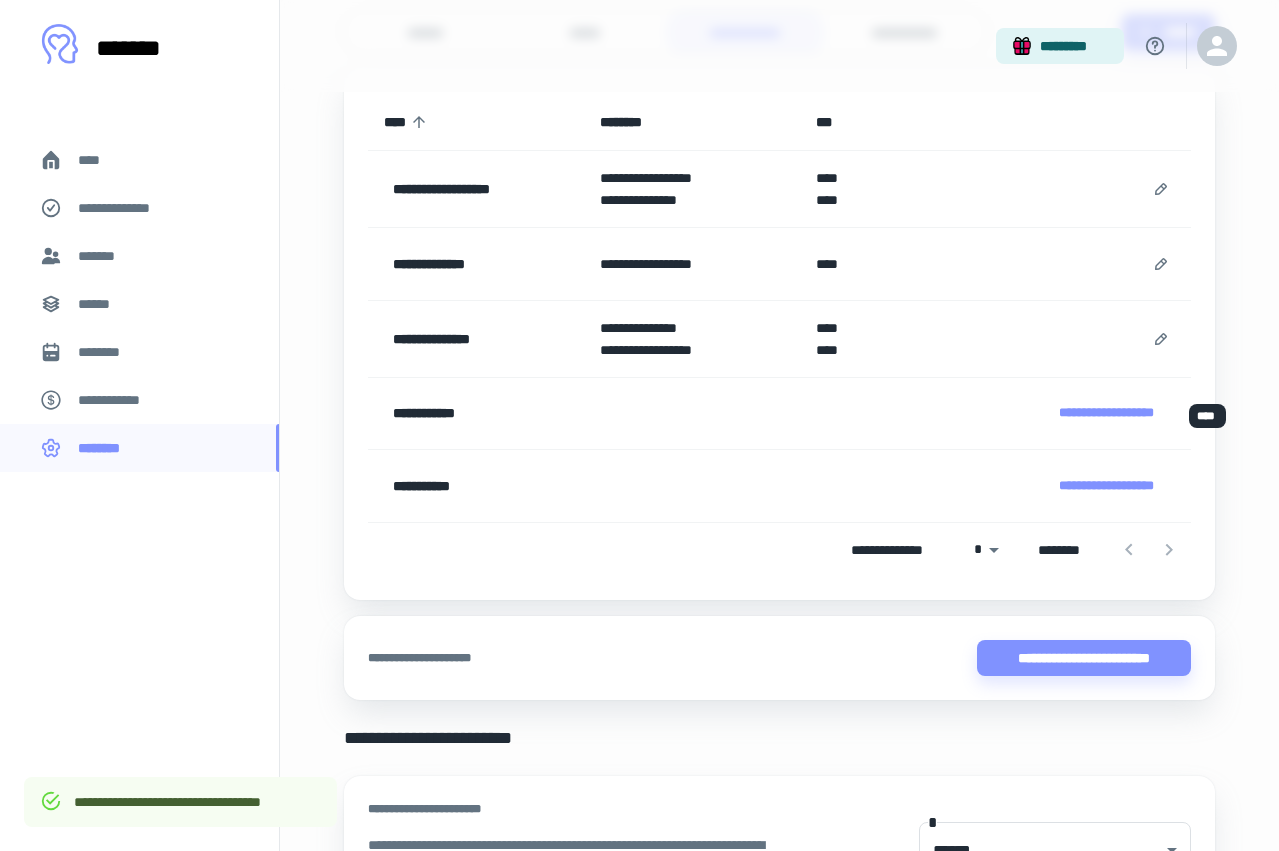 click on "**********" at bounding box center (1106, 413) 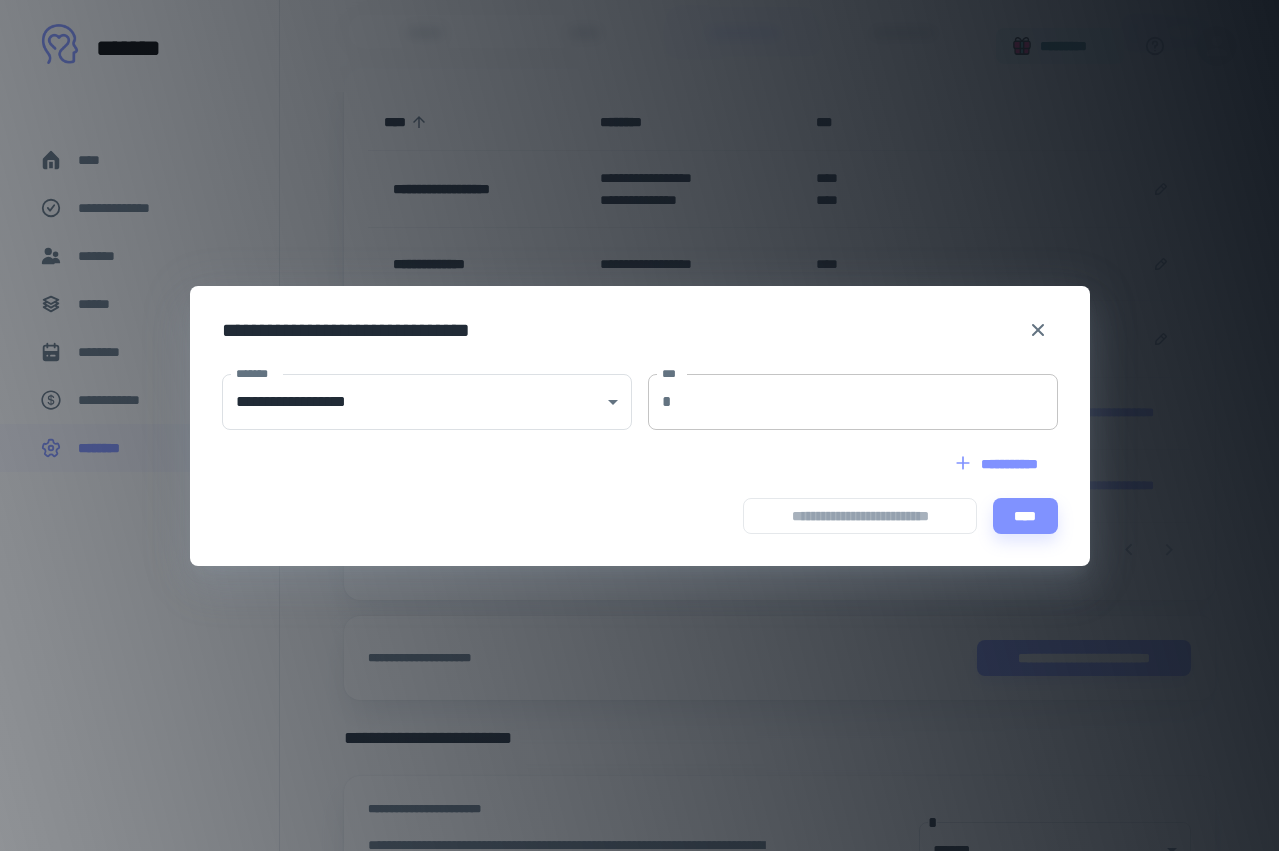 click on "***" at bounding box center [868, 402] 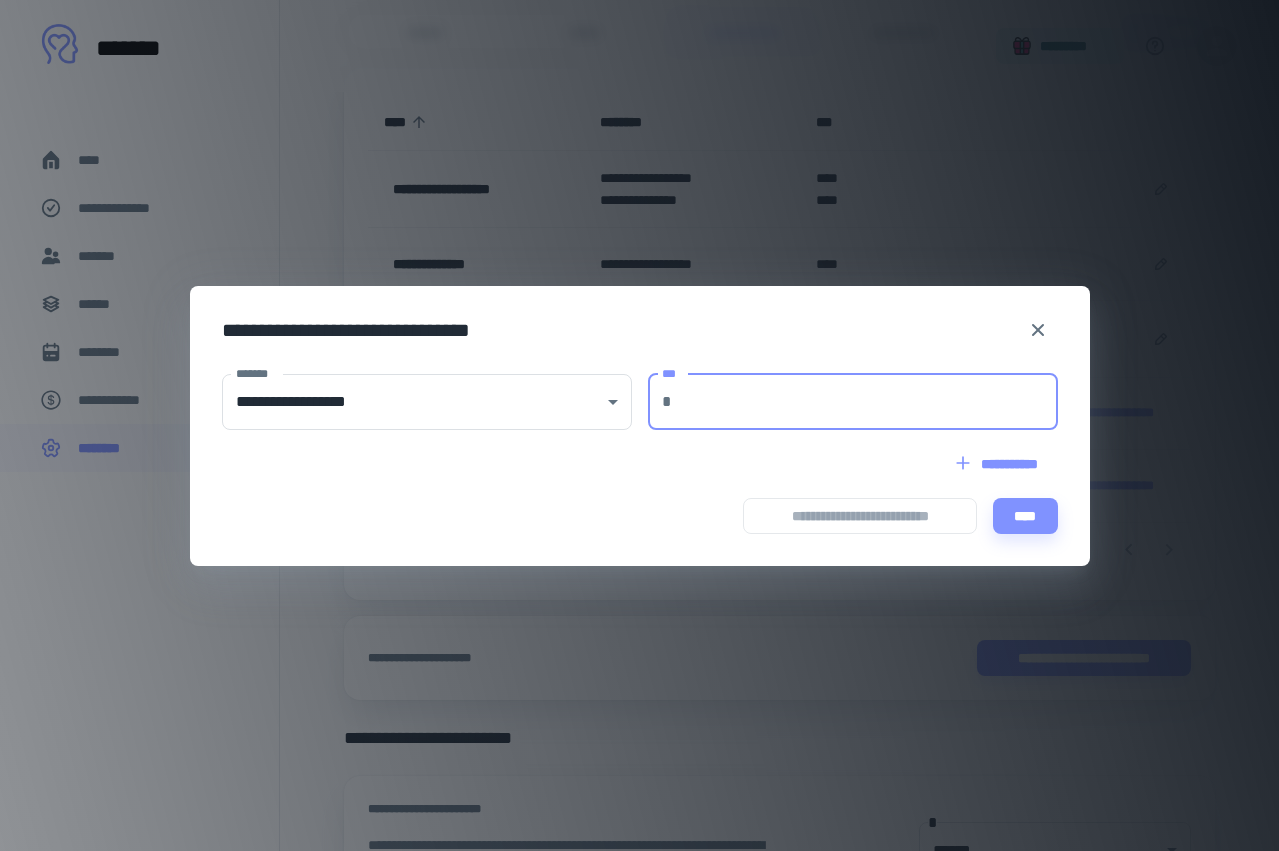 type on "***" 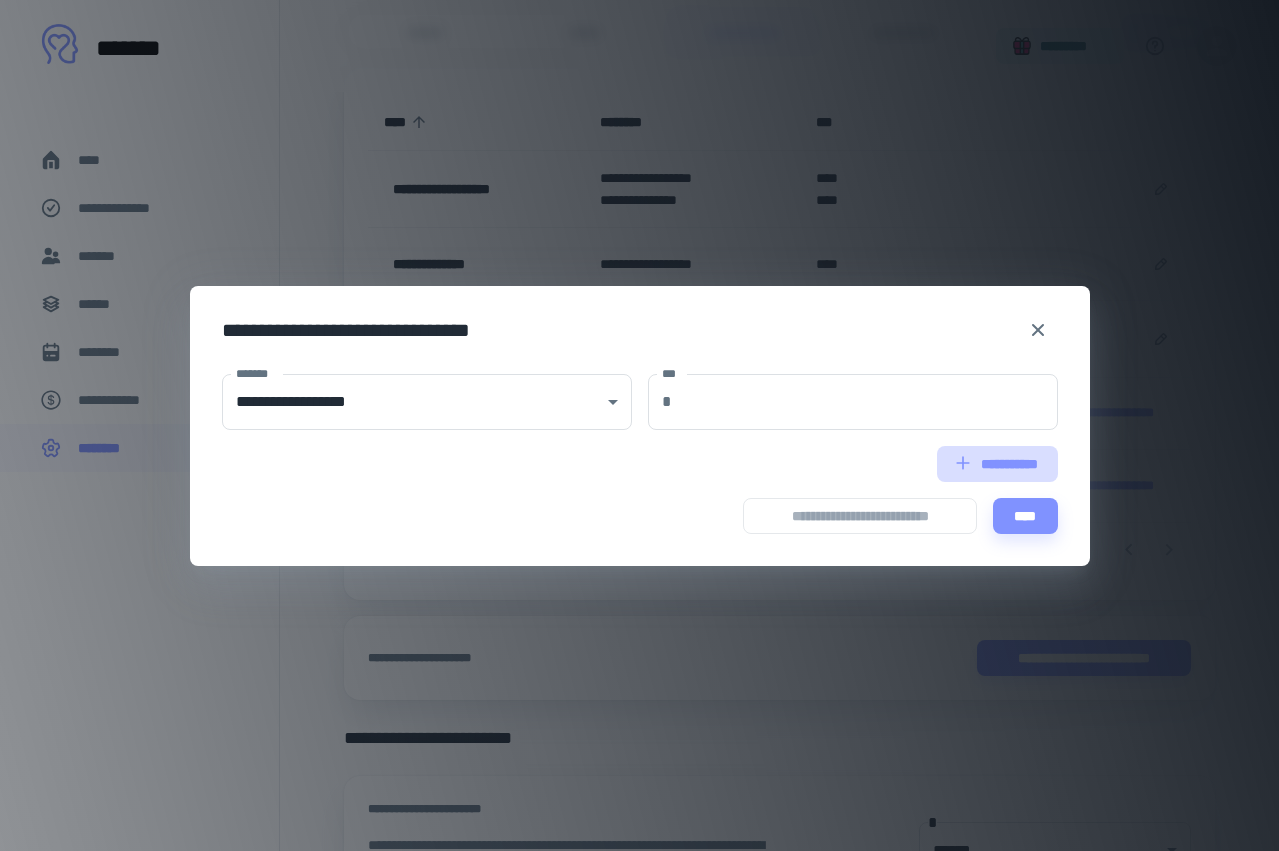 click on "**********" at bounding box center (997, 464) 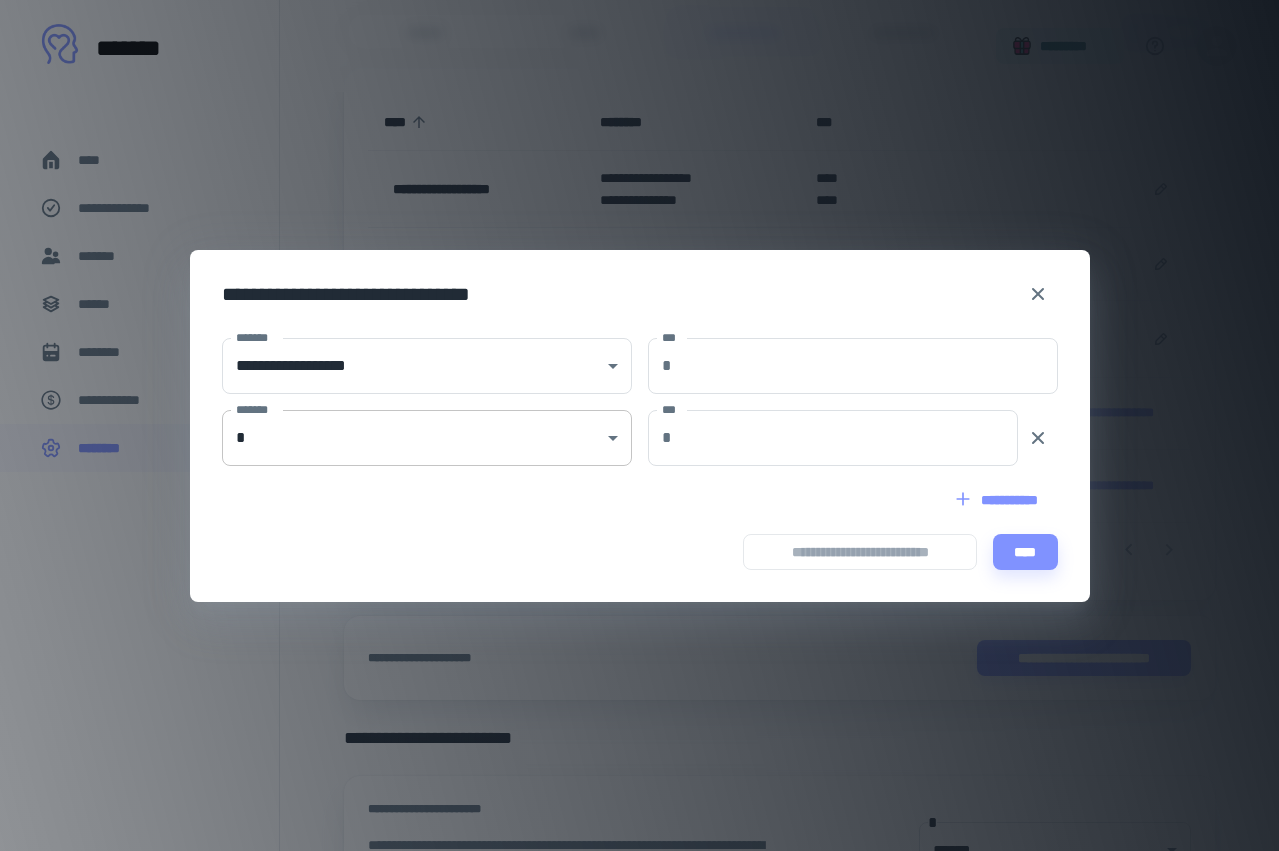 click on "**********" at bounding box center (639, 142) 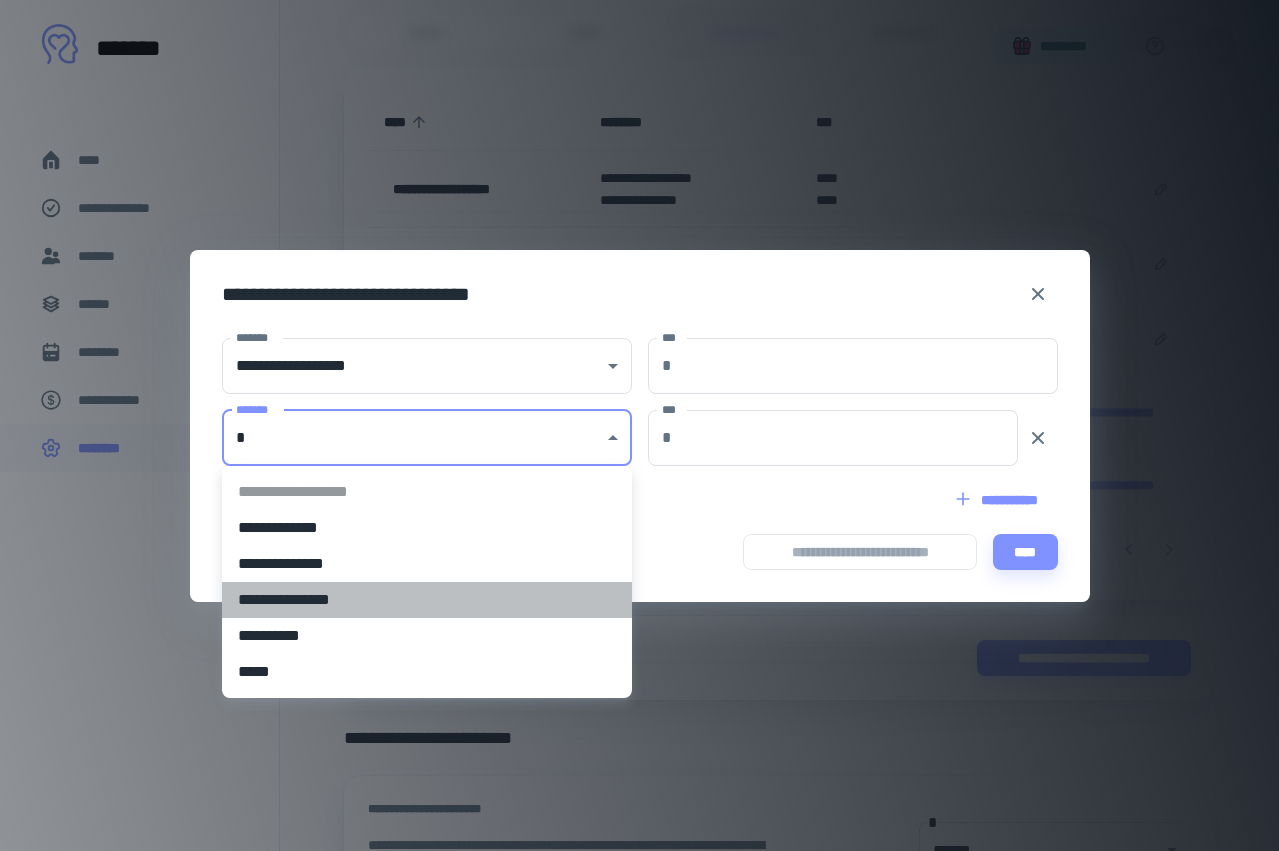 click on "**********" at bounding box center [427, 600] 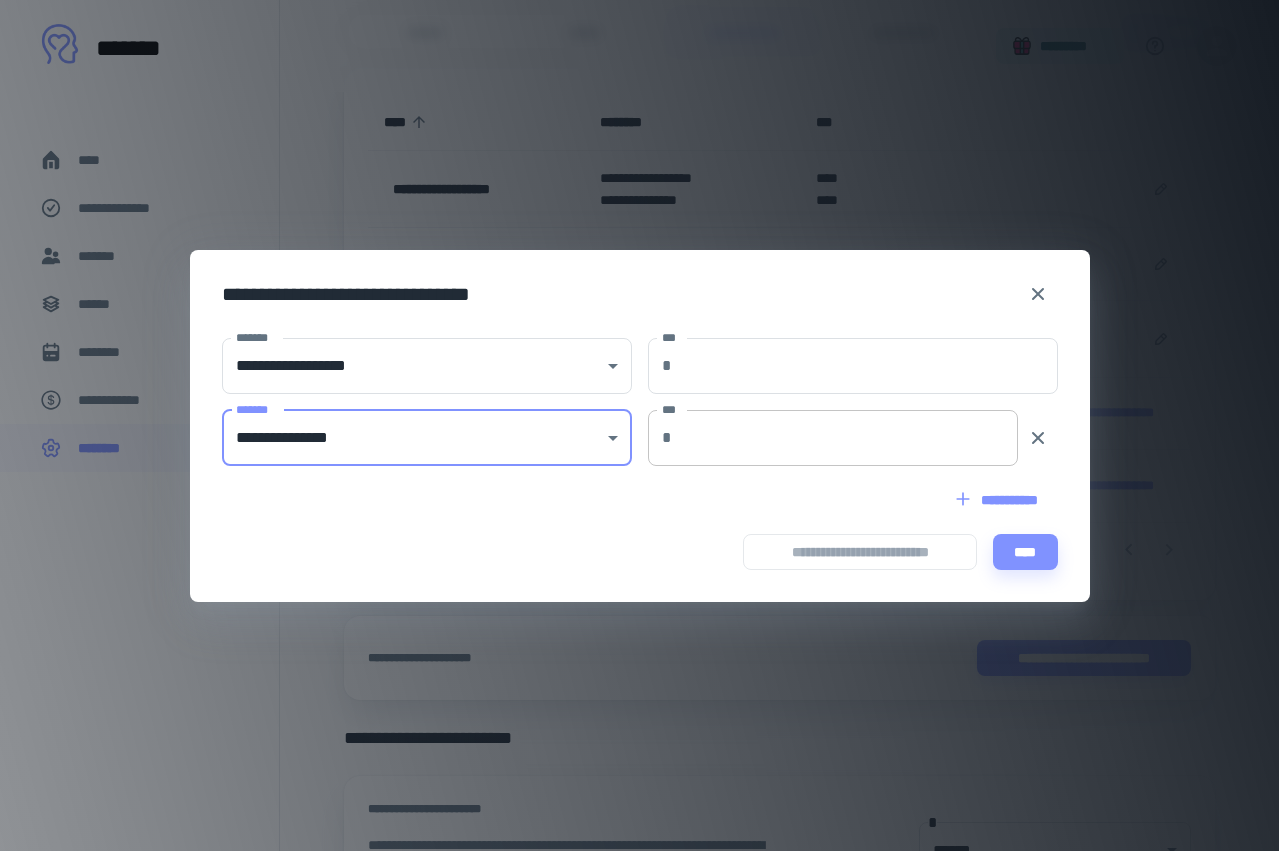 click on "***" at bounding box center [848, 438] 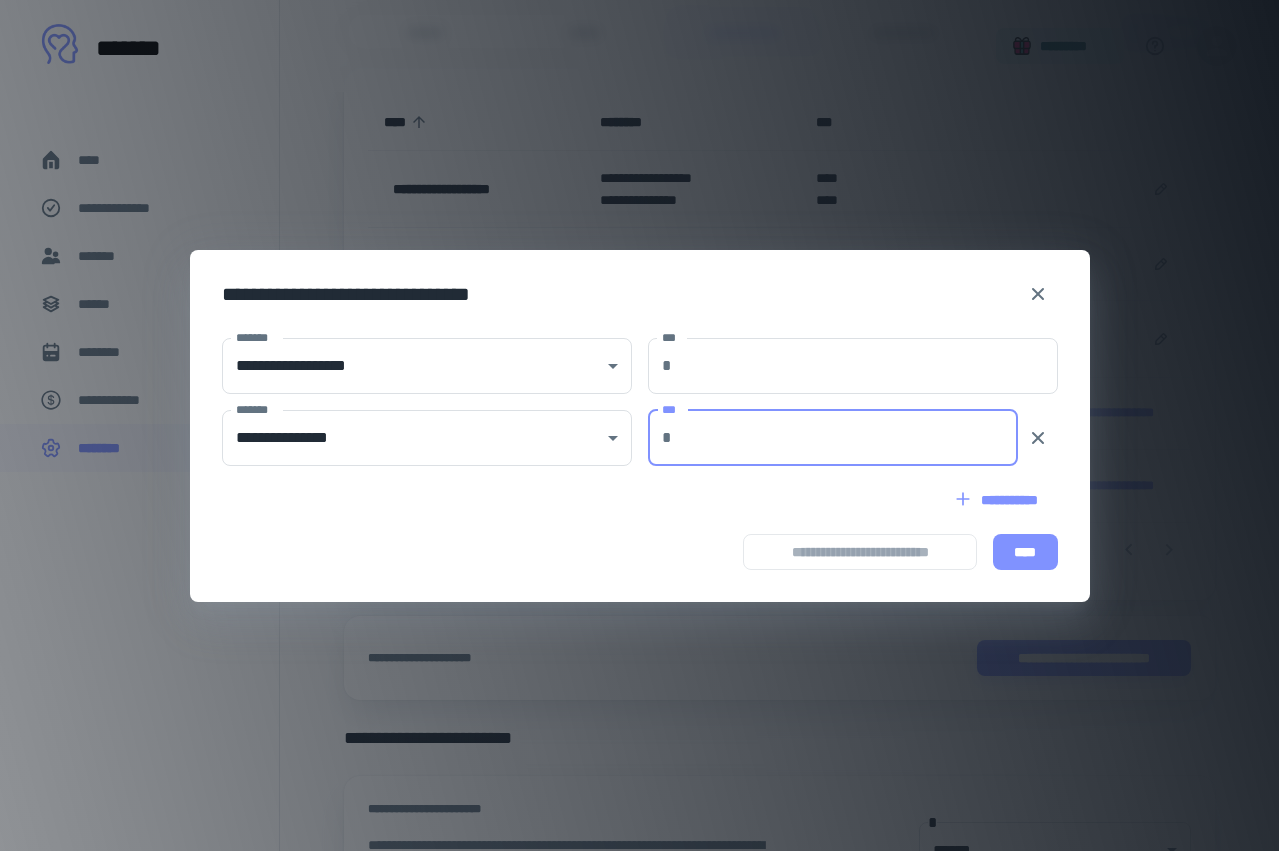 type on "***" 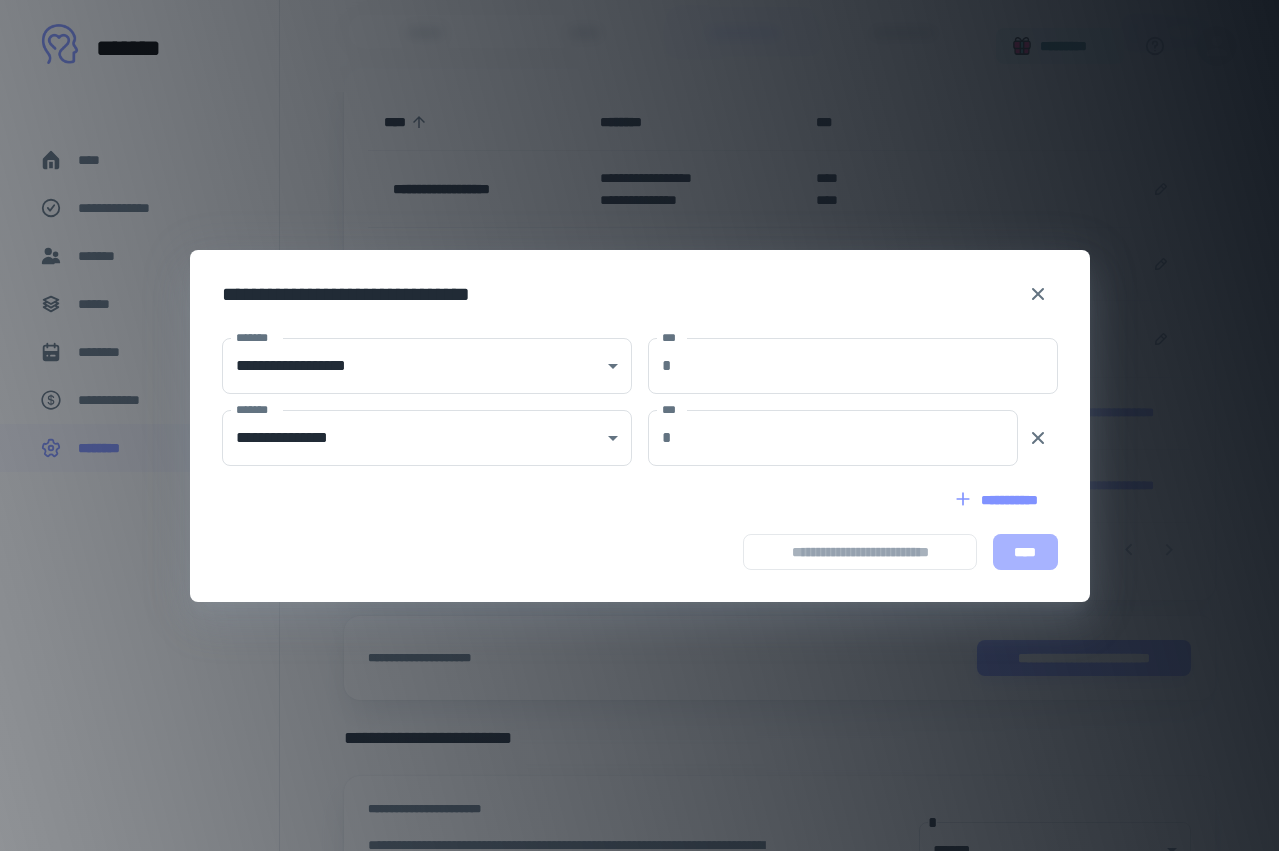 click on "****" at bounding box center [1025, 552] 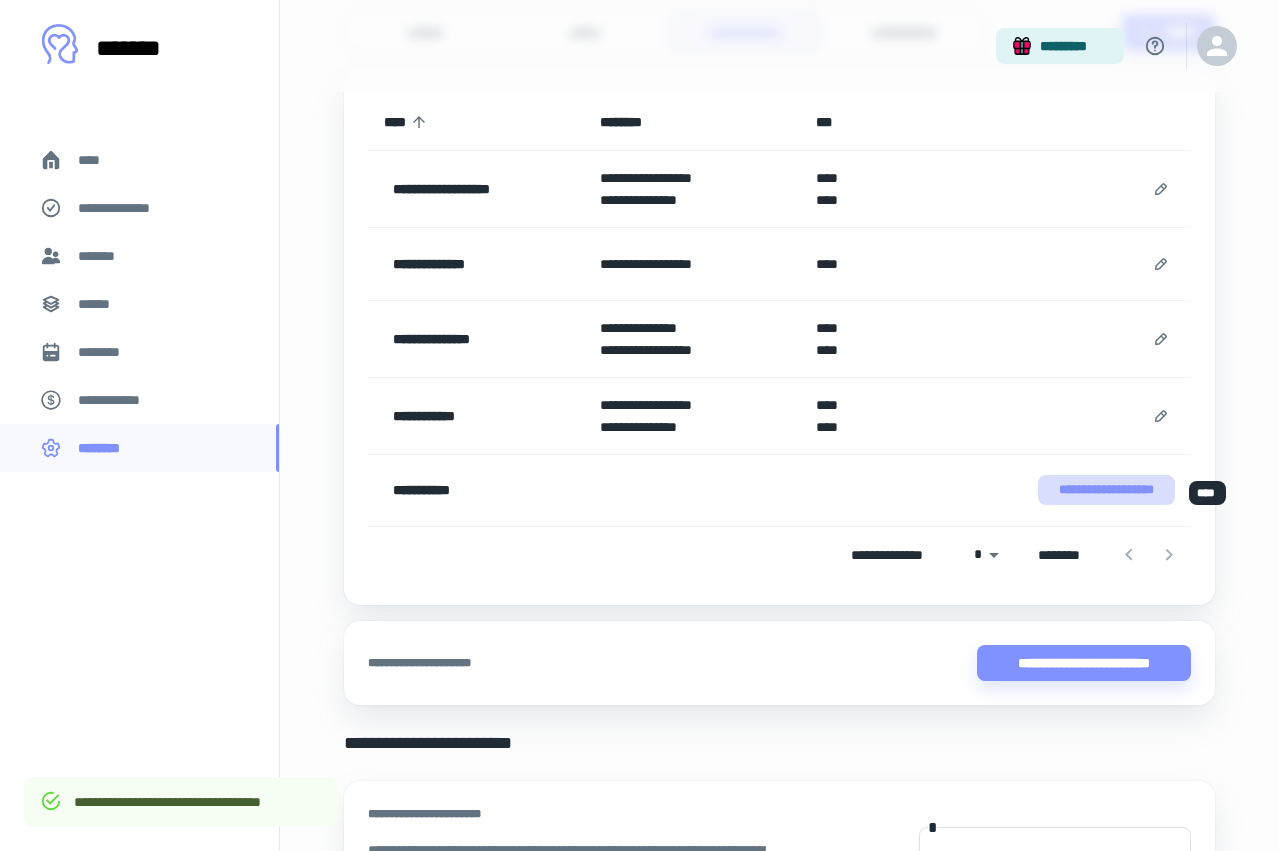 click on "**********" at bounding box center [1106, 490] 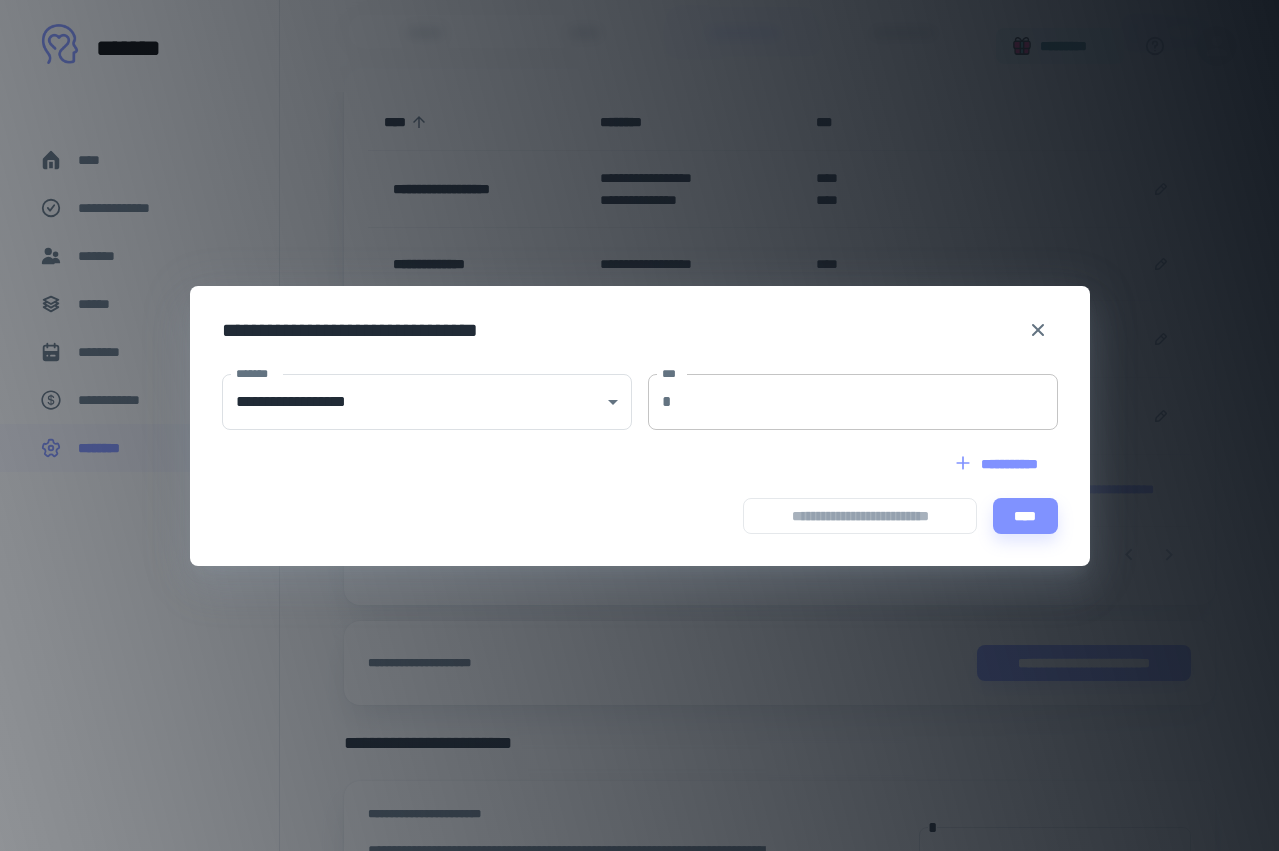 click on "***" at bounding box center (868, 402) 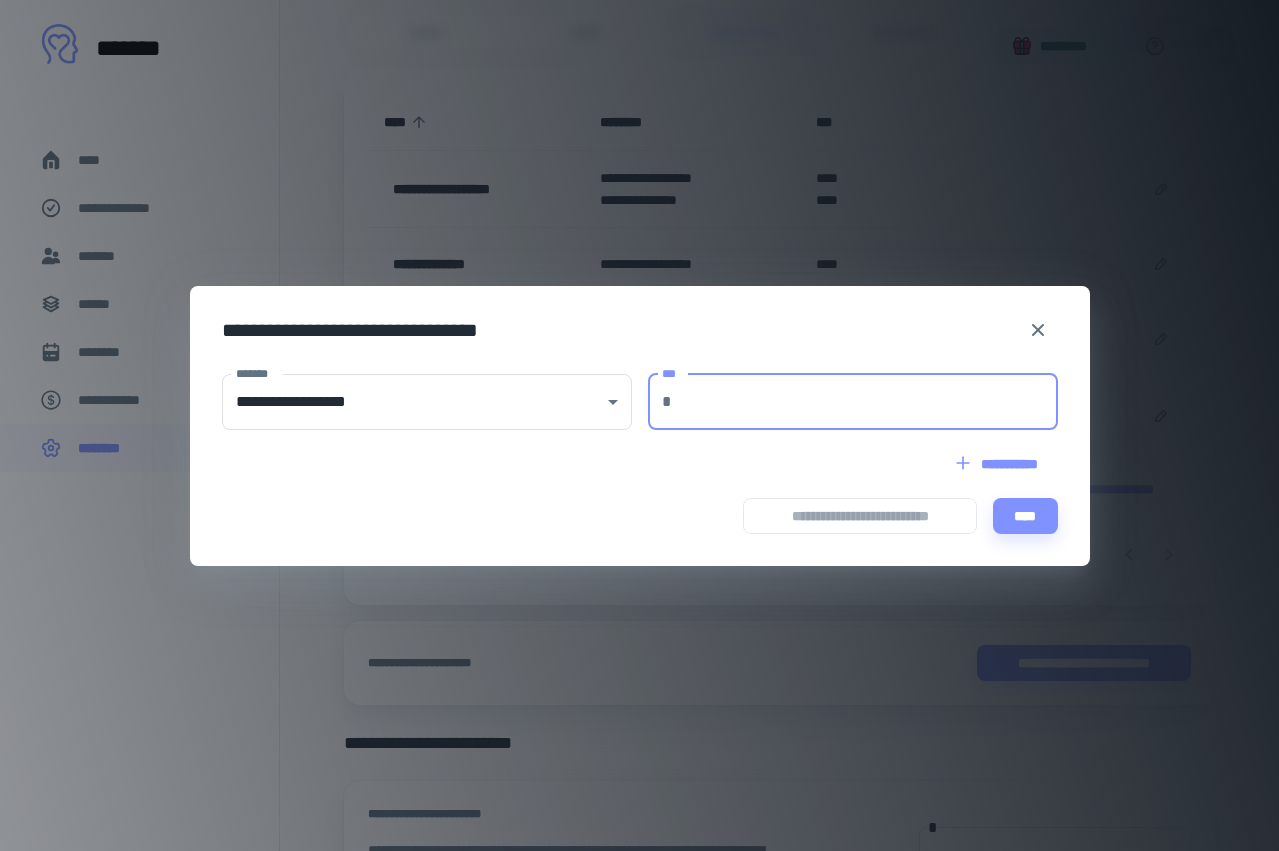 type on "***" 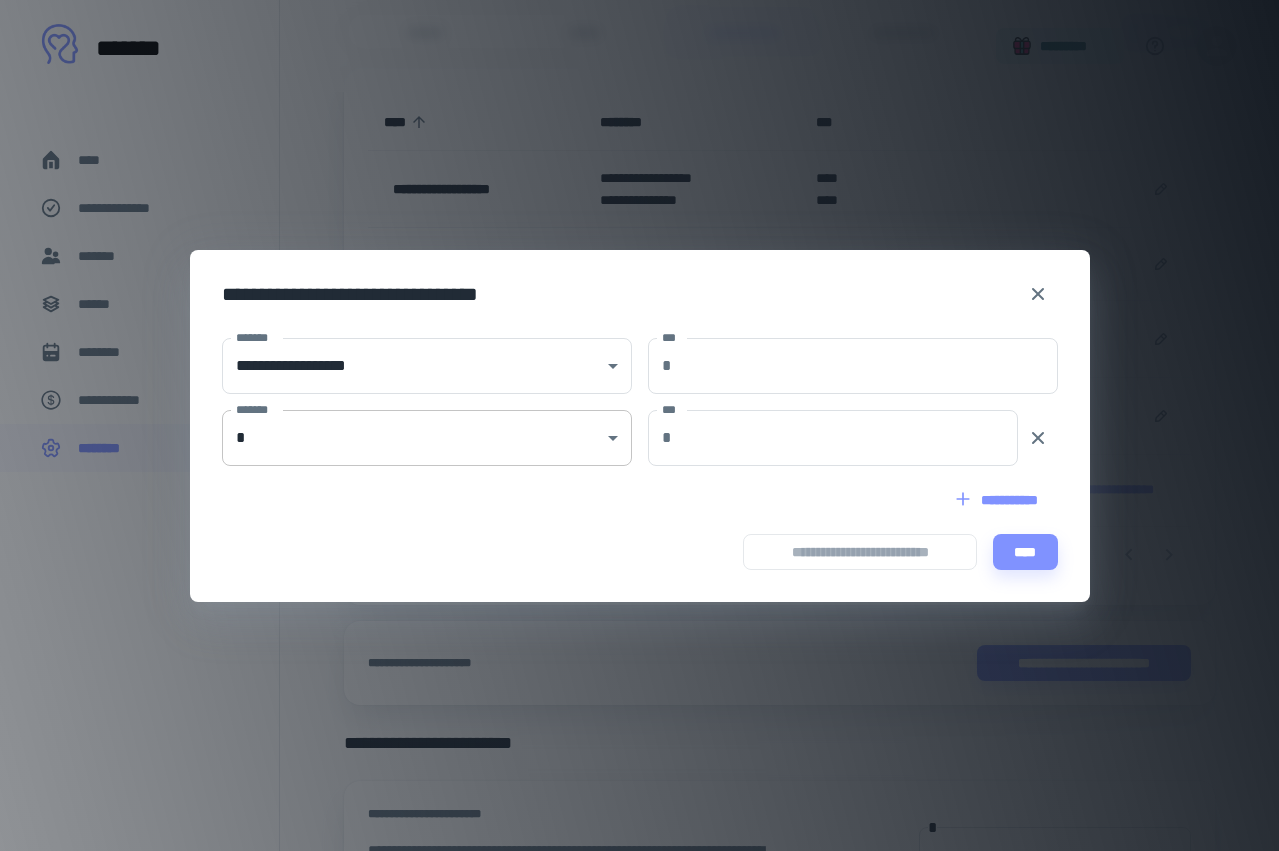 click on "**********" at bounding box center [639, 142] 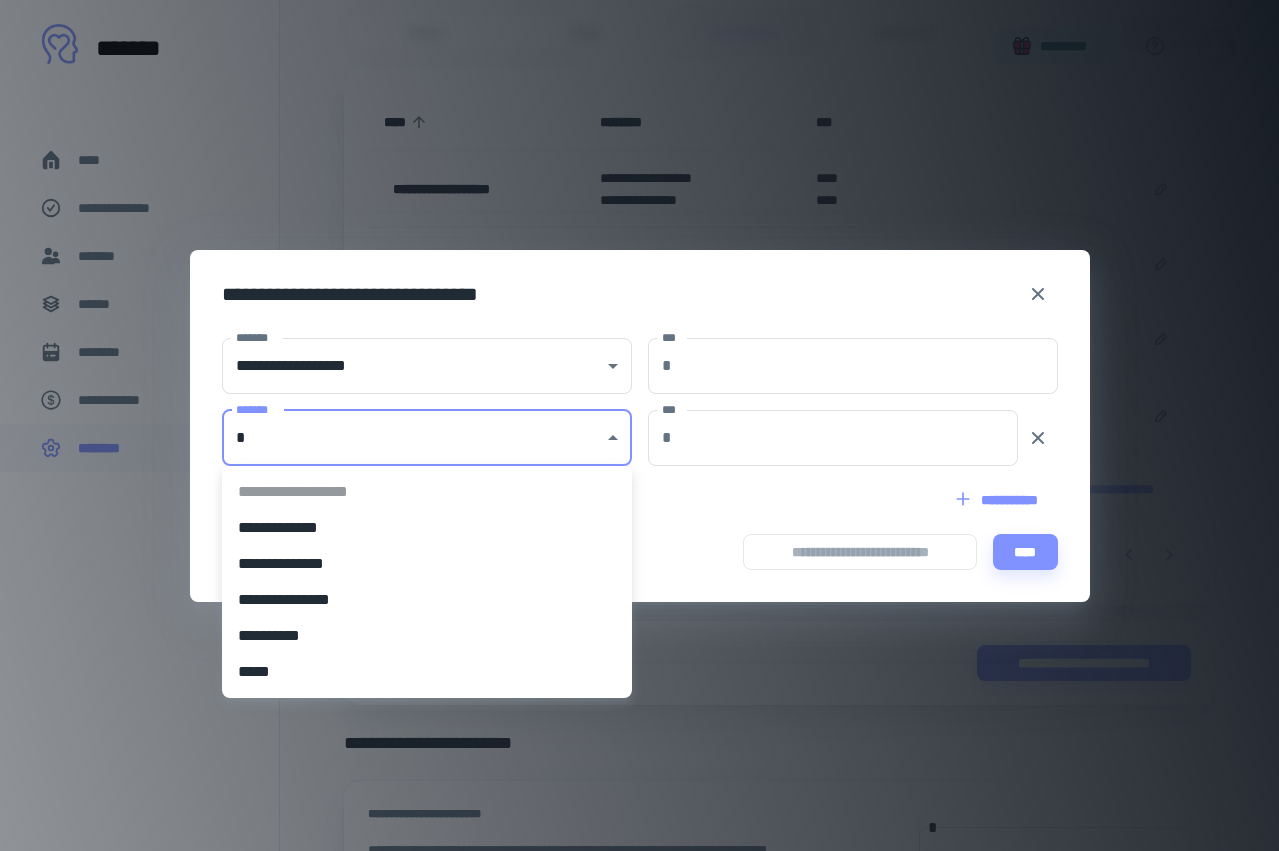 click on "**********" at bounding box center [427, 600] 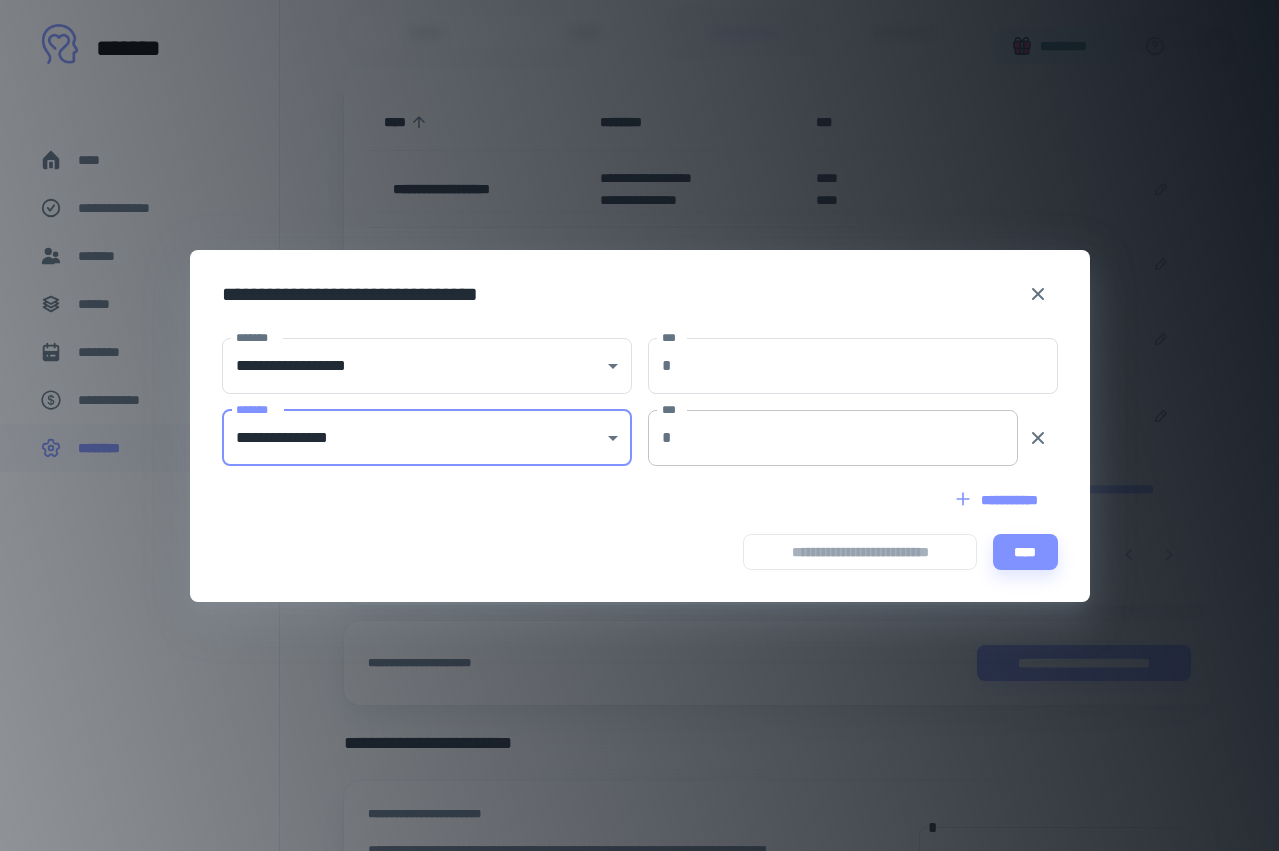click on "***" at bounding box center (848, 438) 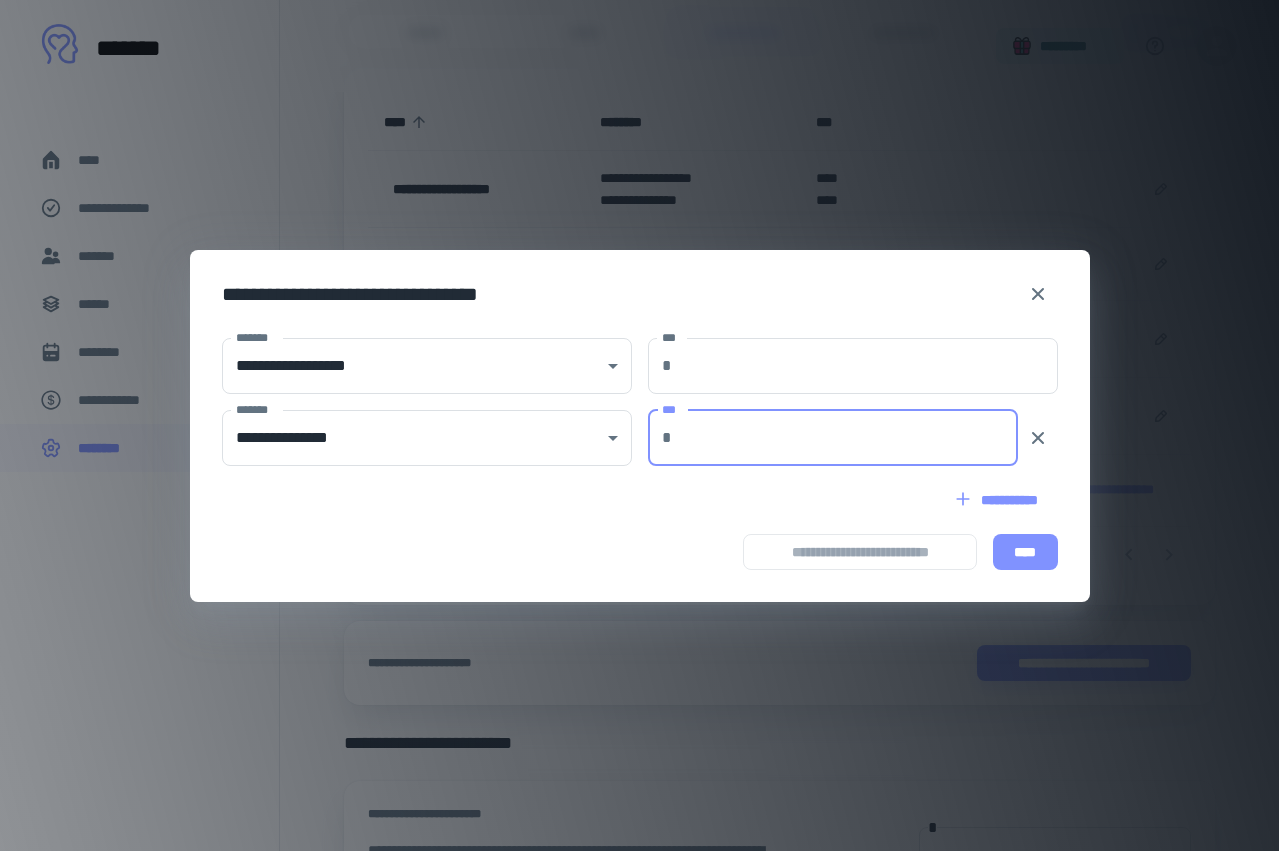 type on "***" 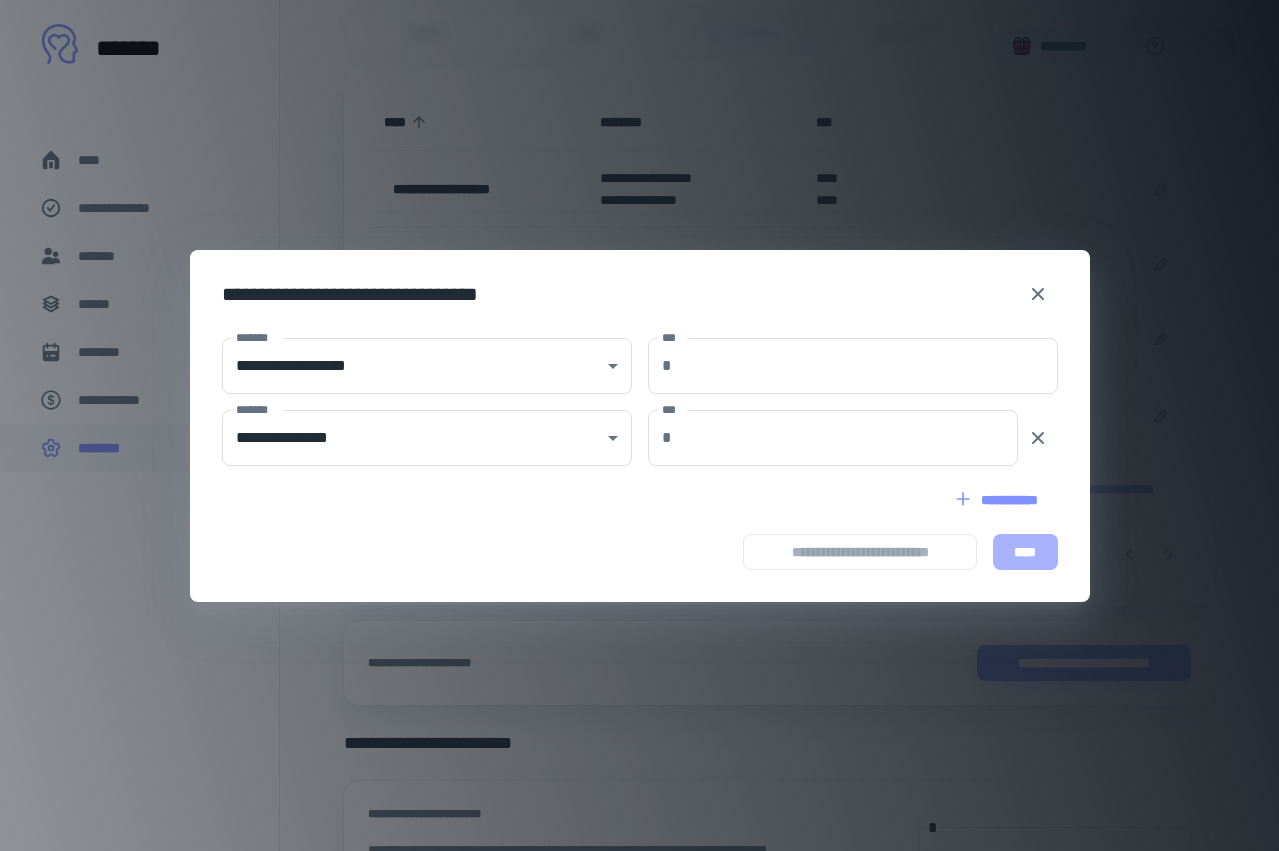 click on "****" at bounding box center [1025, 552] 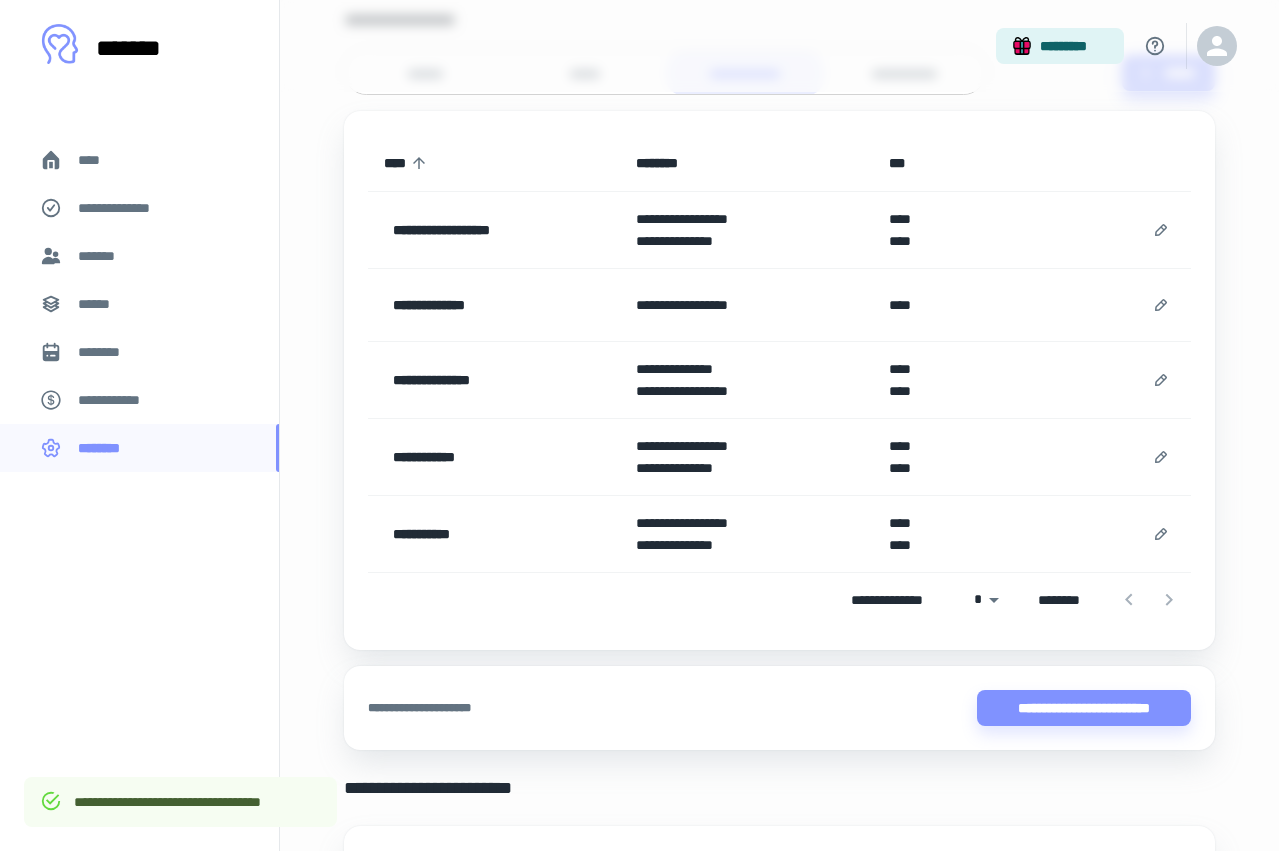 scroll, scrollTop: 239, scrollLeft: 0, axis: vertical 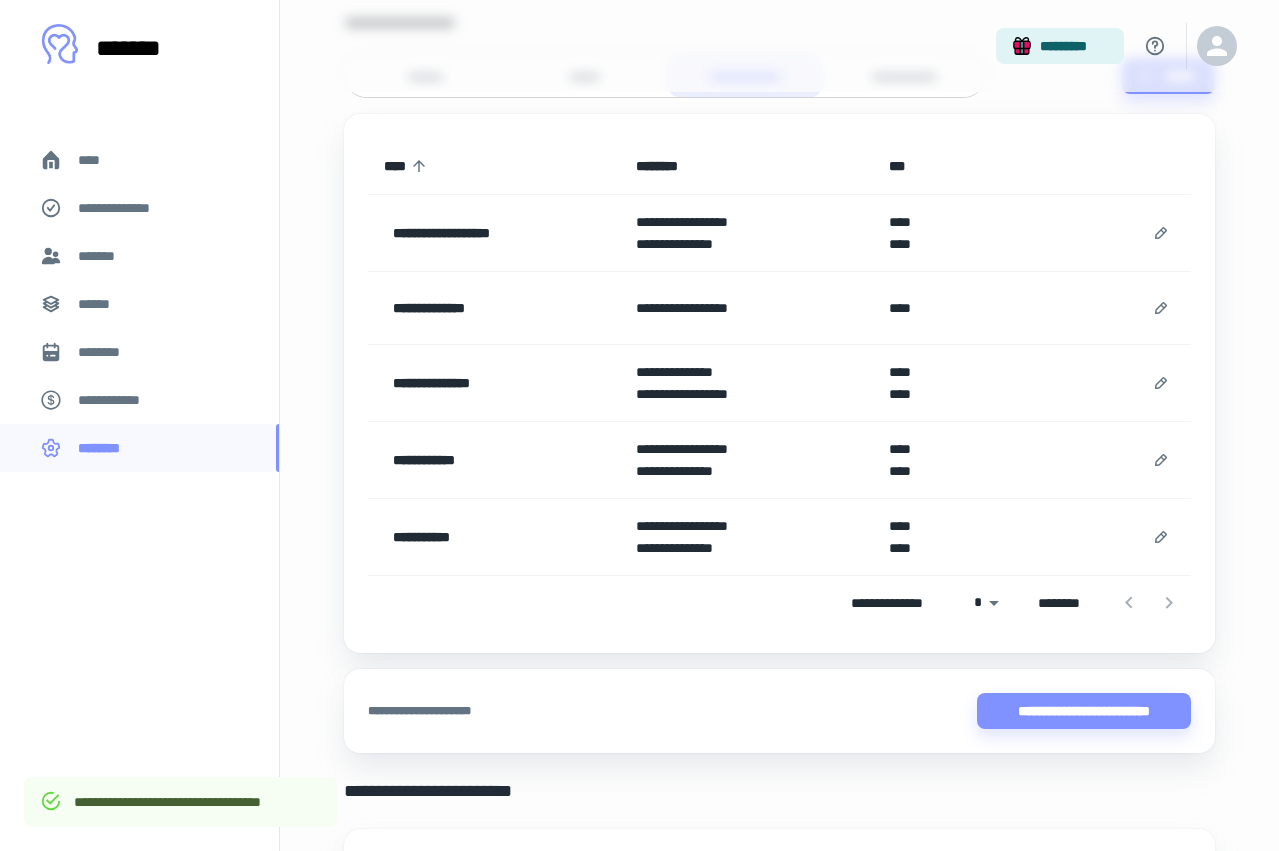 click at bounding box center (1140, 308) 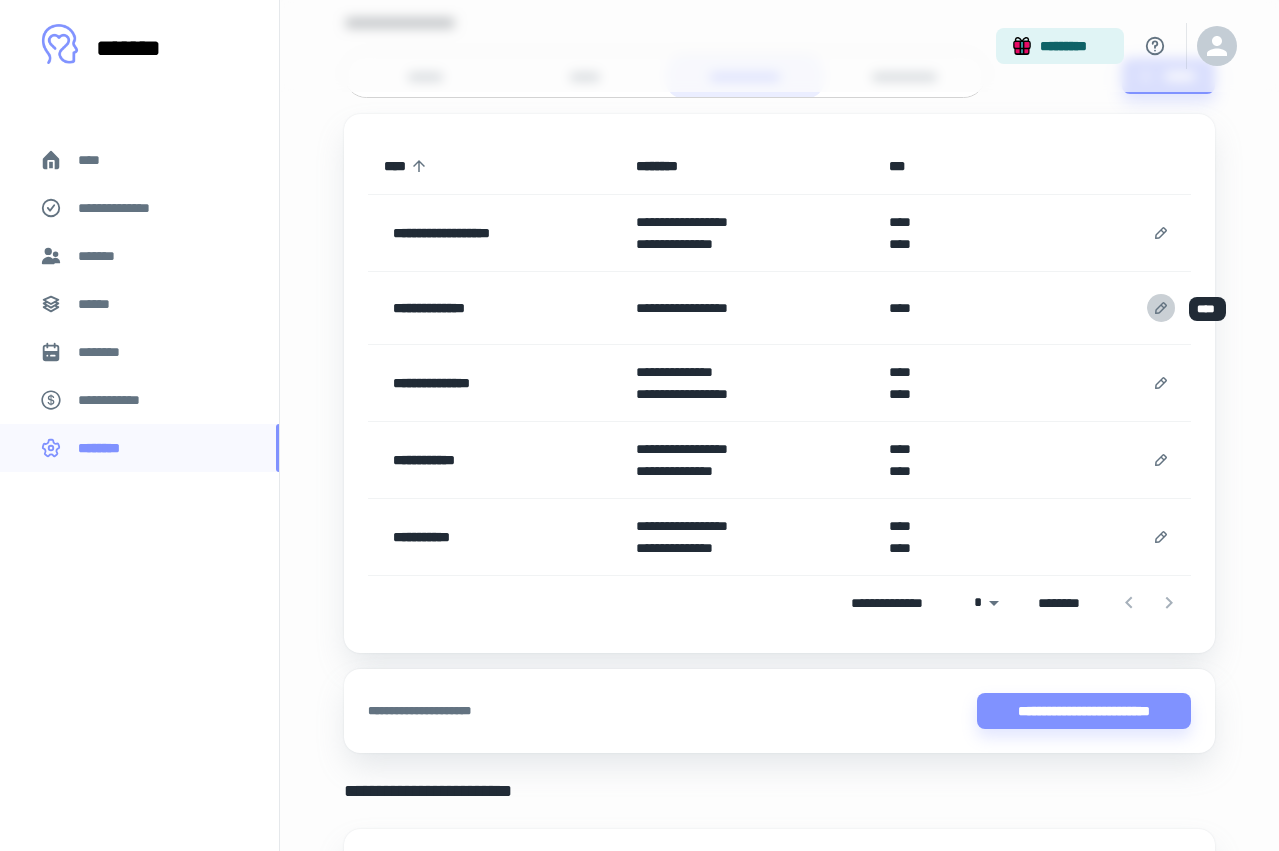 click 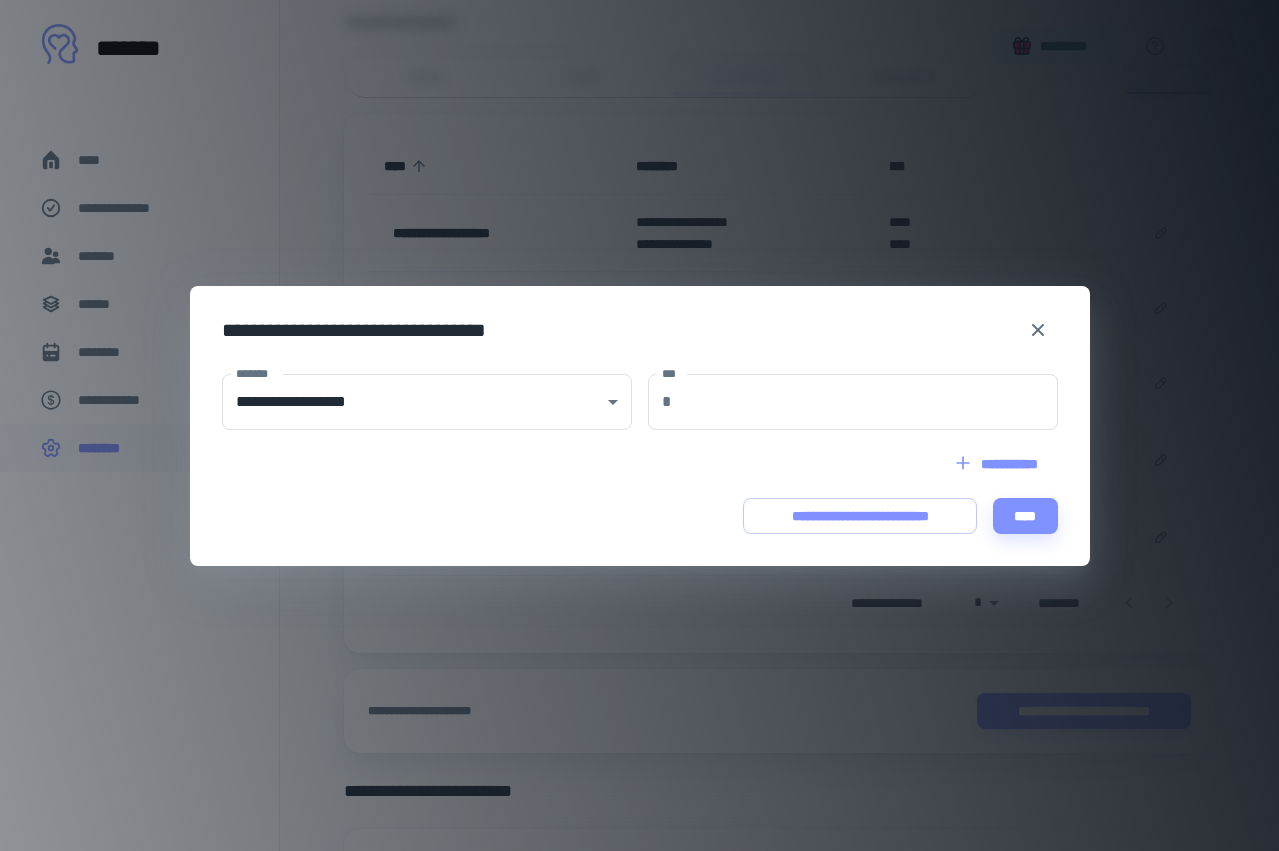click on "**********" at bounding box center (997, 464) 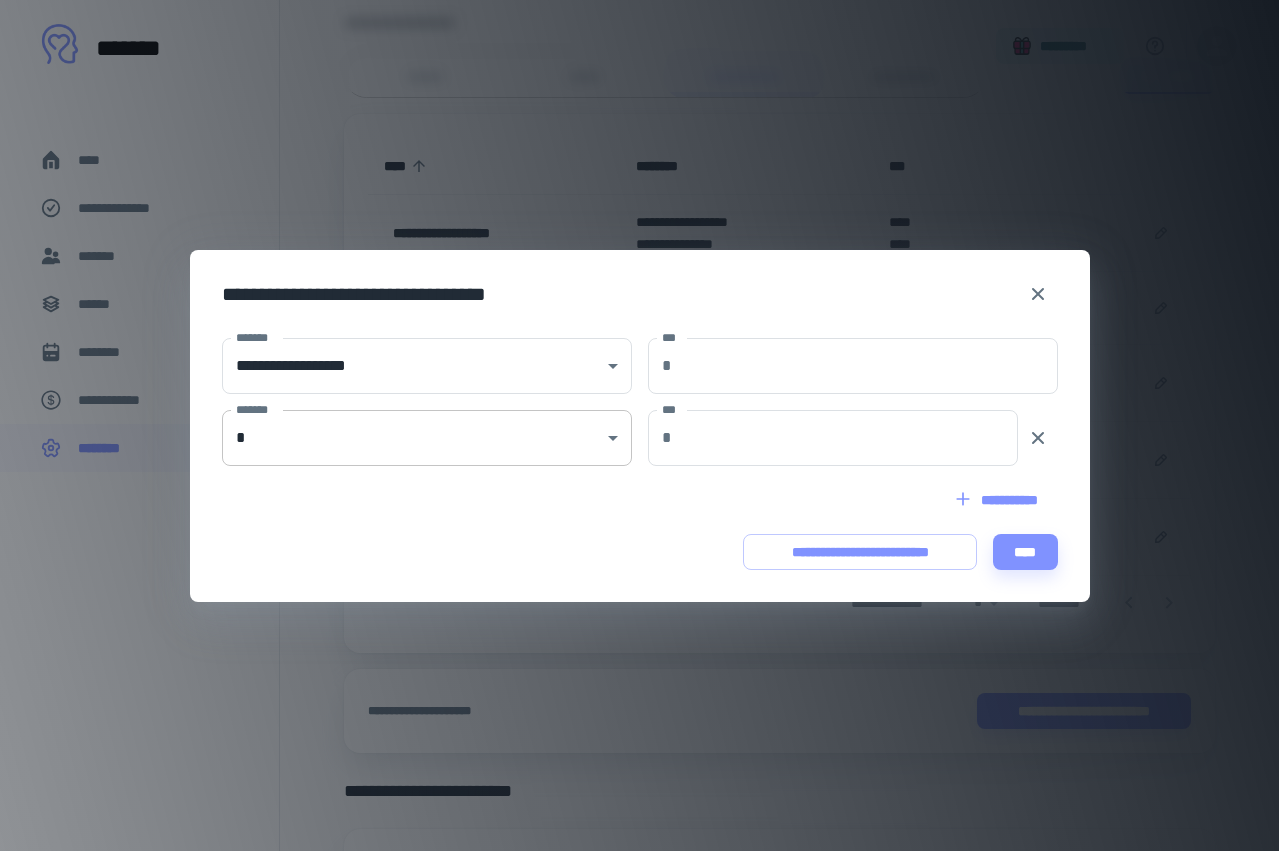 click on "**********" at bounding box center [639, 186] 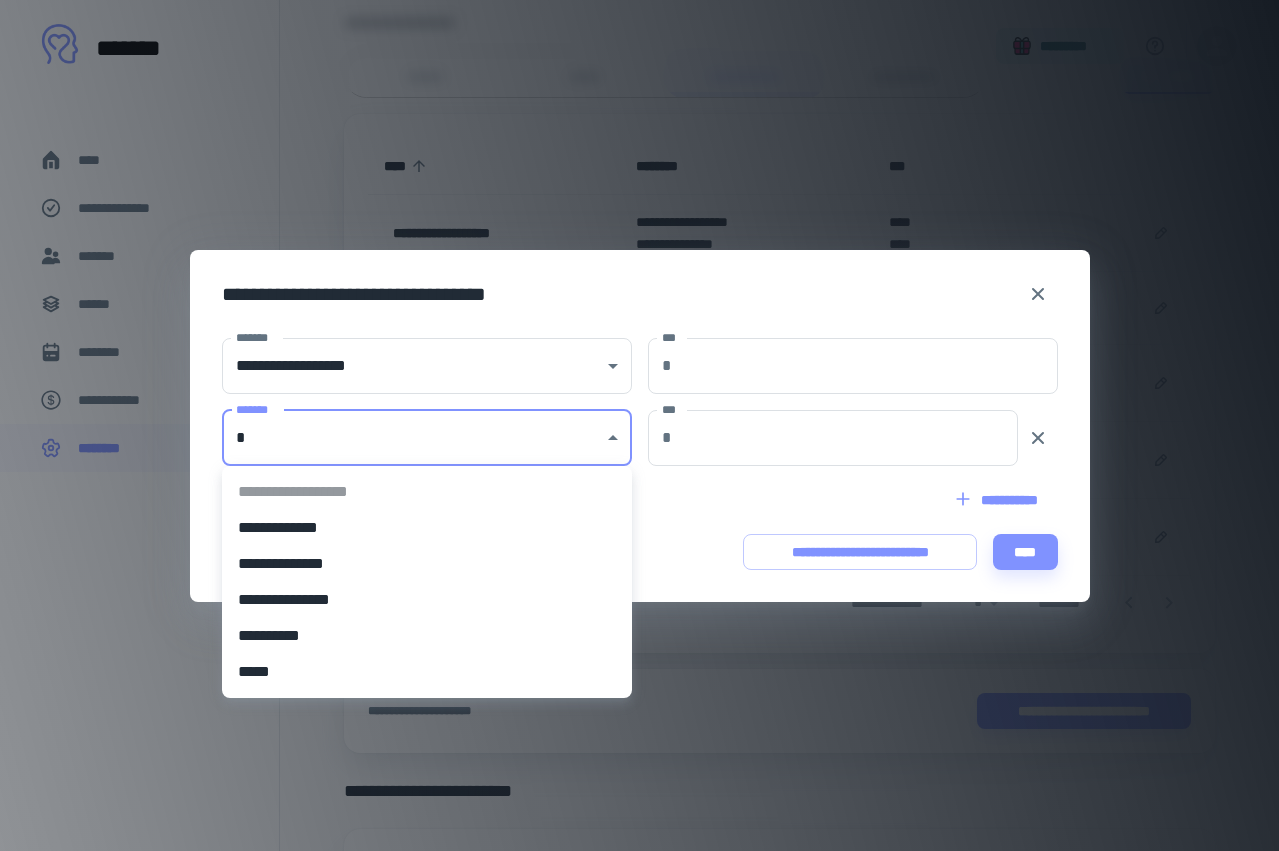 click on "**********" at bounding box center [427, 600] 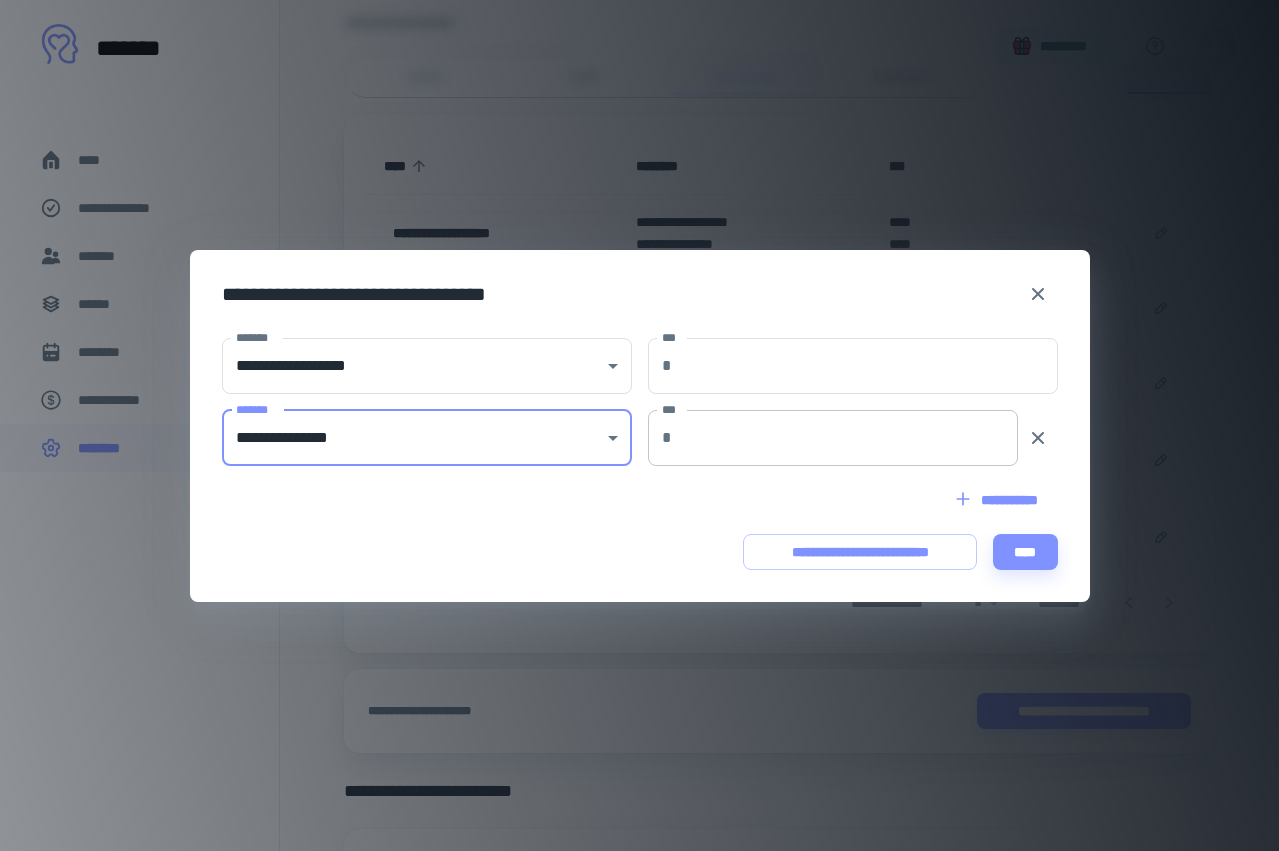click on "***" at bounding box center (848, 438) 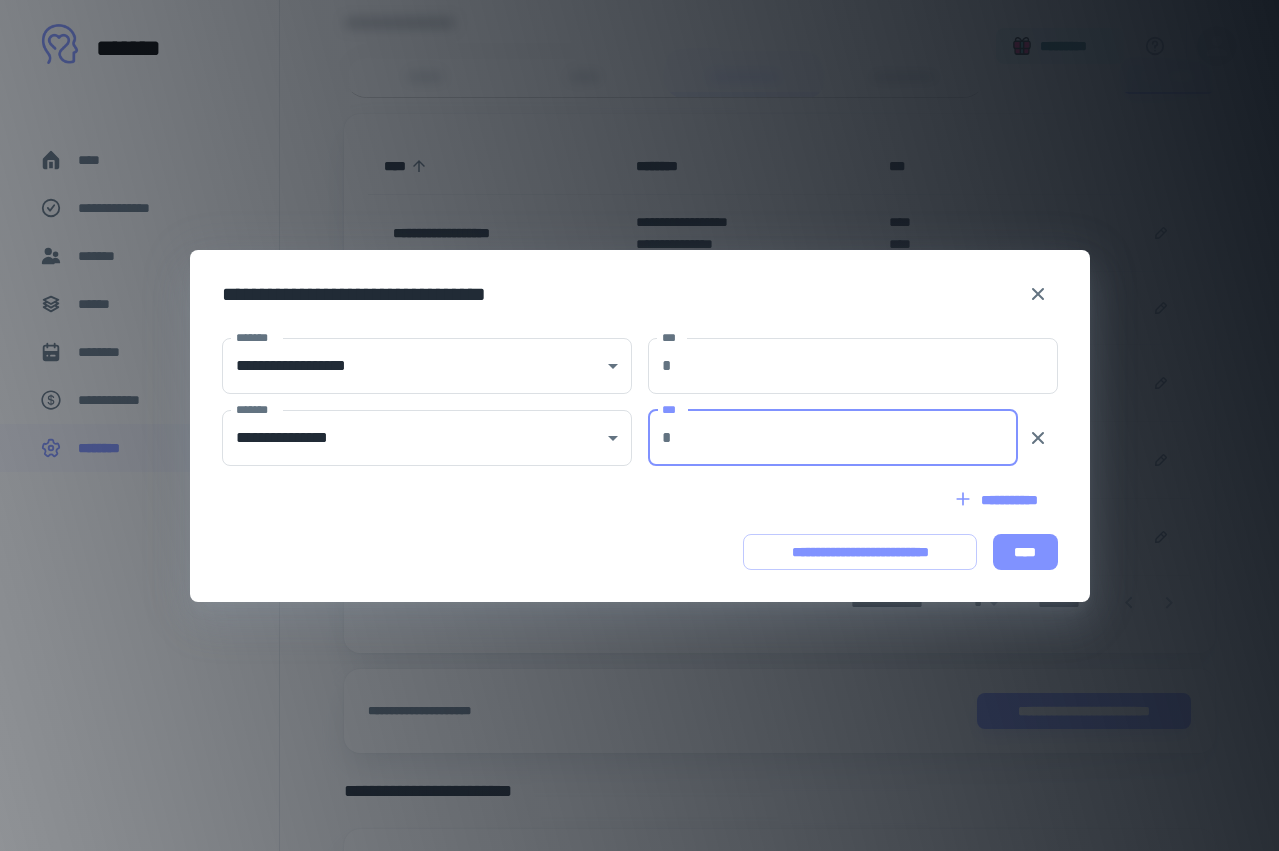 type on "***" 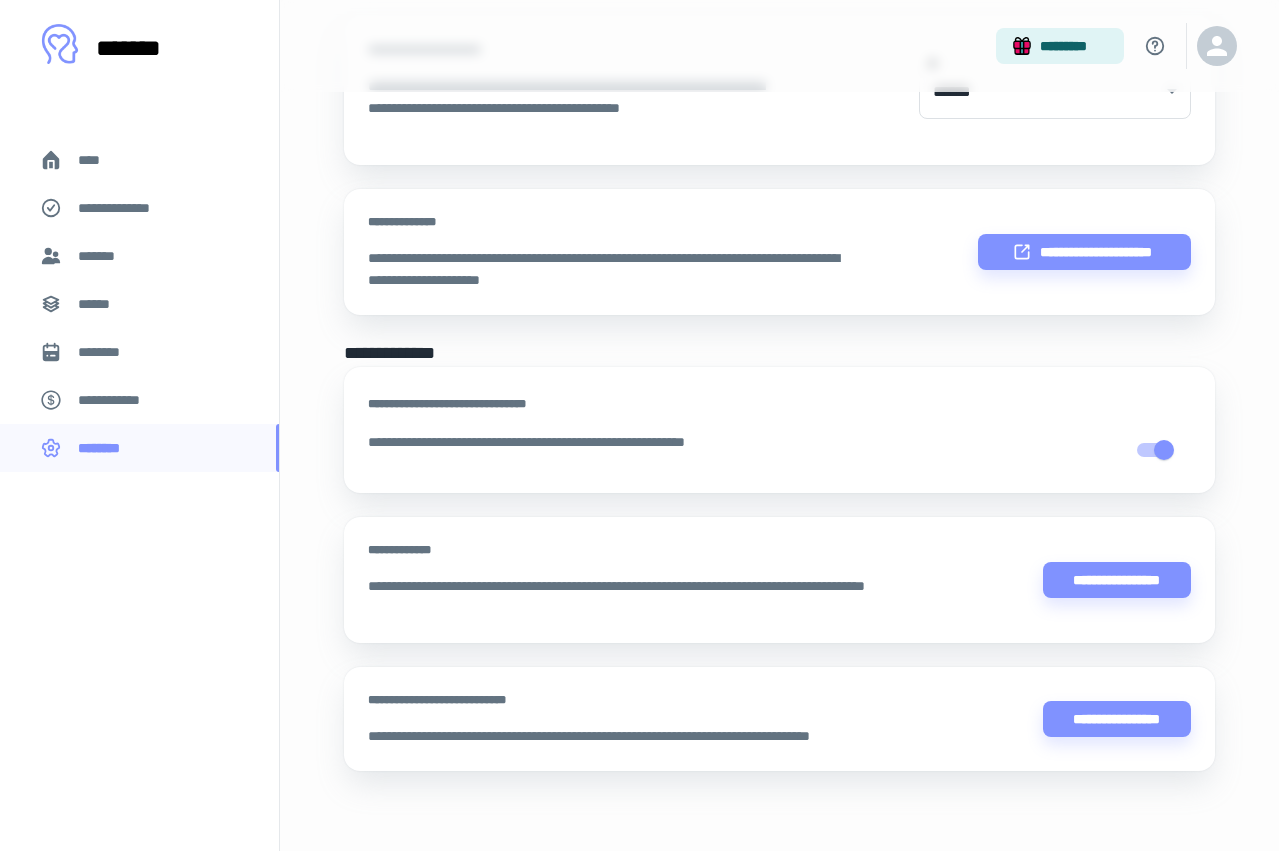 scroll, scrollTop: 1055, scrollLeft: 0, axis: vertical 